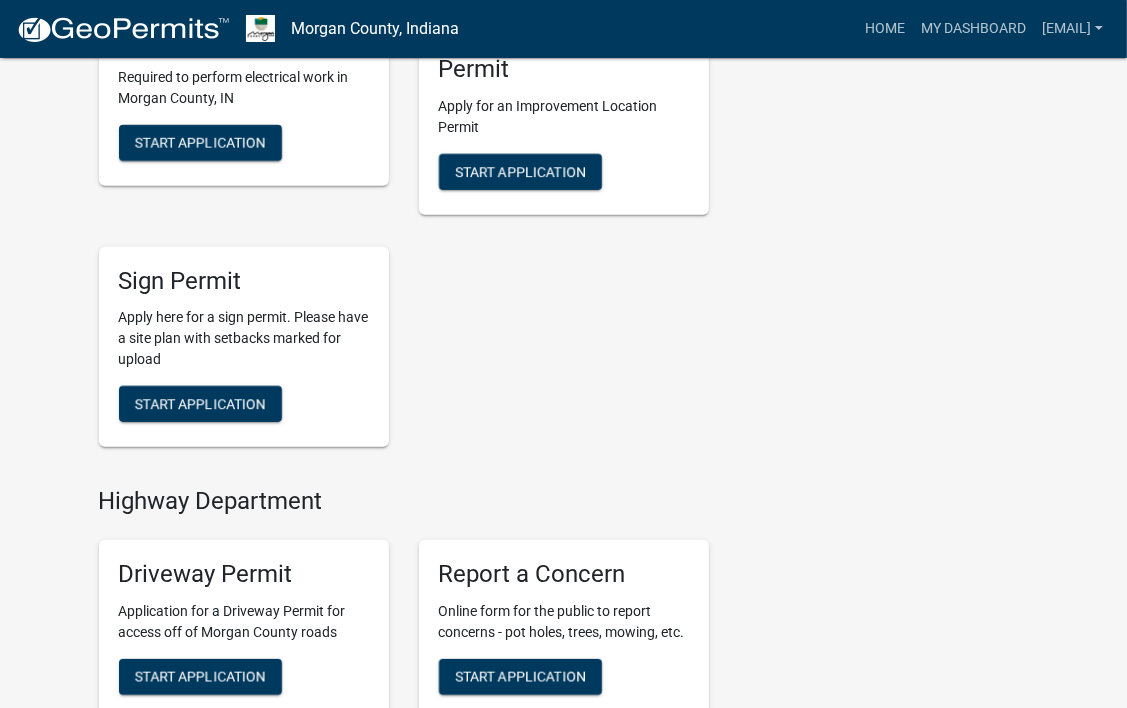 scroll, scrollTop: 578, scrollLeft: 0, axis: vertical 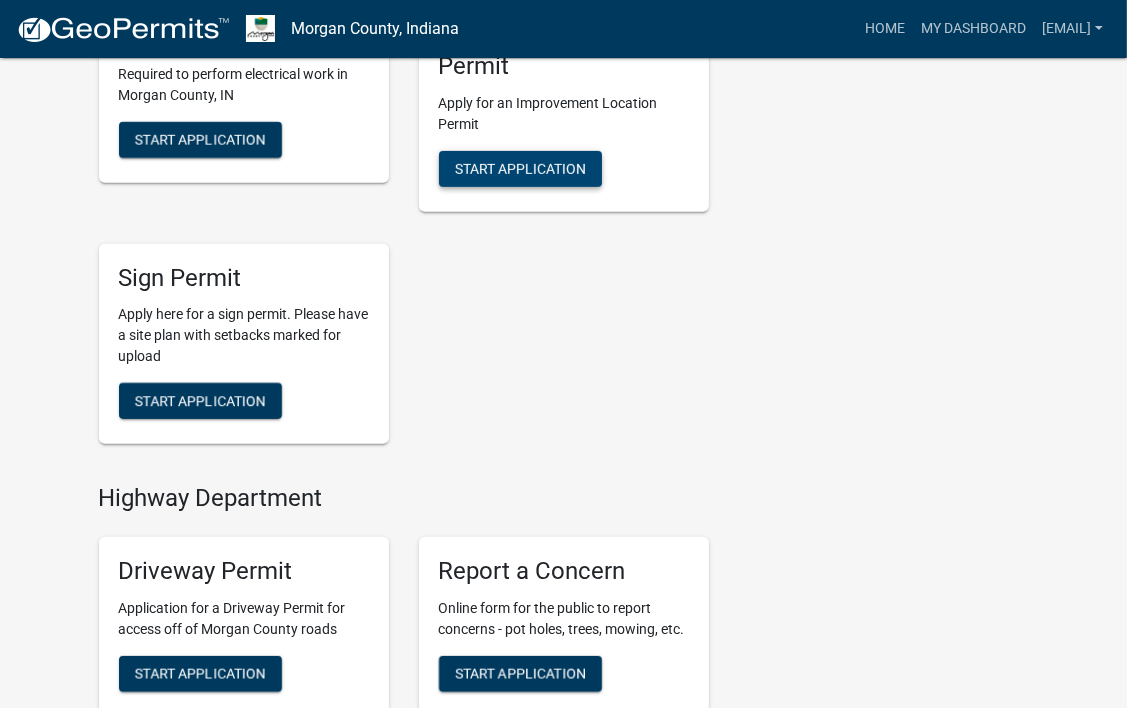 click on "Start Application" at bounding box center (520, 169) 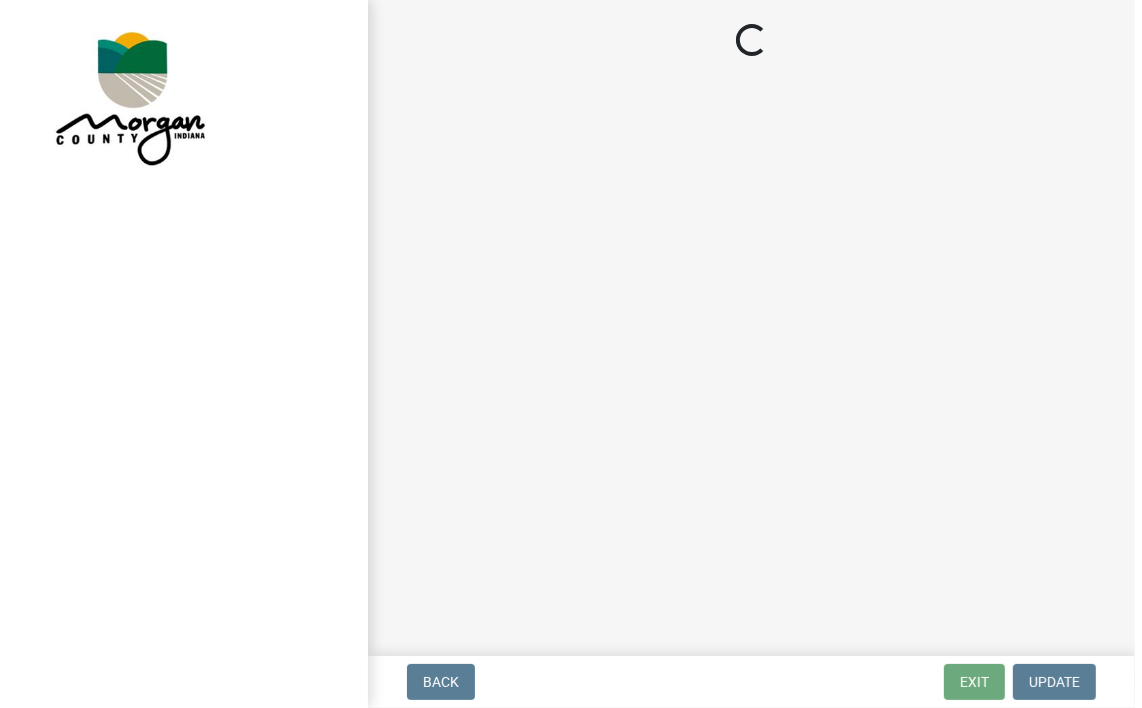 scroll, scrollTop: 0, scrollLeft: 0, axis: both 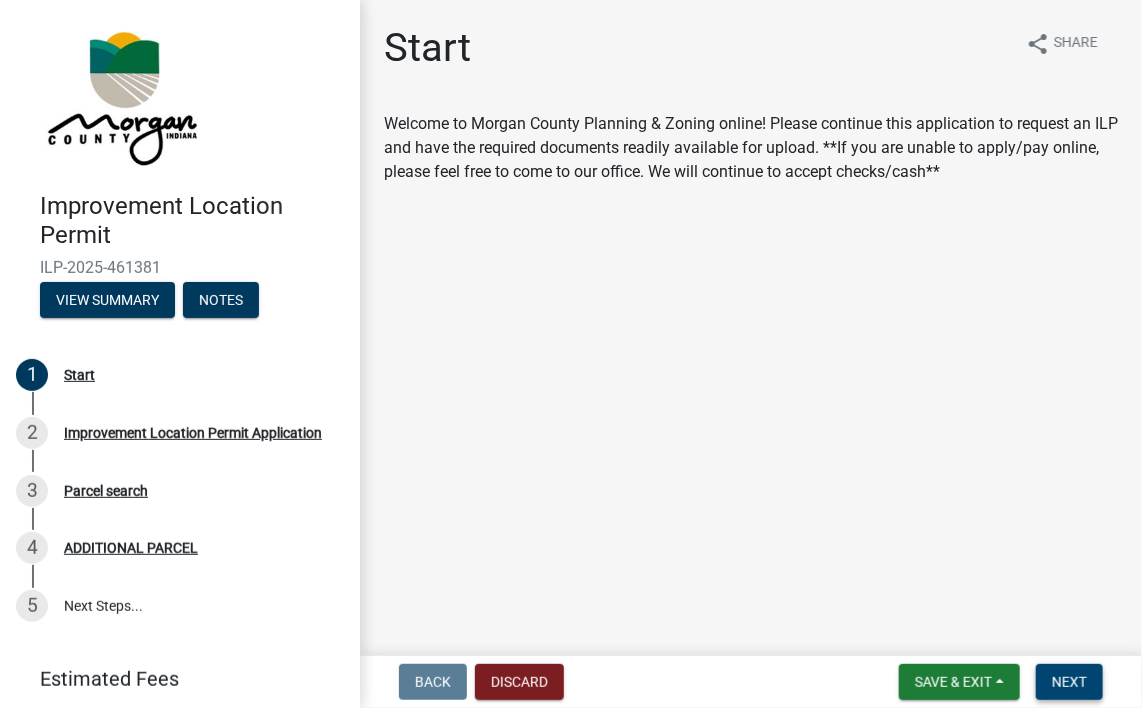 click on "Next" at bounding box center (1069, 682) 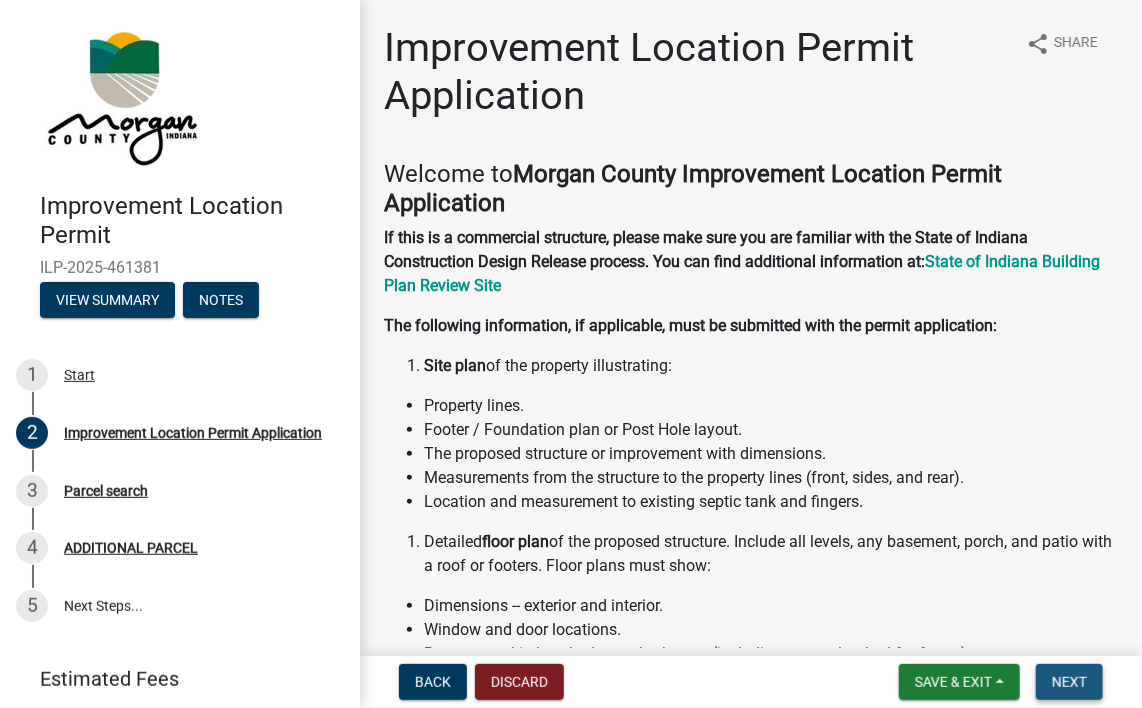 click on "Next" at bounding box center [1069, 682] 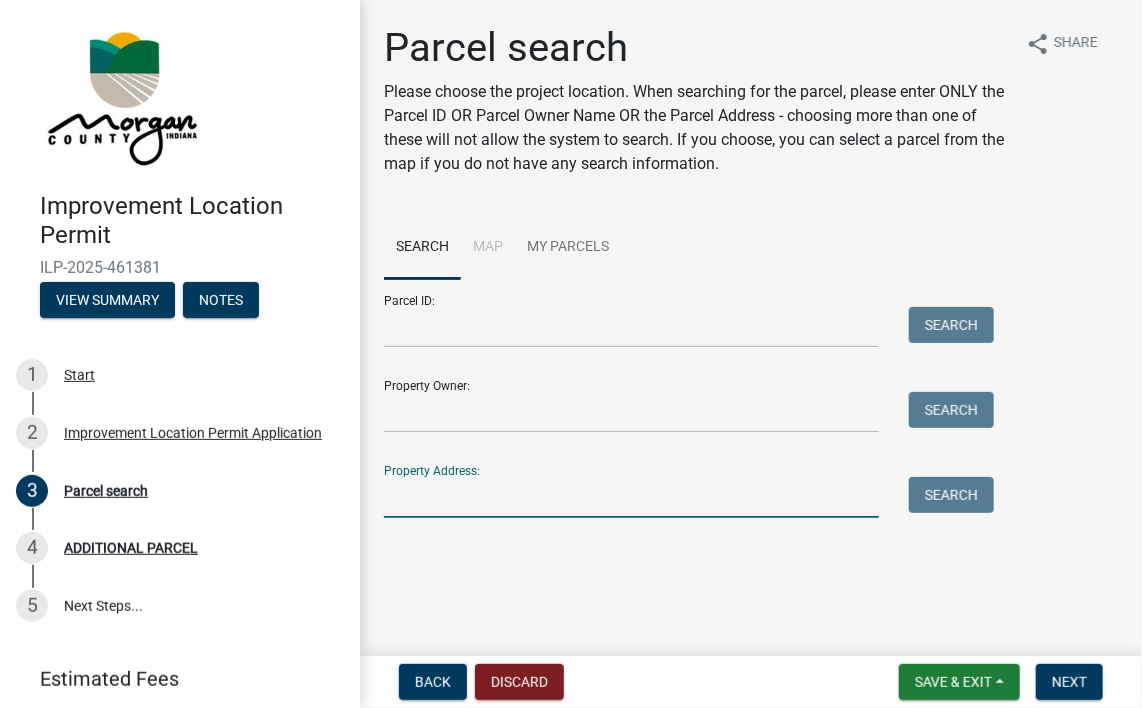 click on "Property Address:" at bounding box center (631, 497) 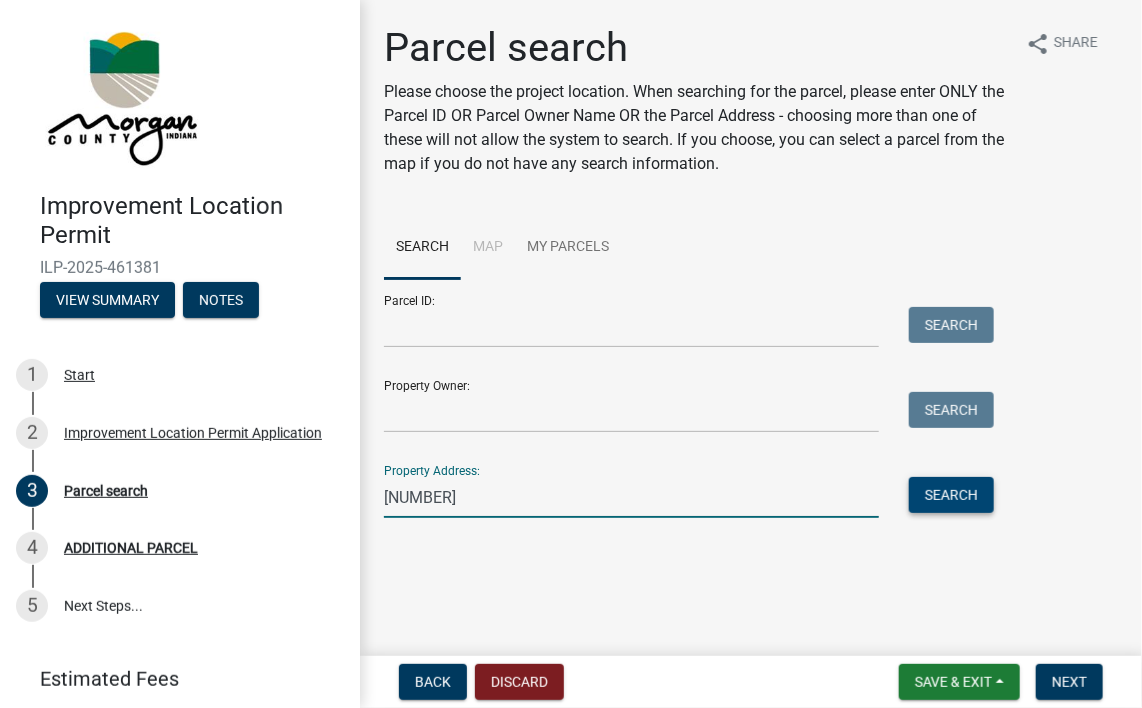 type on "[NUMBER]" 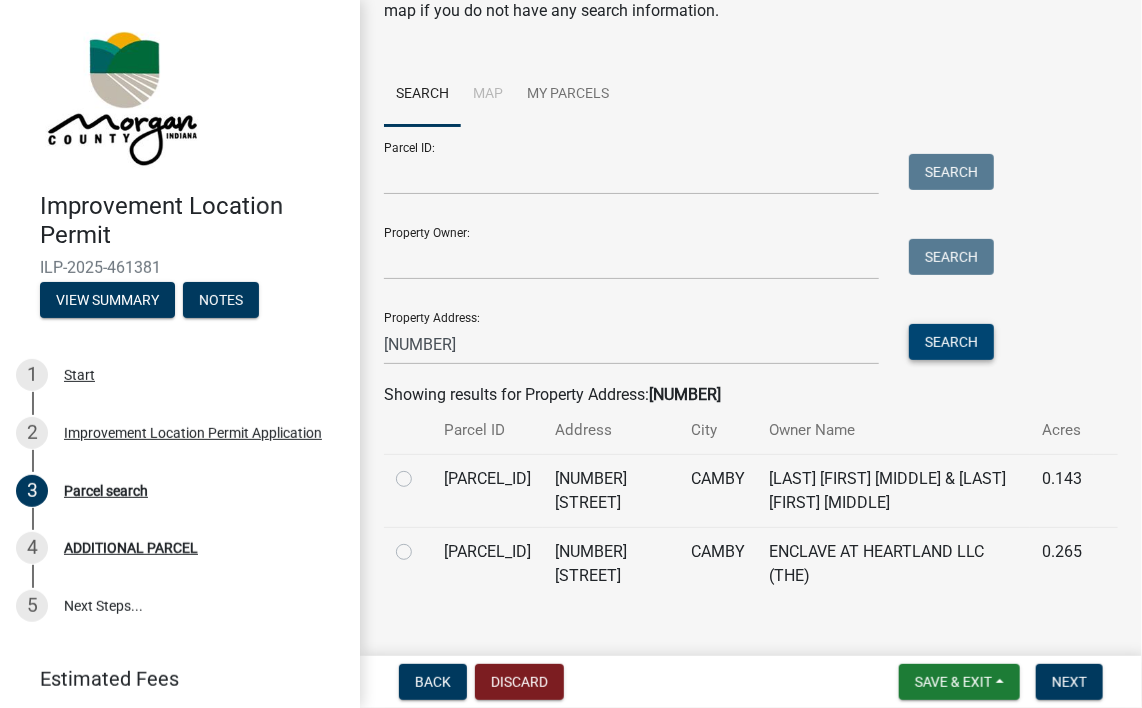scroll, scrollTop: 206, scrollLeft: 0, axis: vertical 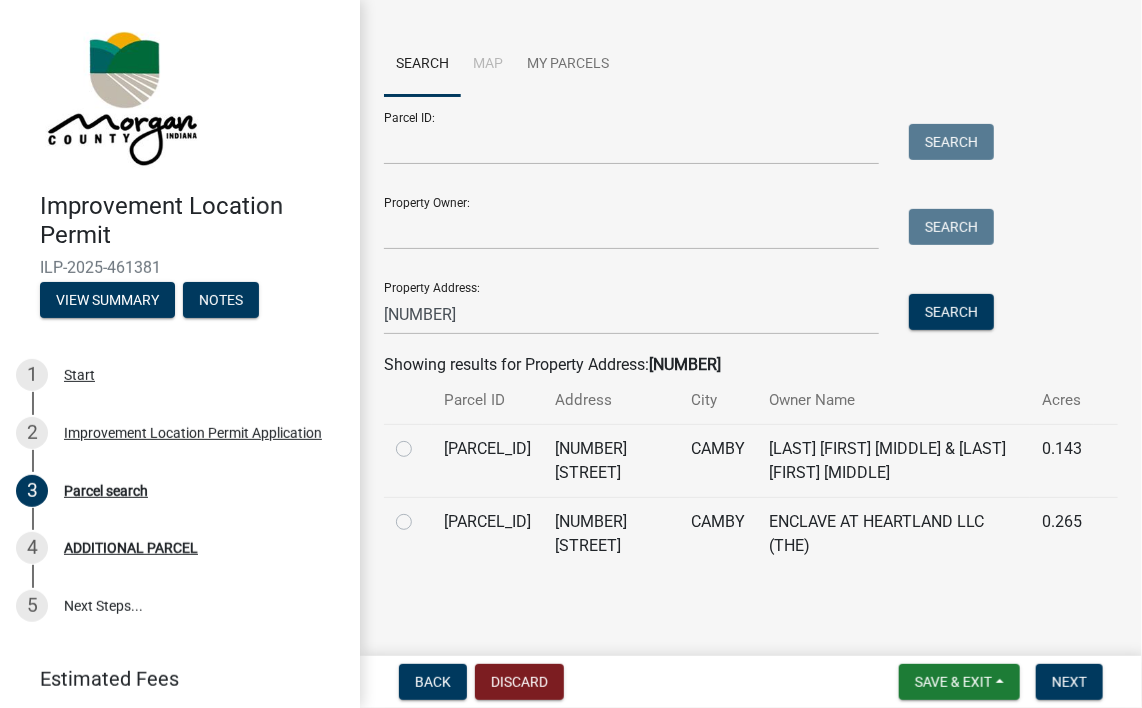 click 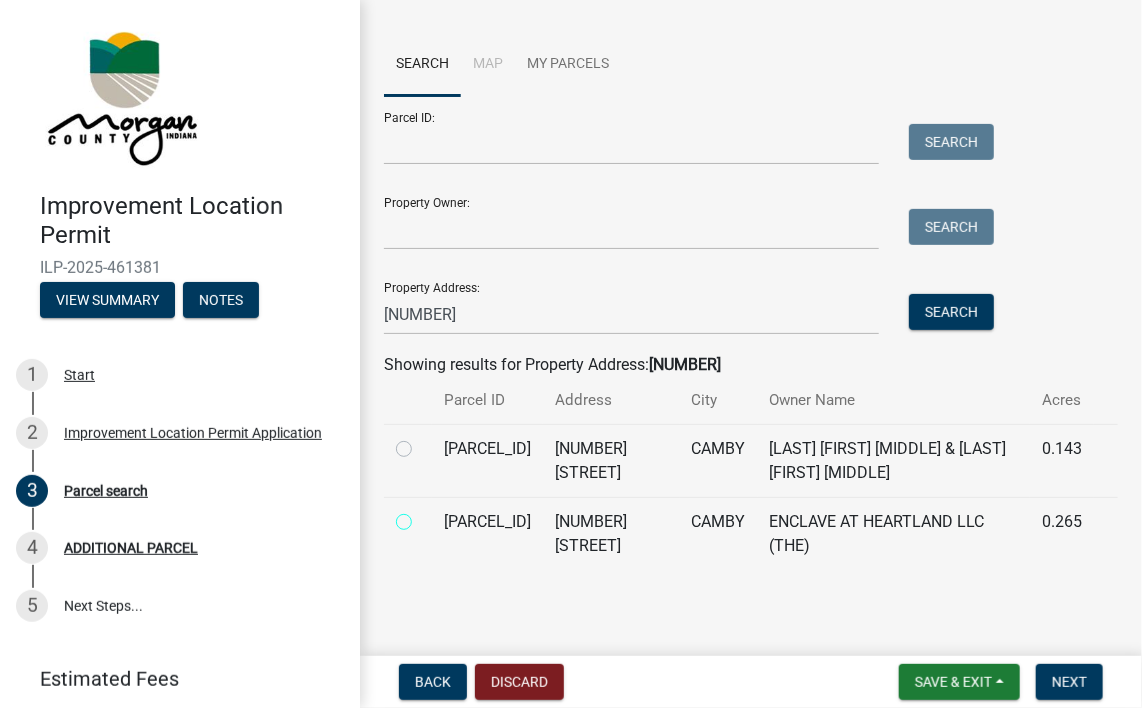 click at bounding box center [426, 516] 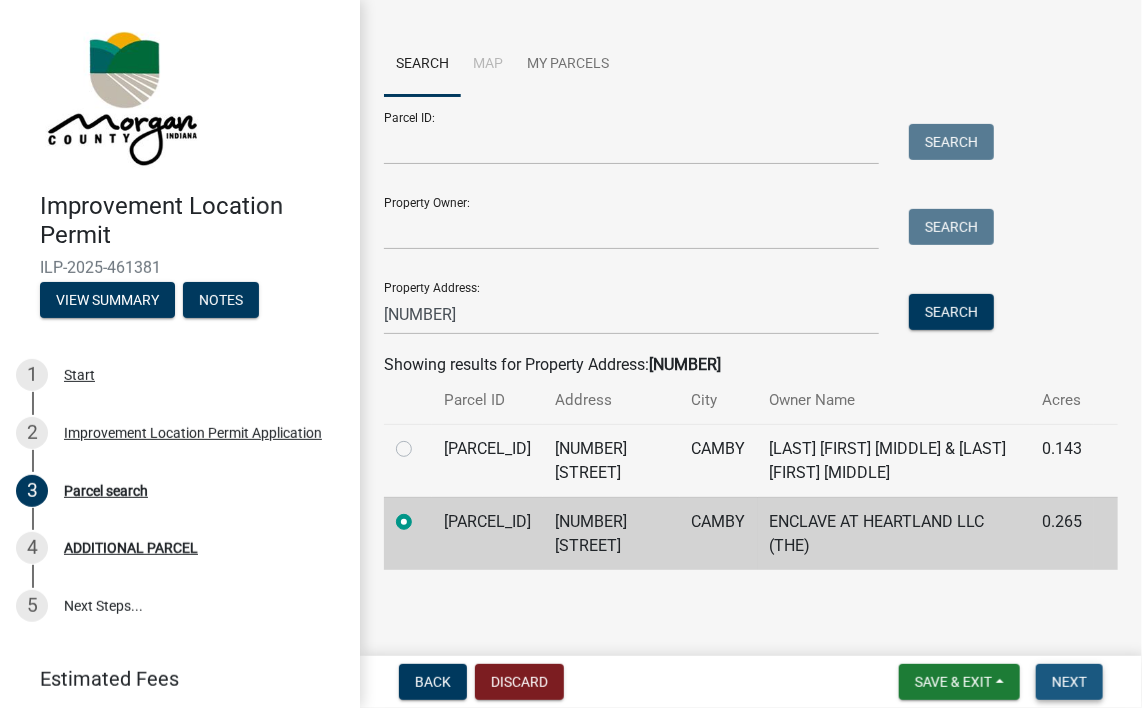 click on "Next" at bounding box center [1069, 682] 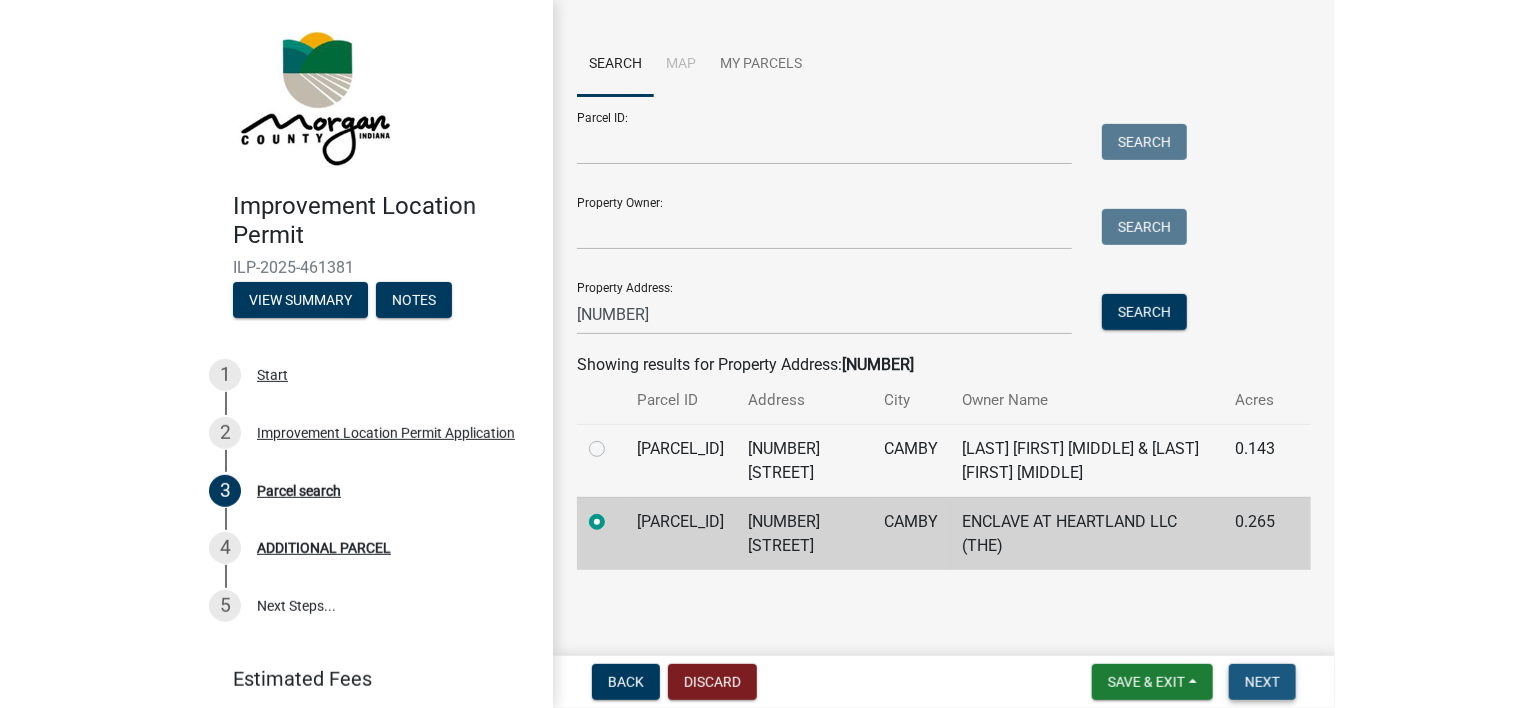 scroll, scrollTop: 0, scrollLeft: 0, axis: both 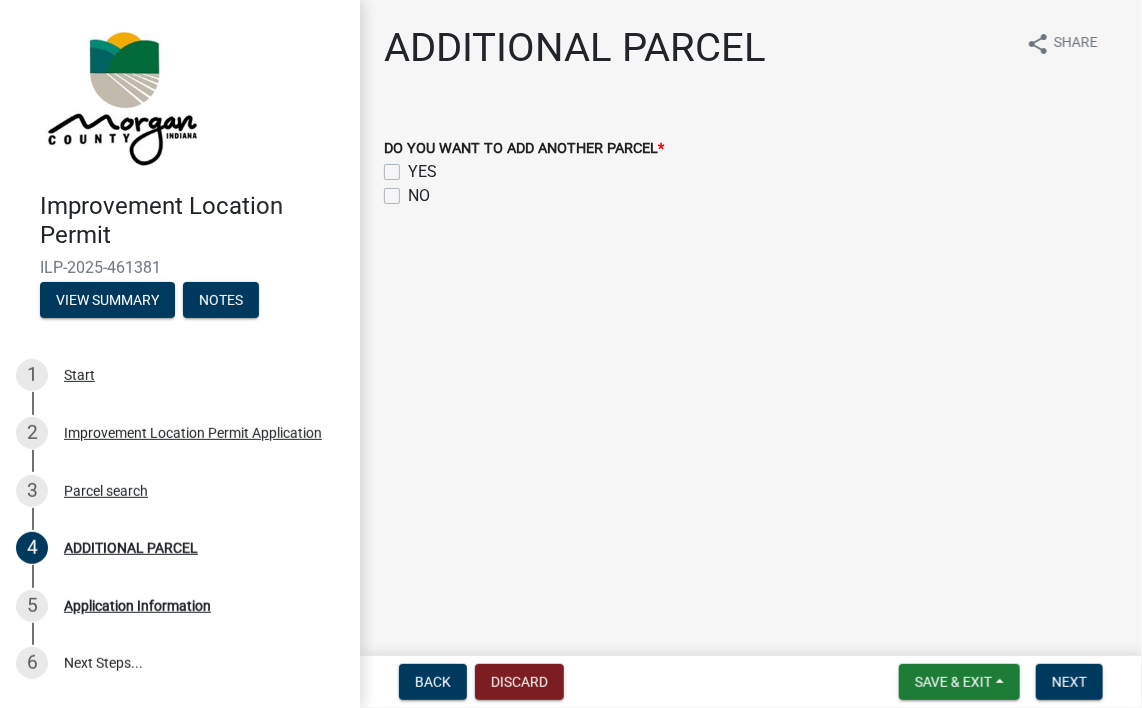 click on "NO" 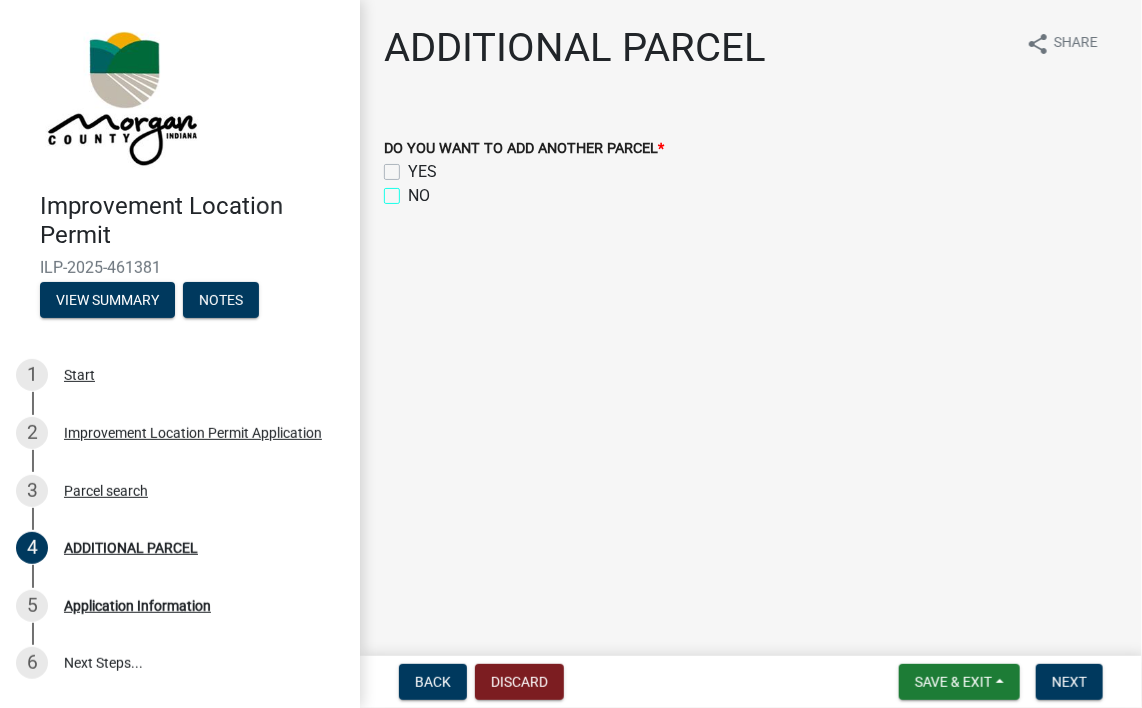 click on "NO" at bounding box center [414, 190] 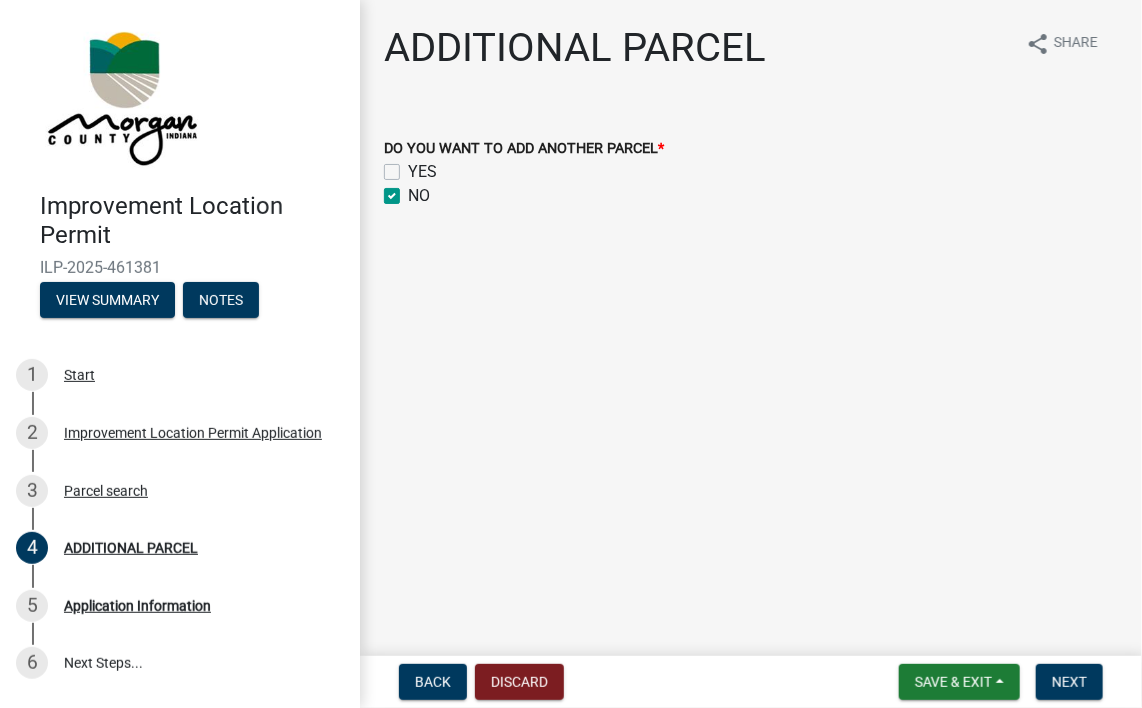 checkbox on "false" 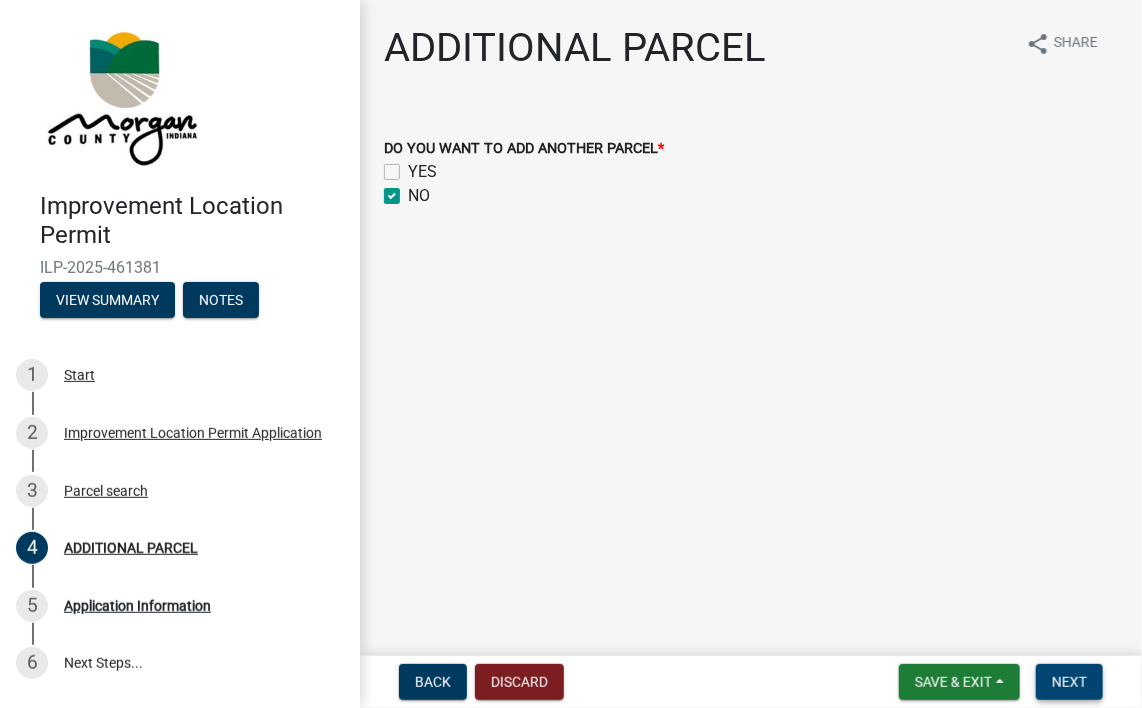 click on "Next" at bounding box center (1069, 682) 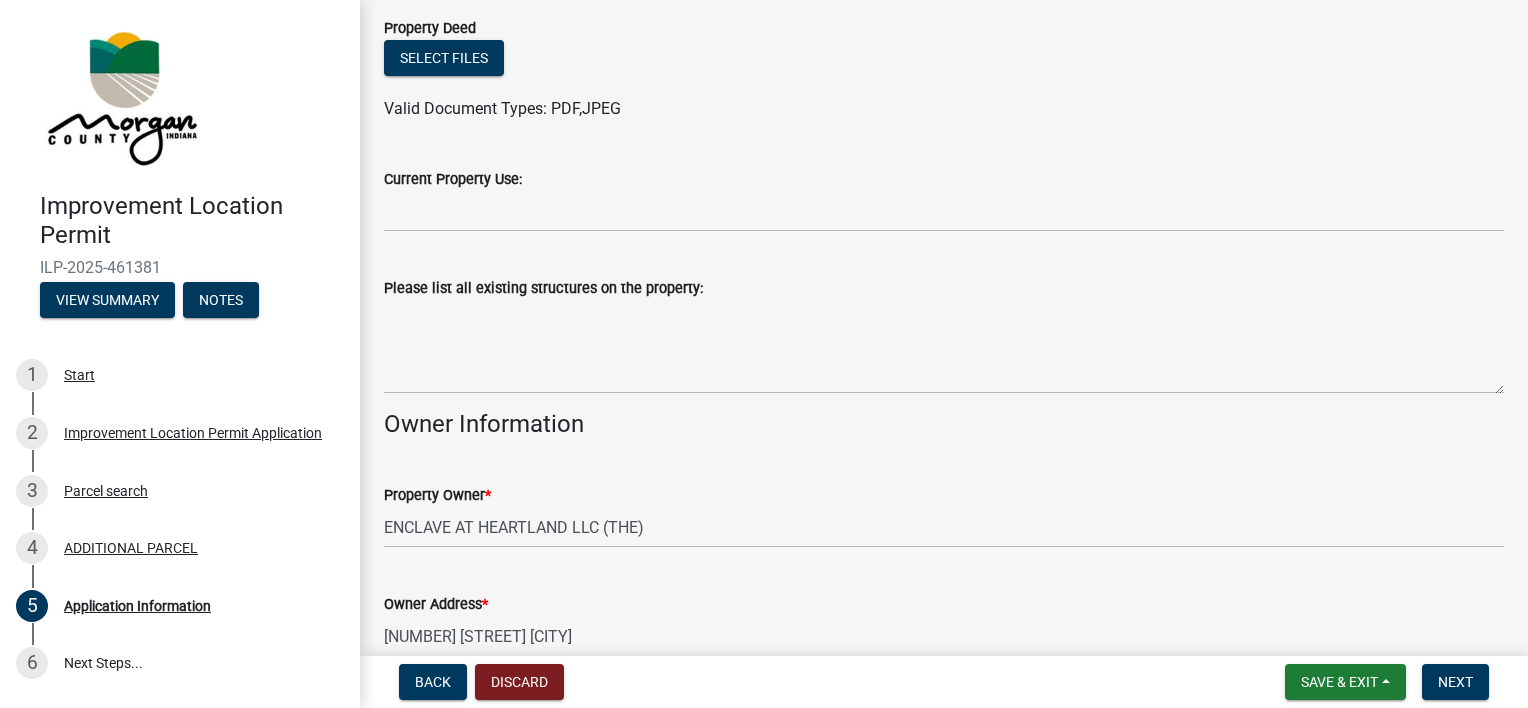 scroll, scrollTop: 565, scrollLeft: 0, axis: vertical 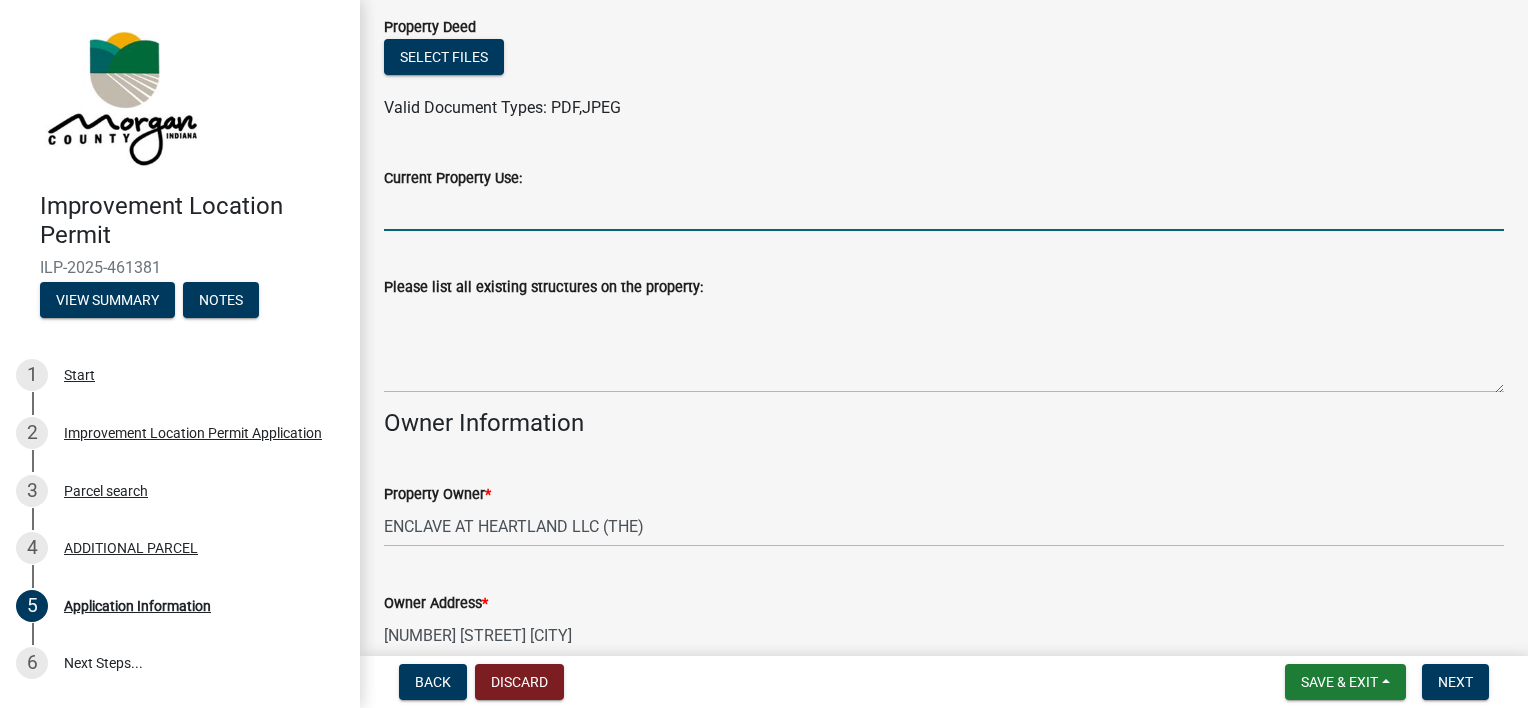 click on "Current Property Use:" at bounding box center [944, 210] 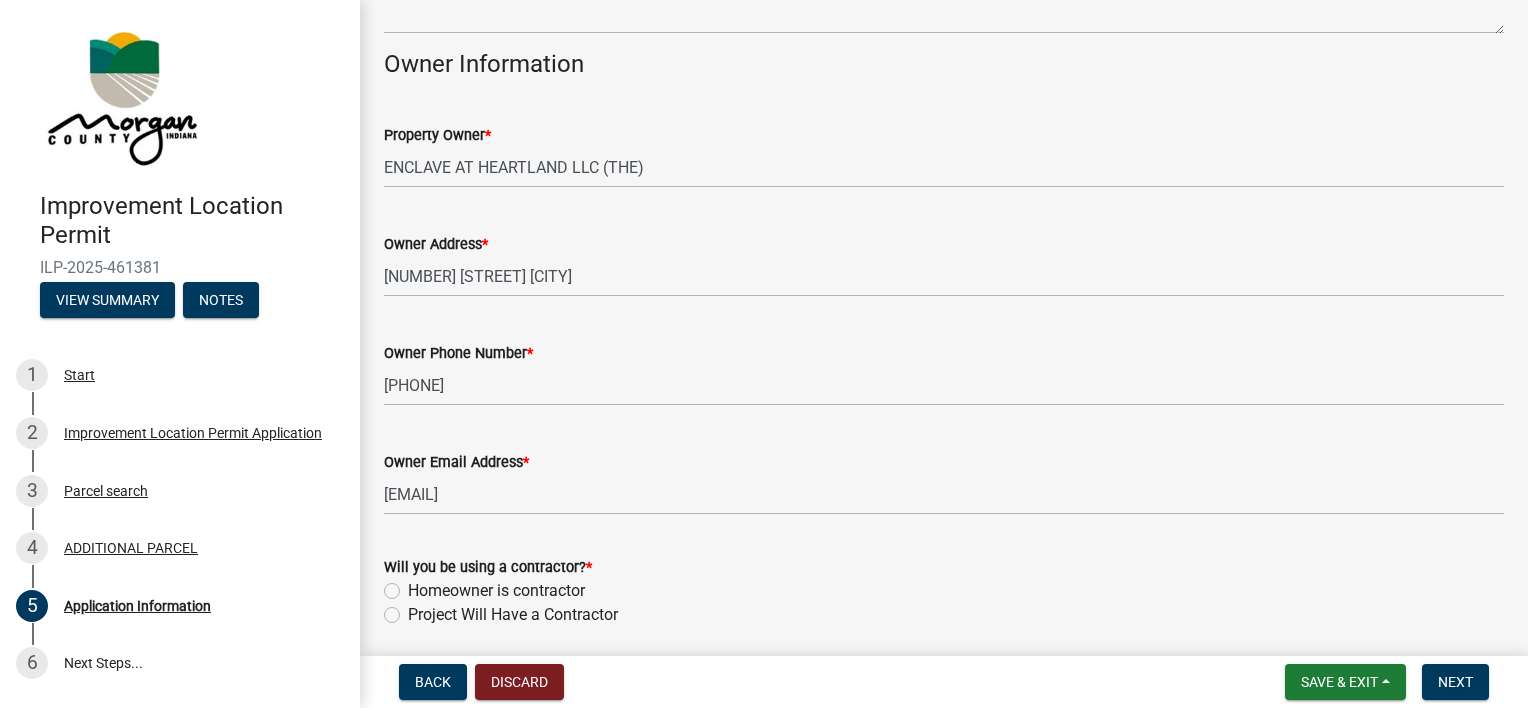 scroll, scrollTop: 998, scrollLeft: 0, axis: vertical 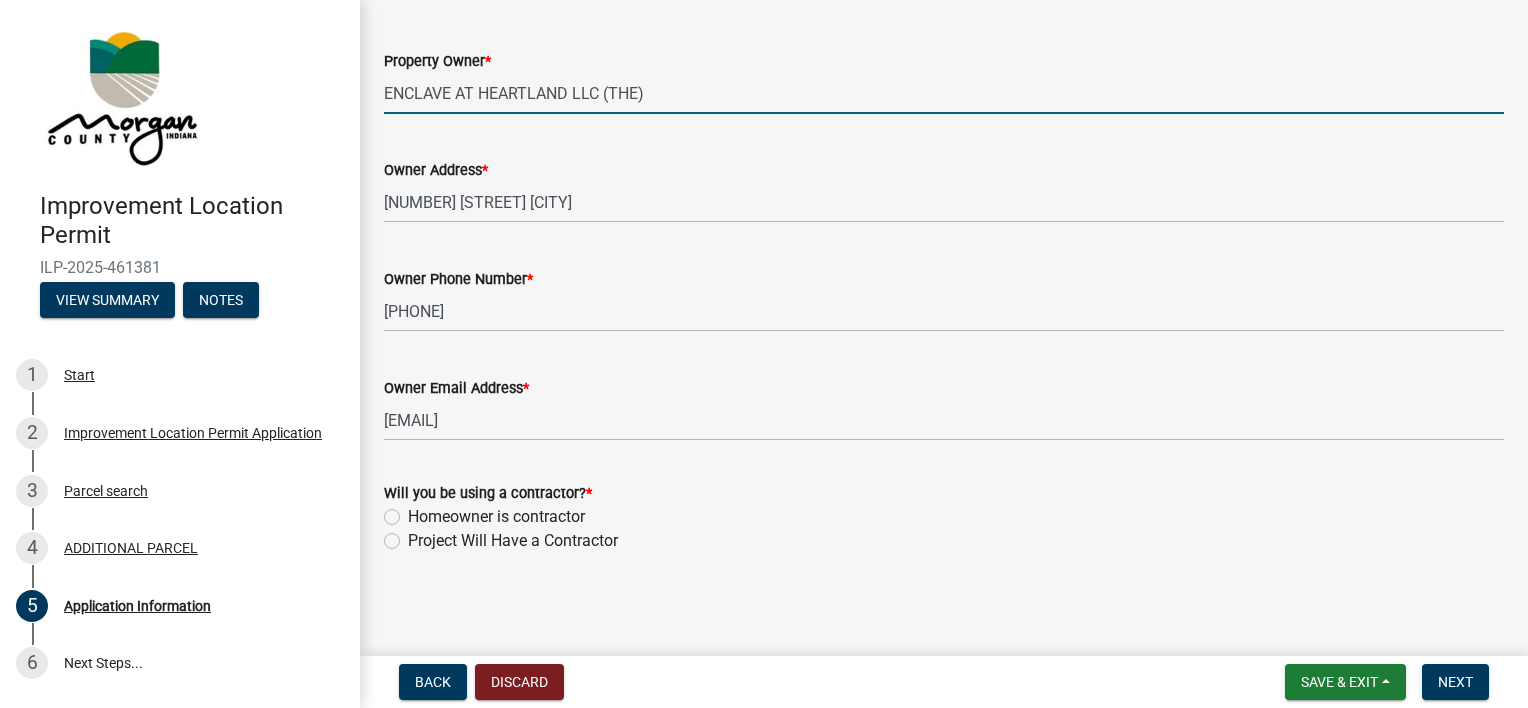 drag, startPoint x: 685, startPoint y: 97, endPoint x: 357, endPoint y: 96, distance: 328.00153 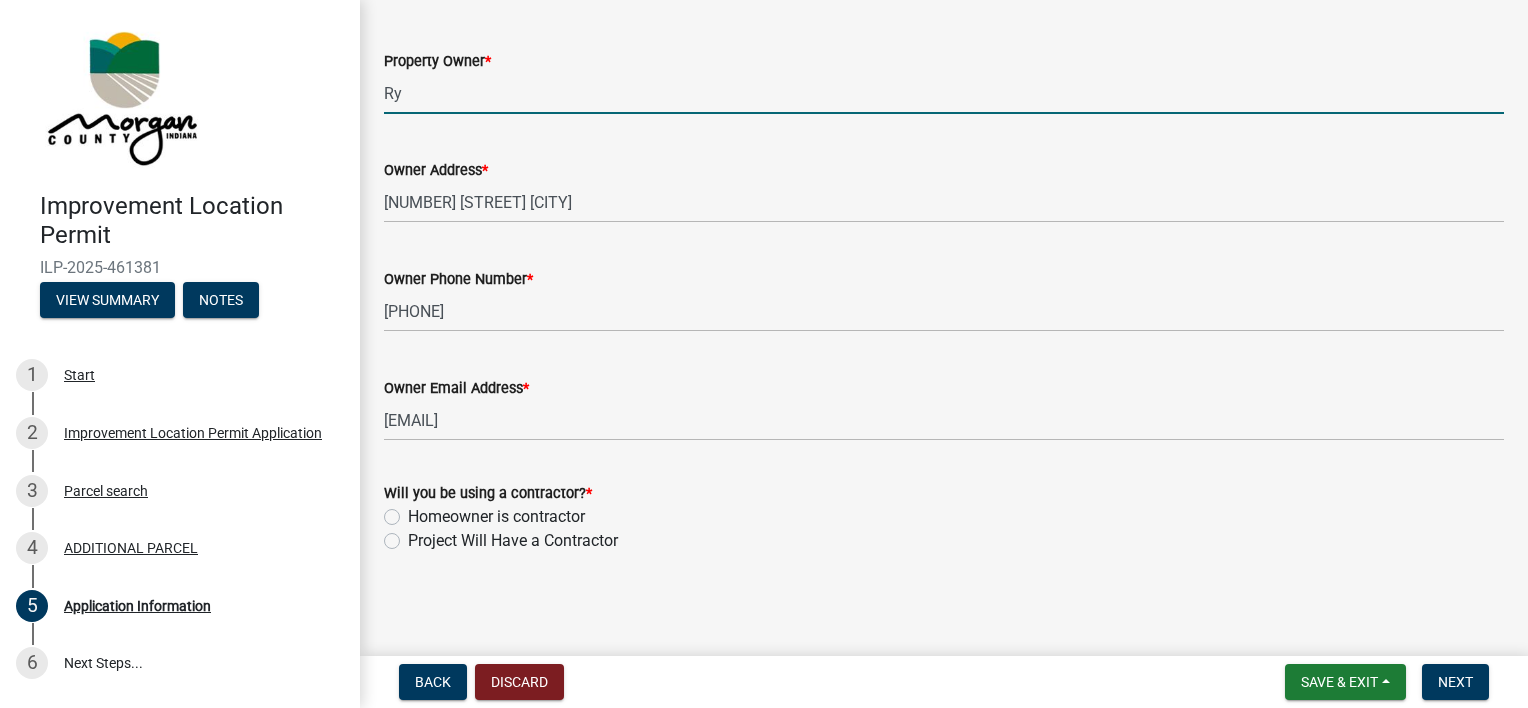 type on "Ryan Homes" 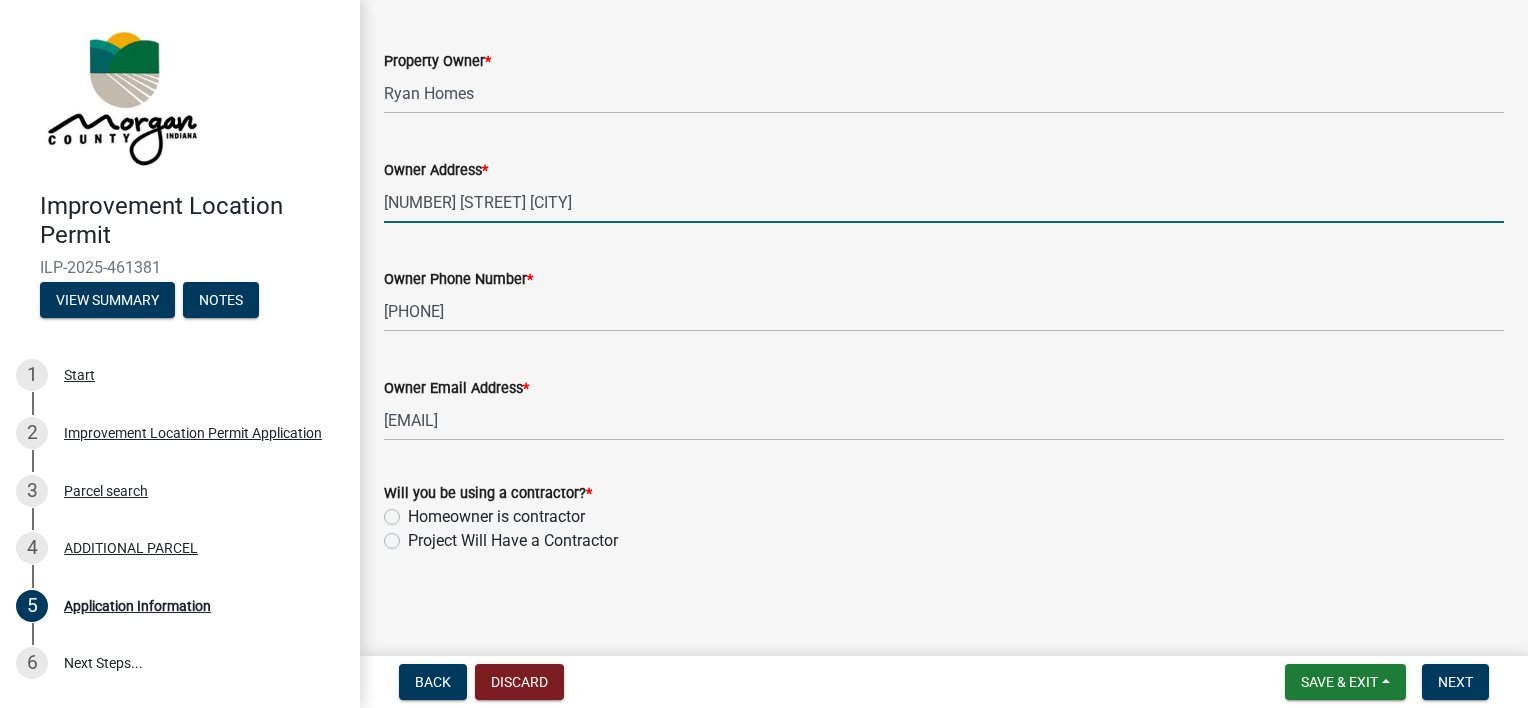 drag, startPoint x: 575, startPoint y: 208, endPoint x: 369, endPoint y: 190, distance: 206.78491 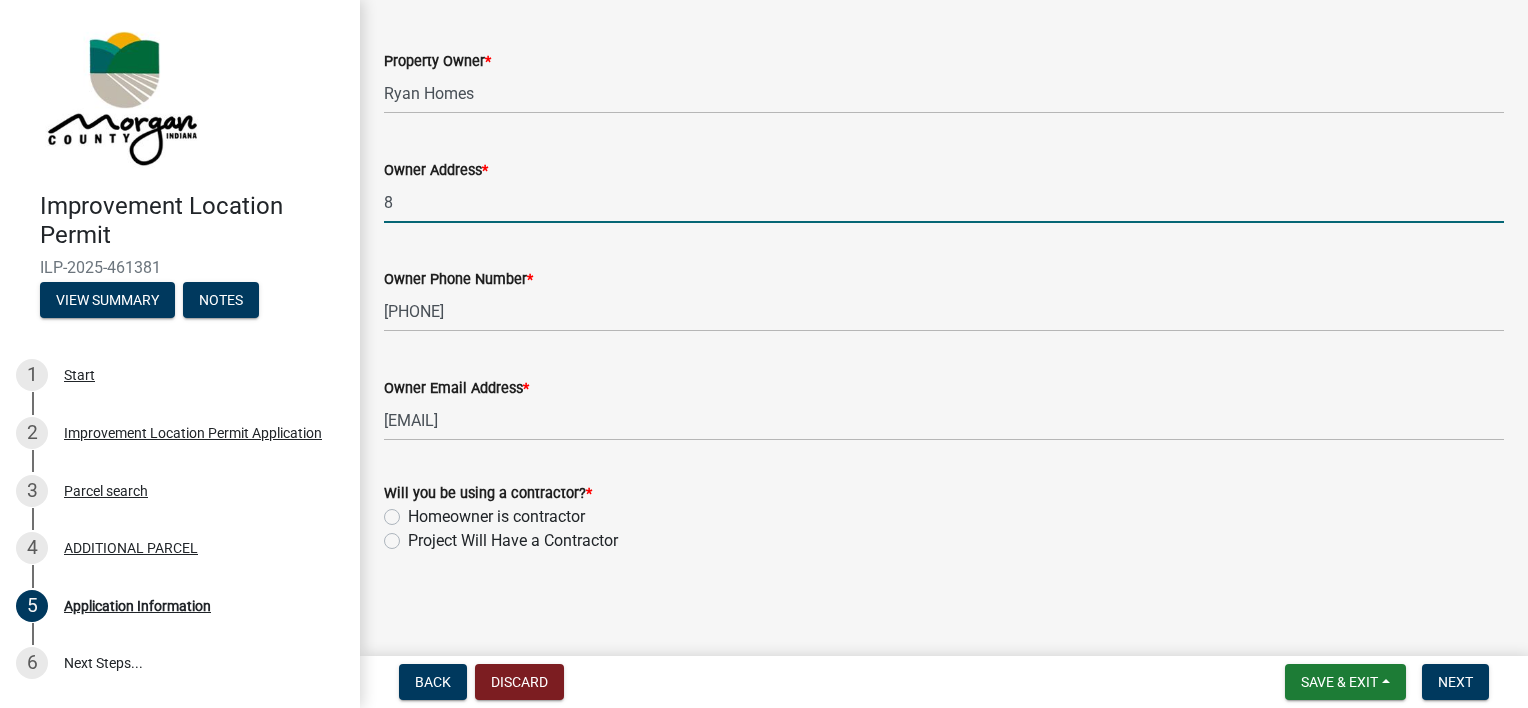 type on "[NUMBER] [STREET] [CITY], [STATE] [POSTAL_CODE]" 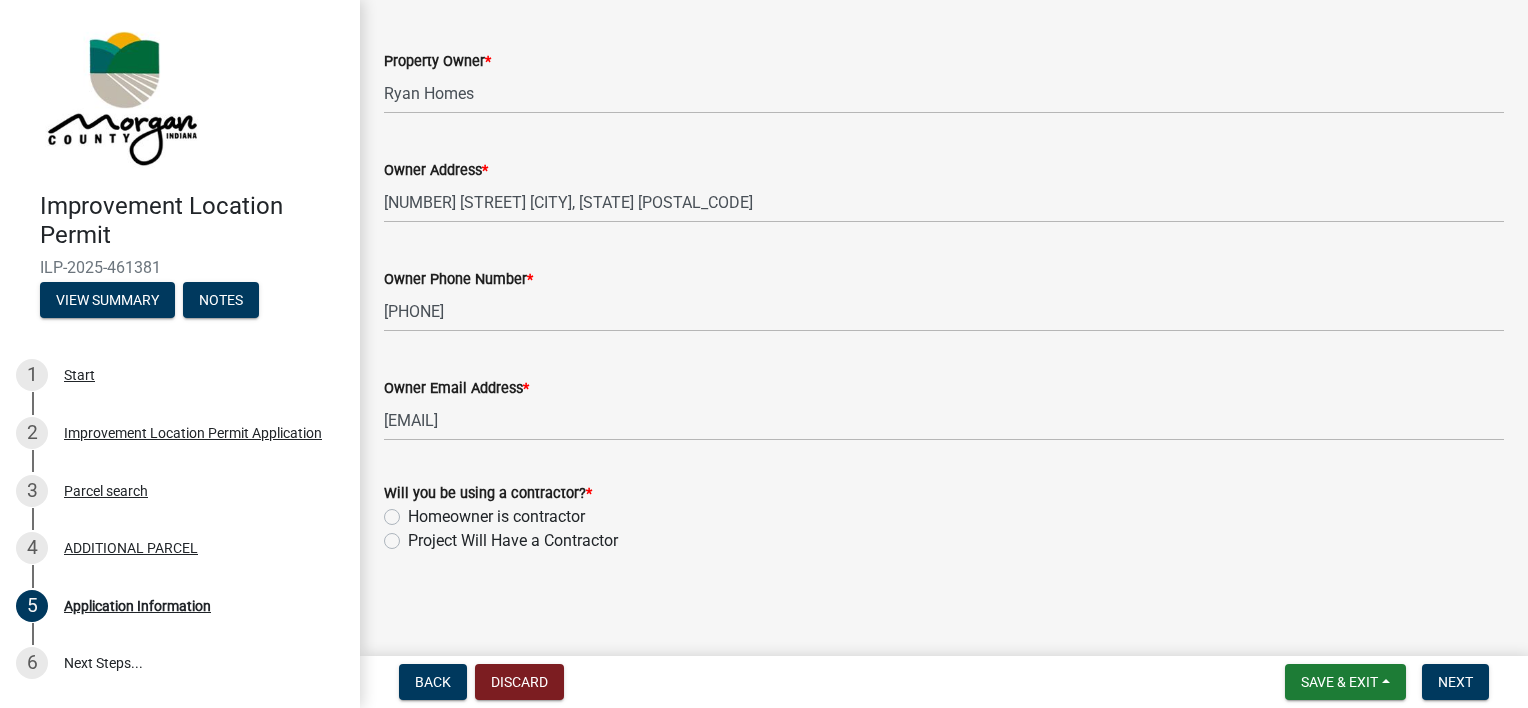 click on "Homeowner is contractor" 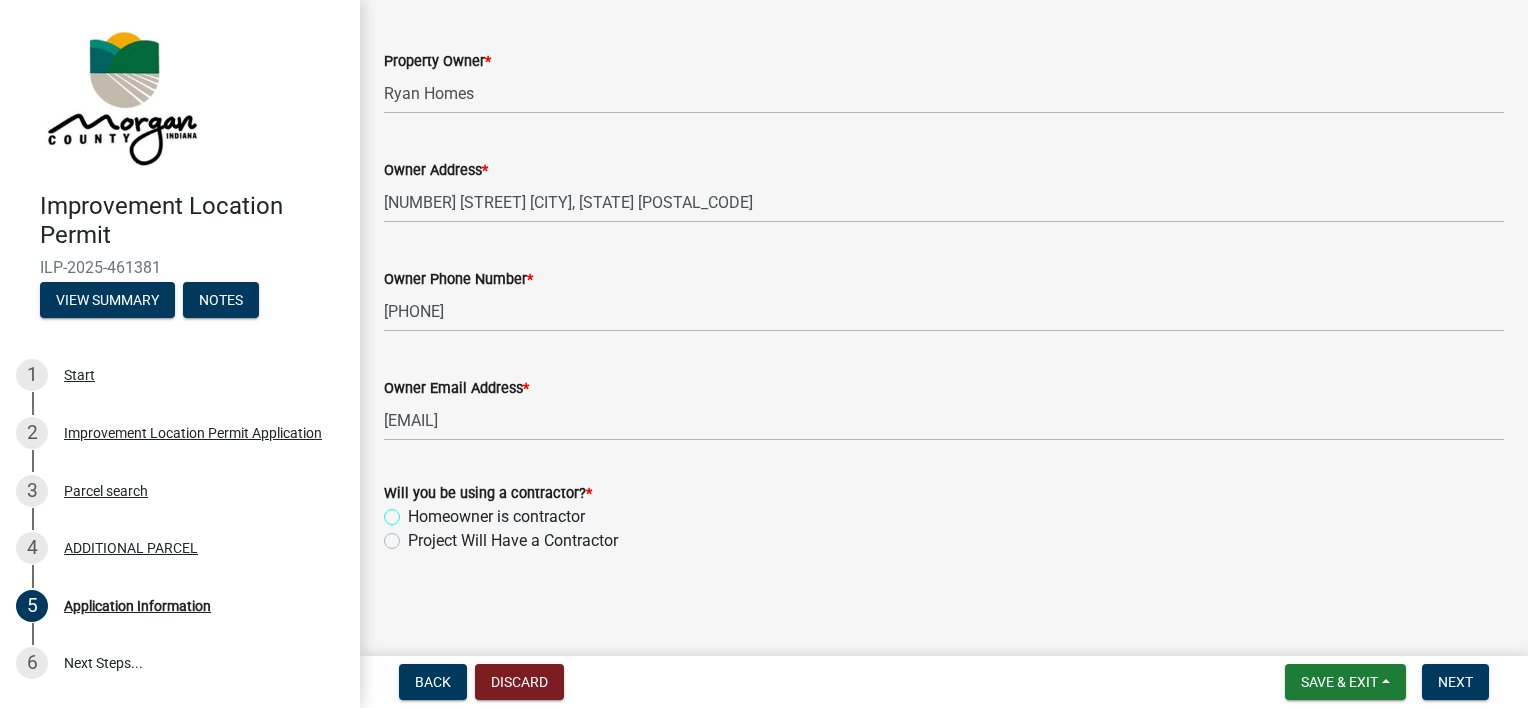 click on "Homeowner is contractor" at bounding box center (414, 511) 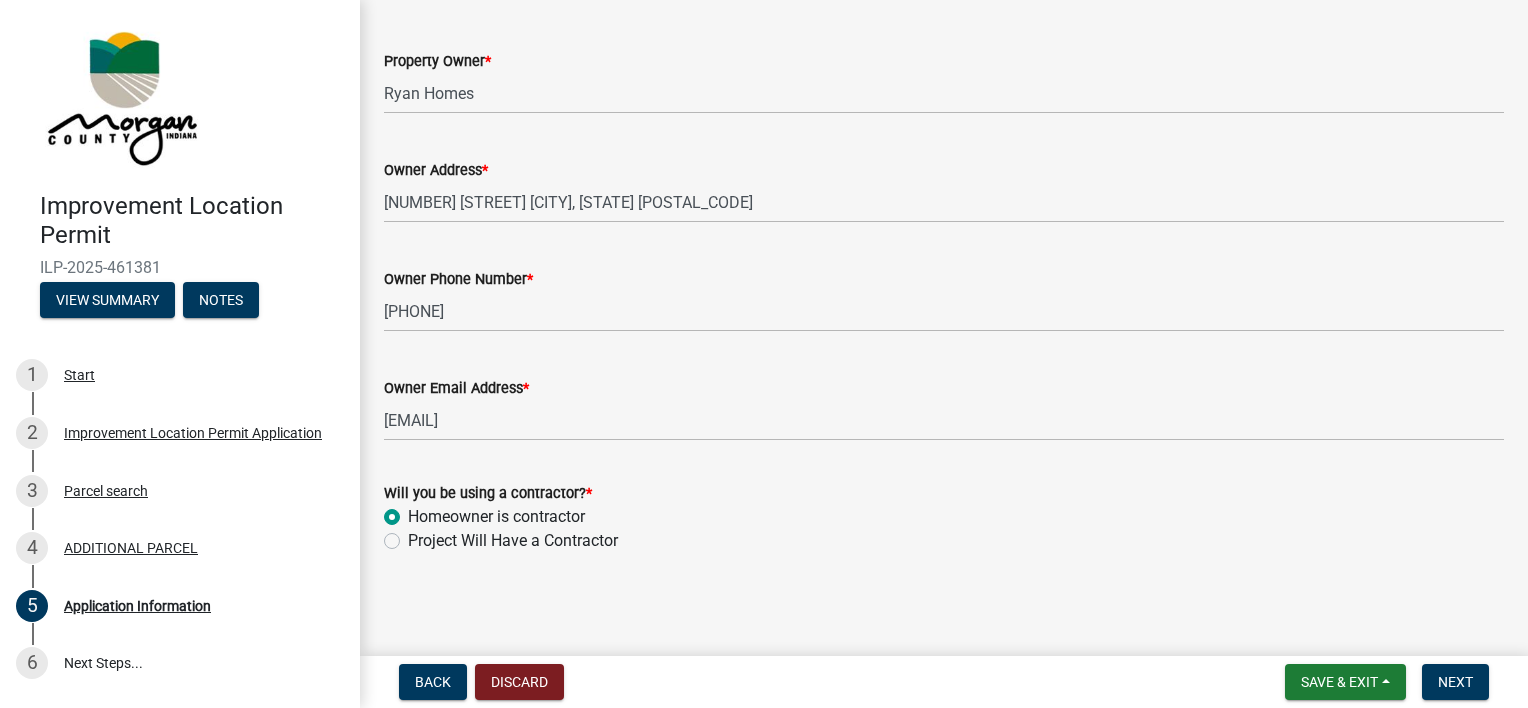 radio on "true" 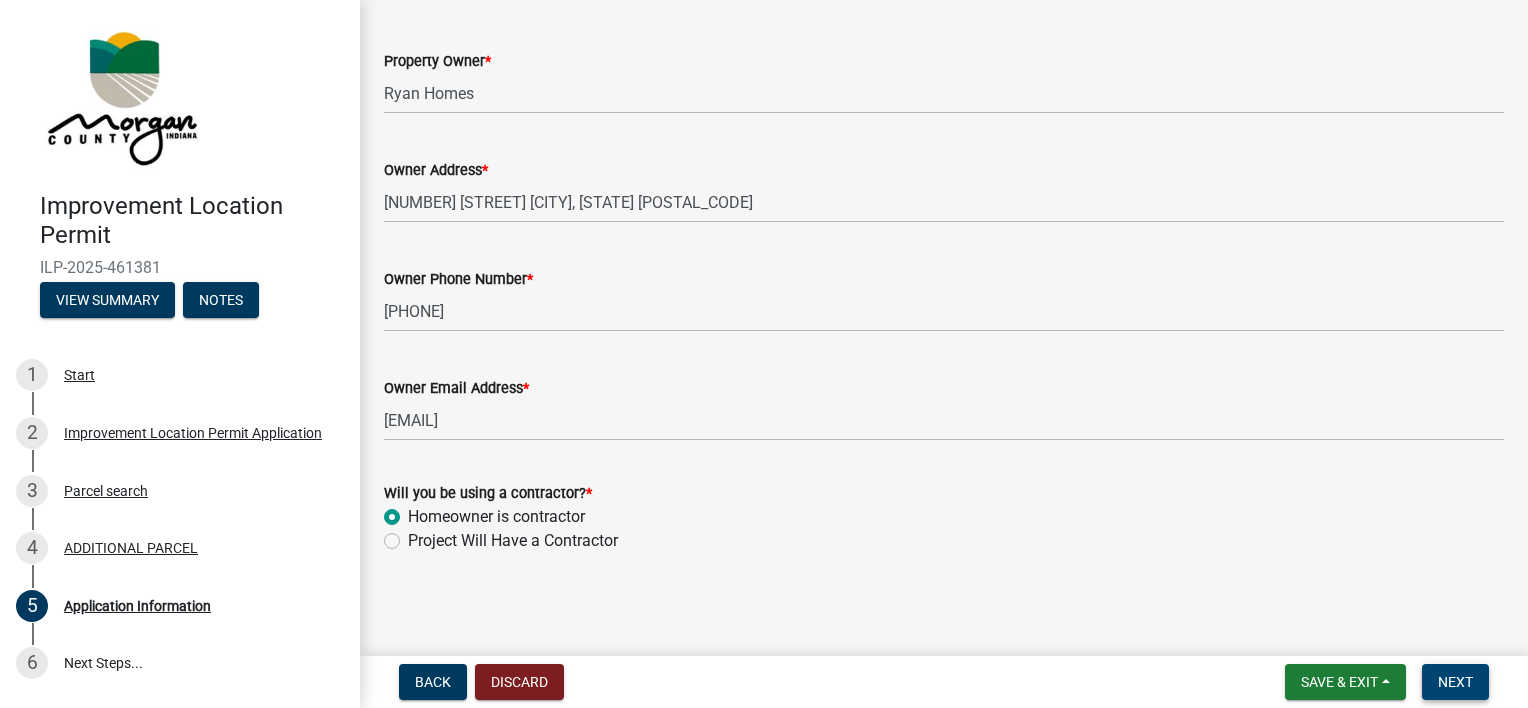 click on "Next" at bounding box center (1455, 682) 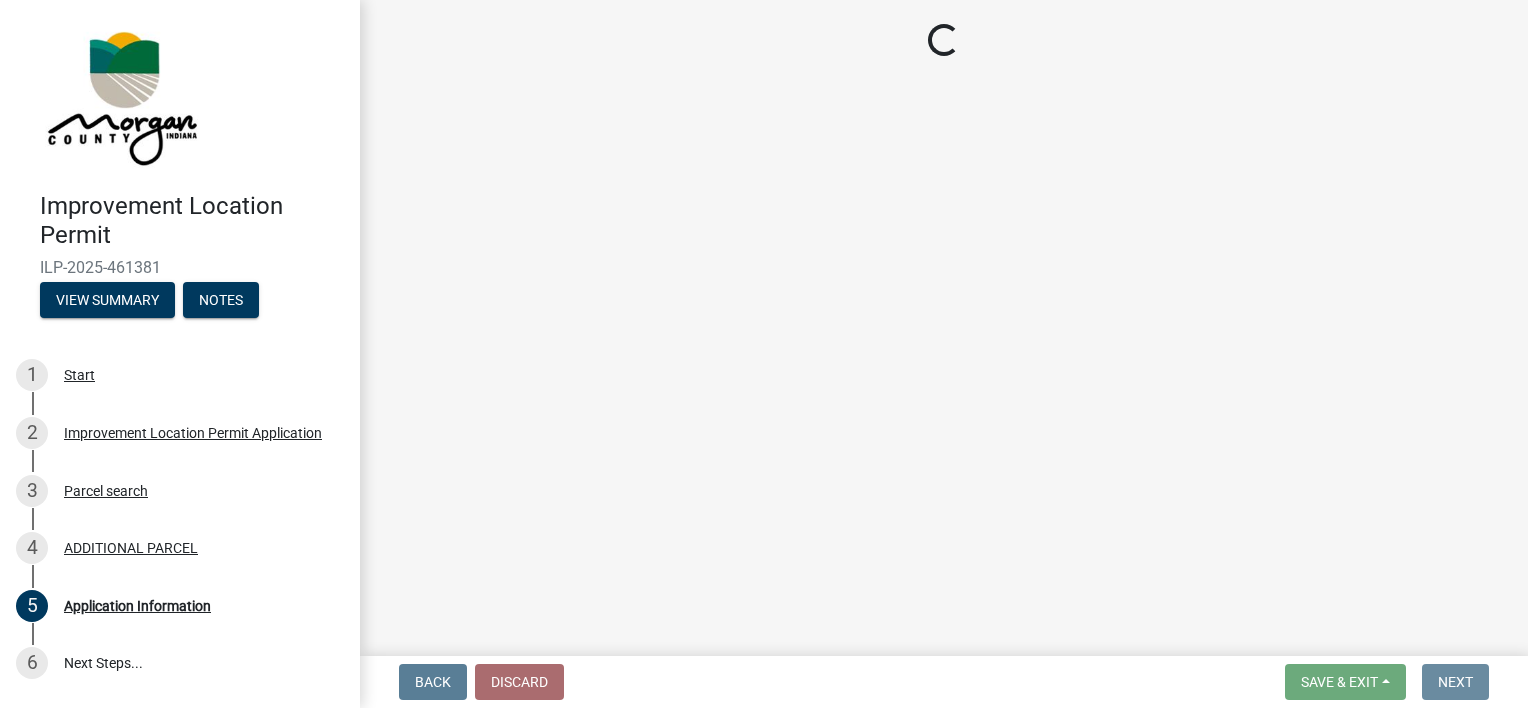 scroll, scrollTop: 0, scrollLeft: 0, axis: both 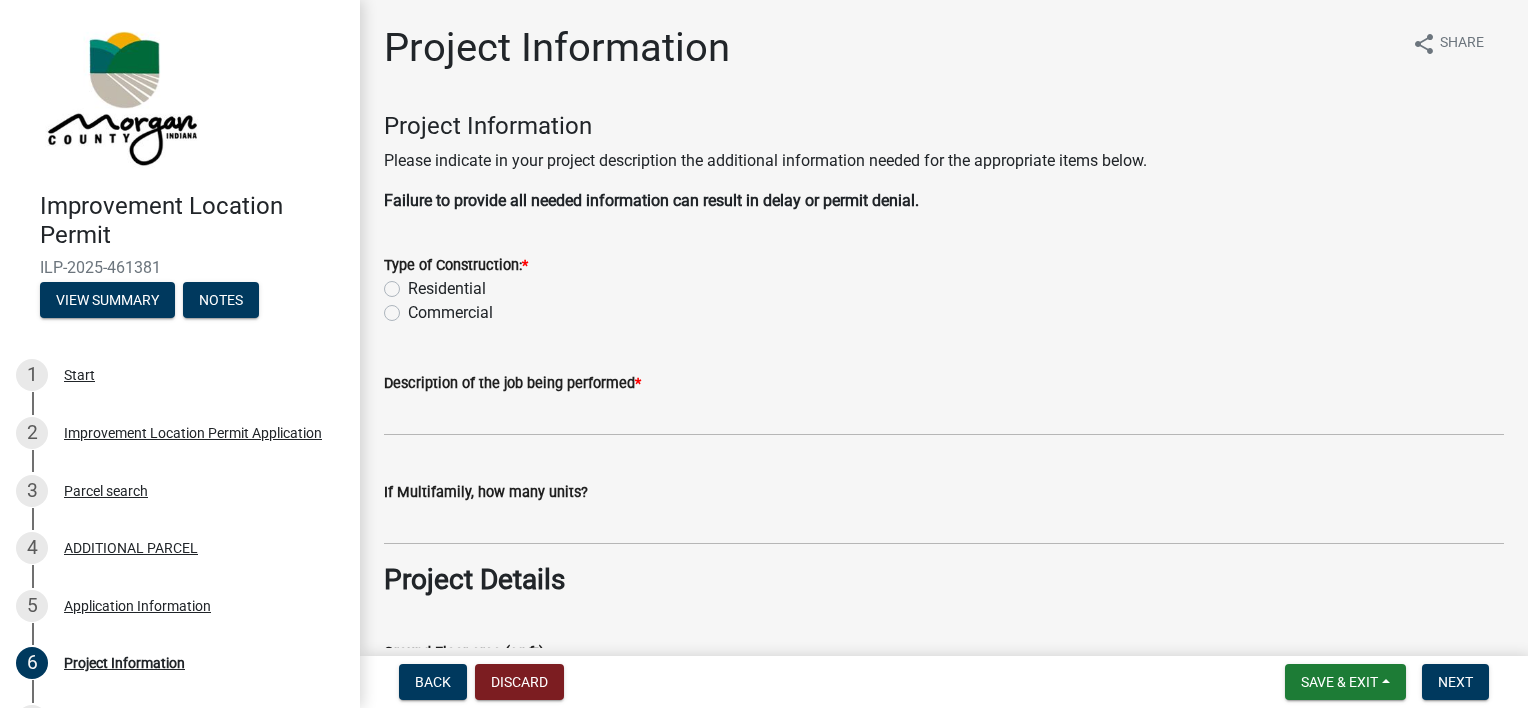 click on "Residential" 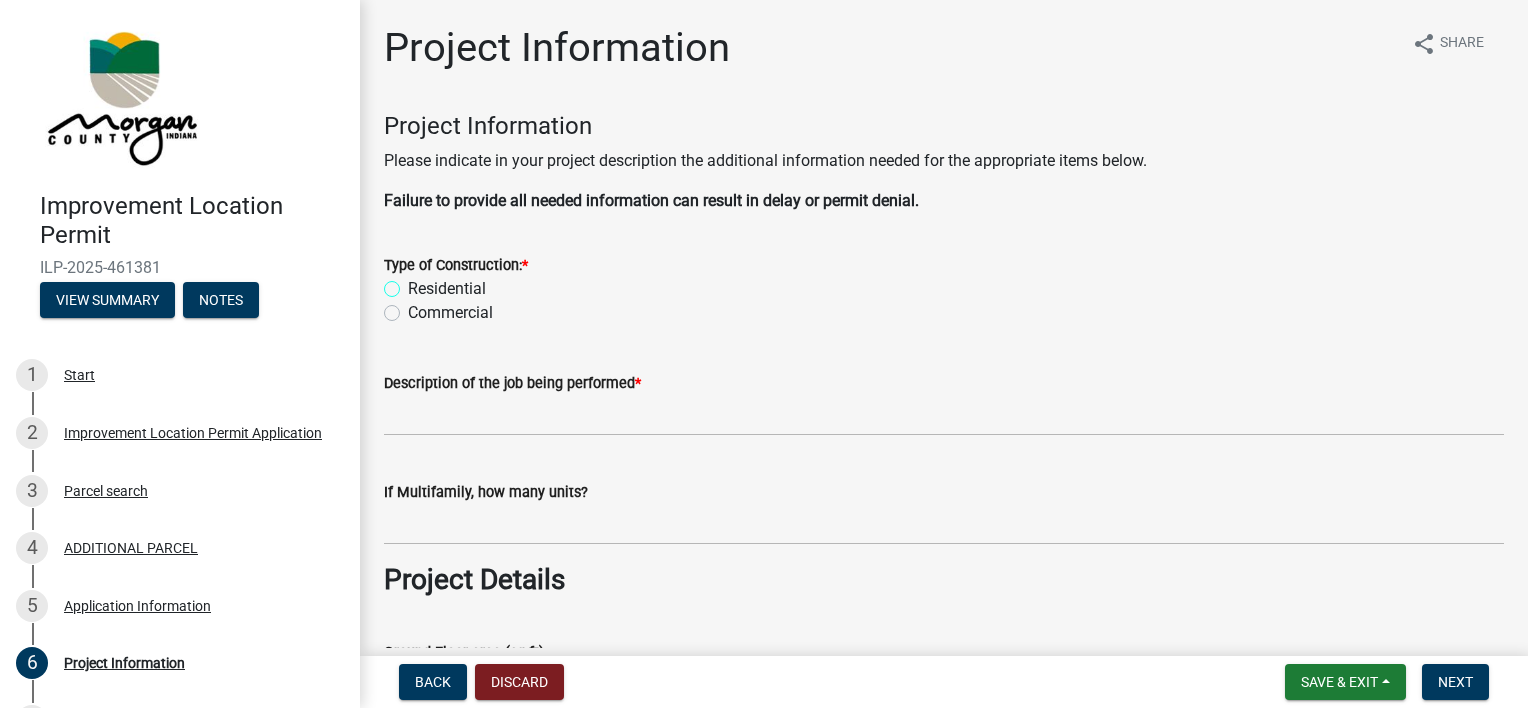click on "Residential" at bounding box center (414, 283) 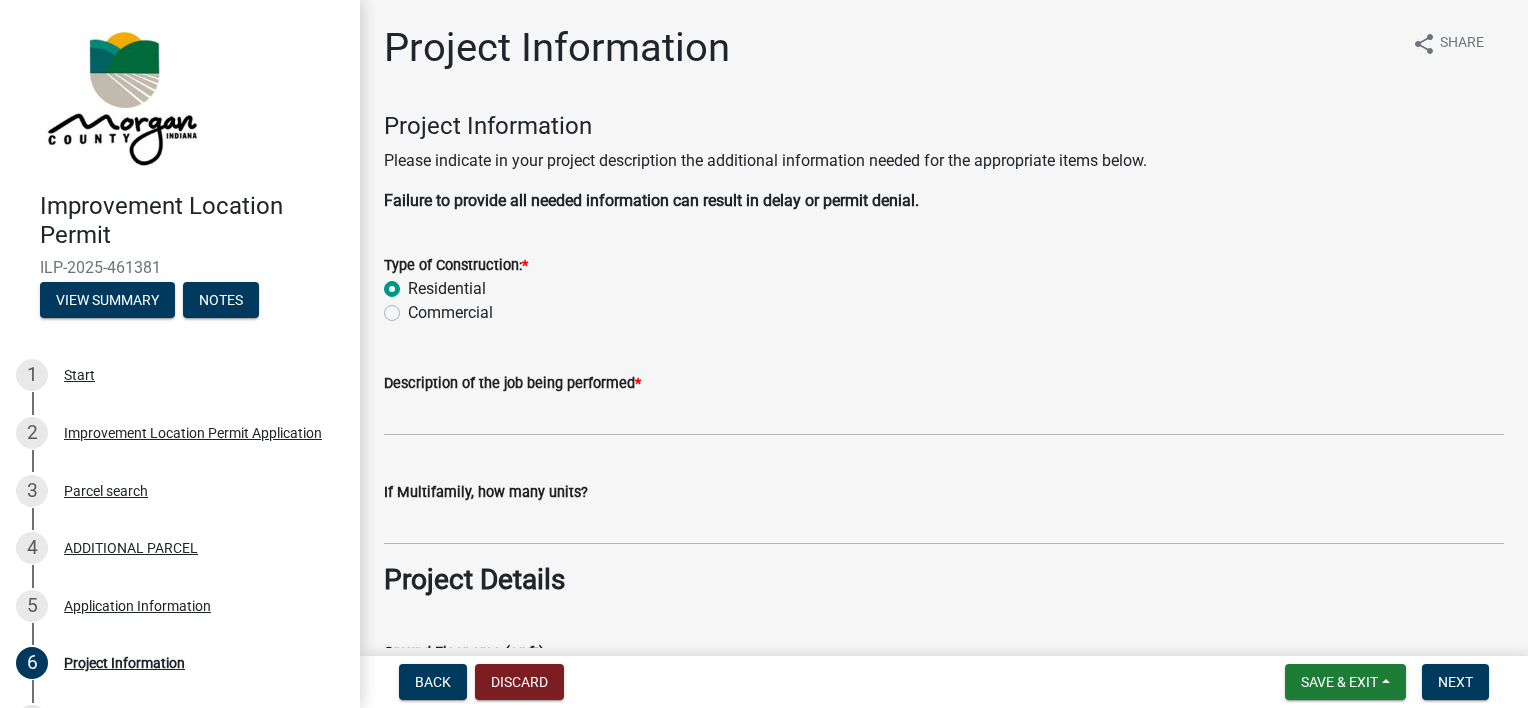 radio on "true" 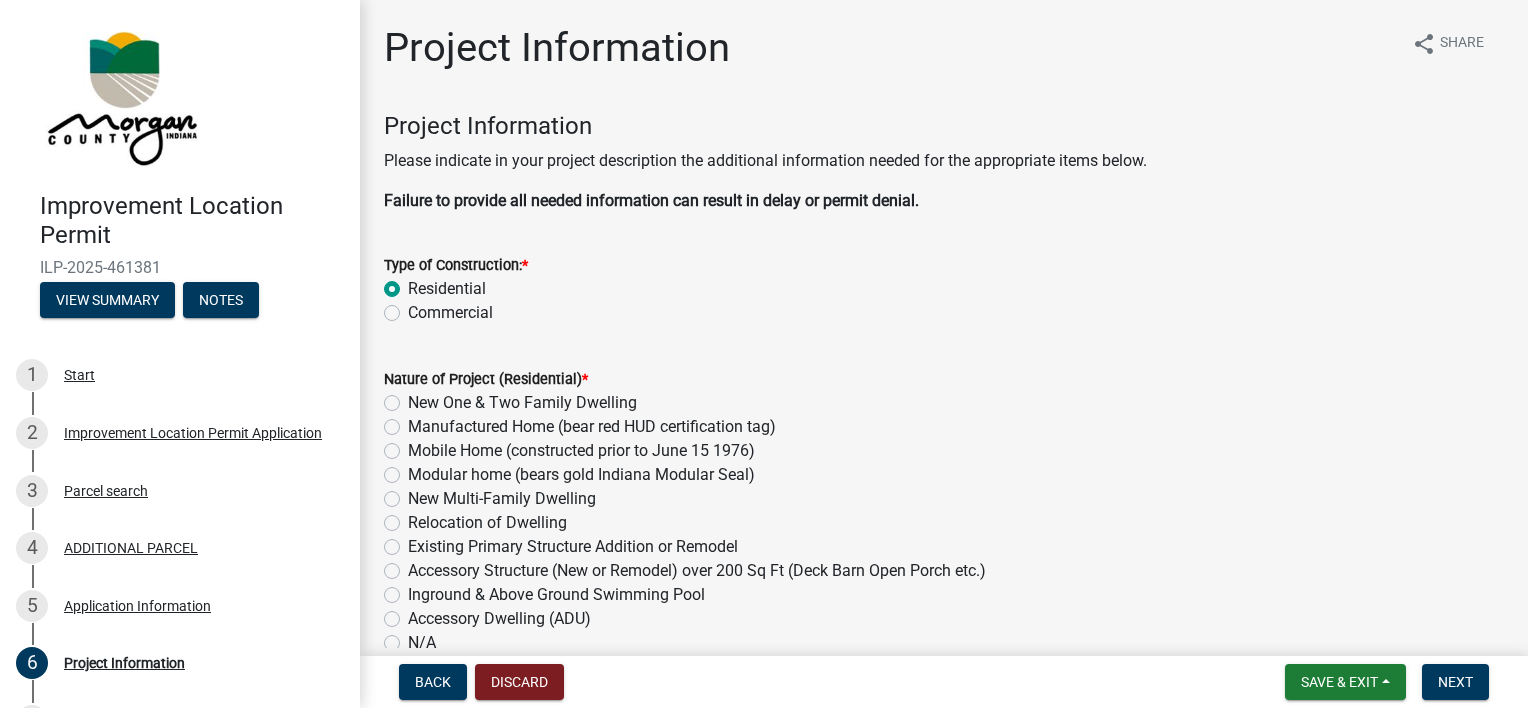 click on "New One & Two Family Dwelling" 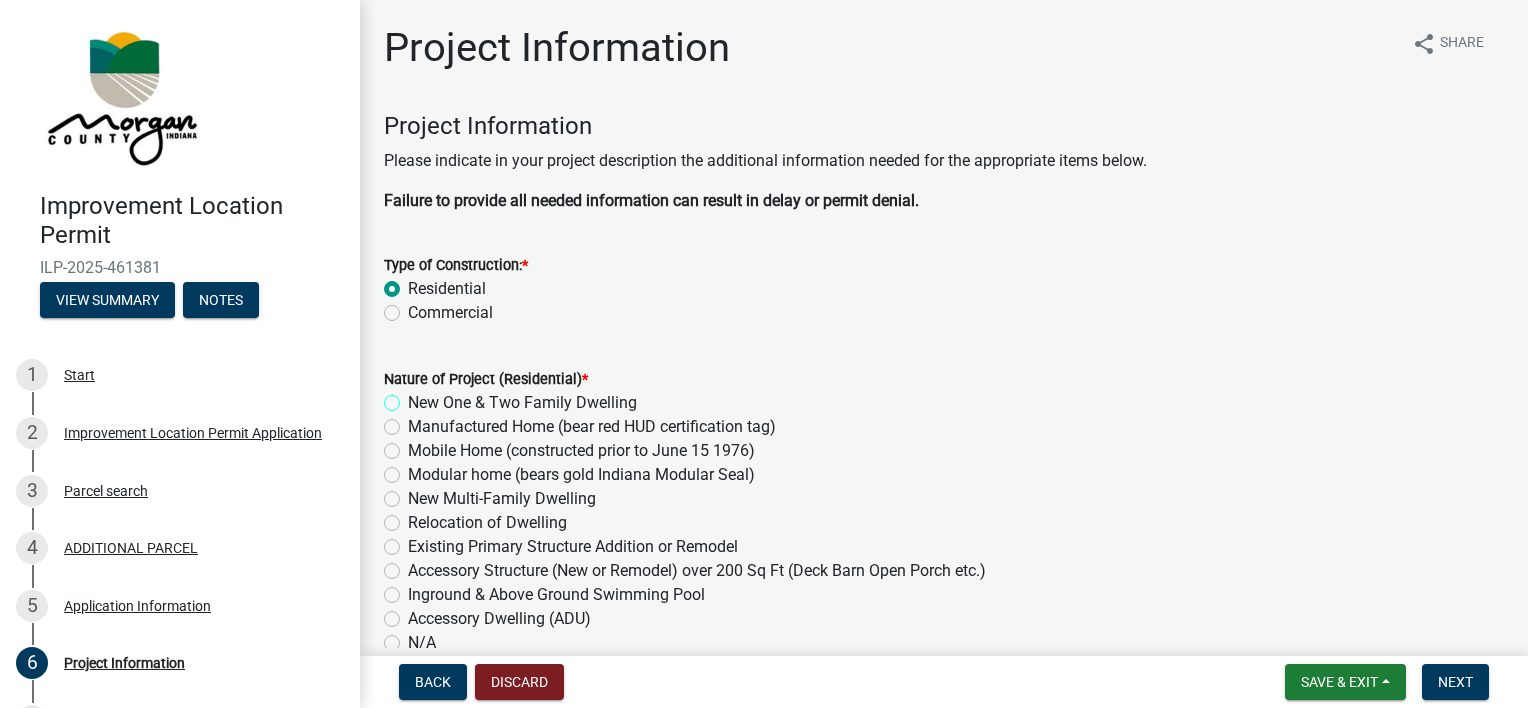 click on "New One & Two Family Dwelling" at bounding box center [414, 397] 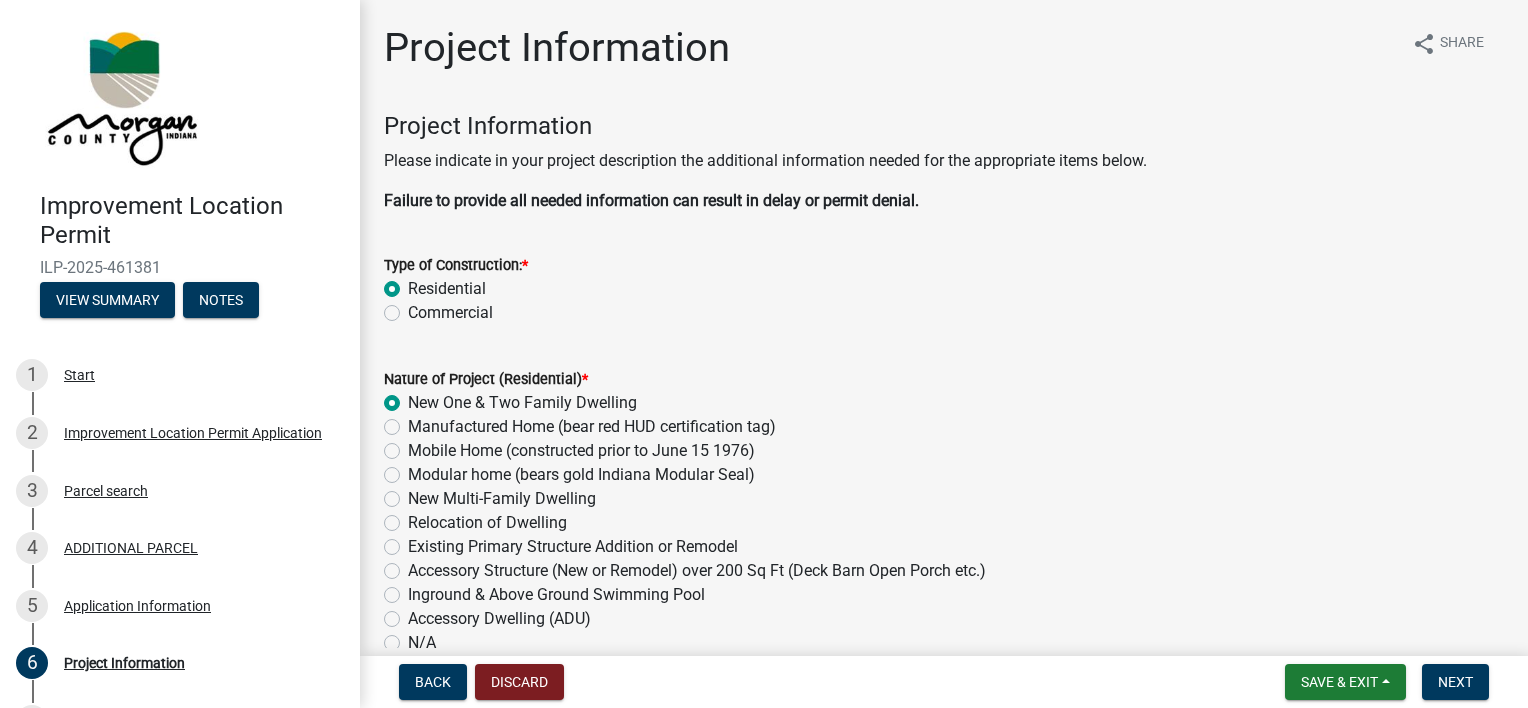 radio on "true" 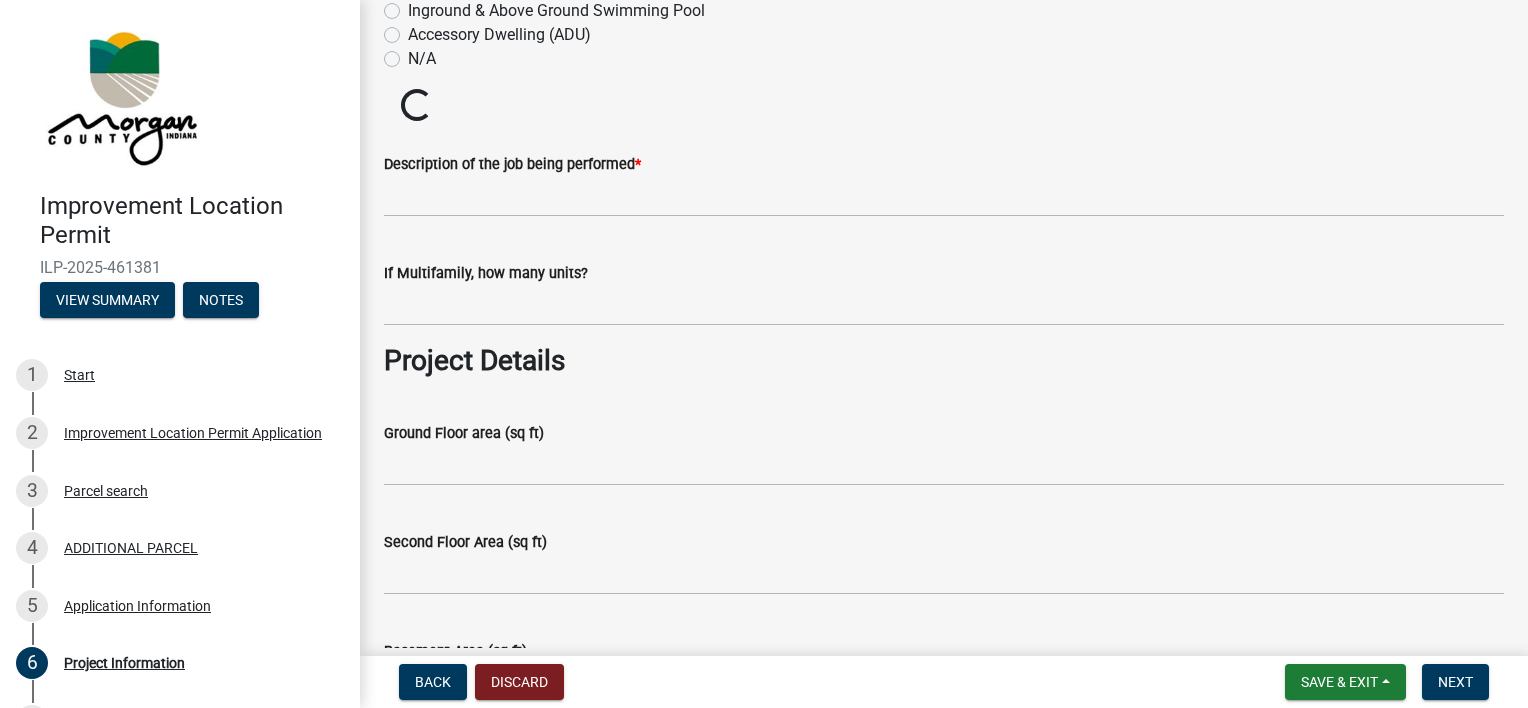 scroll, scrollTop: 581, scrollLeft: 0, axis: vertical 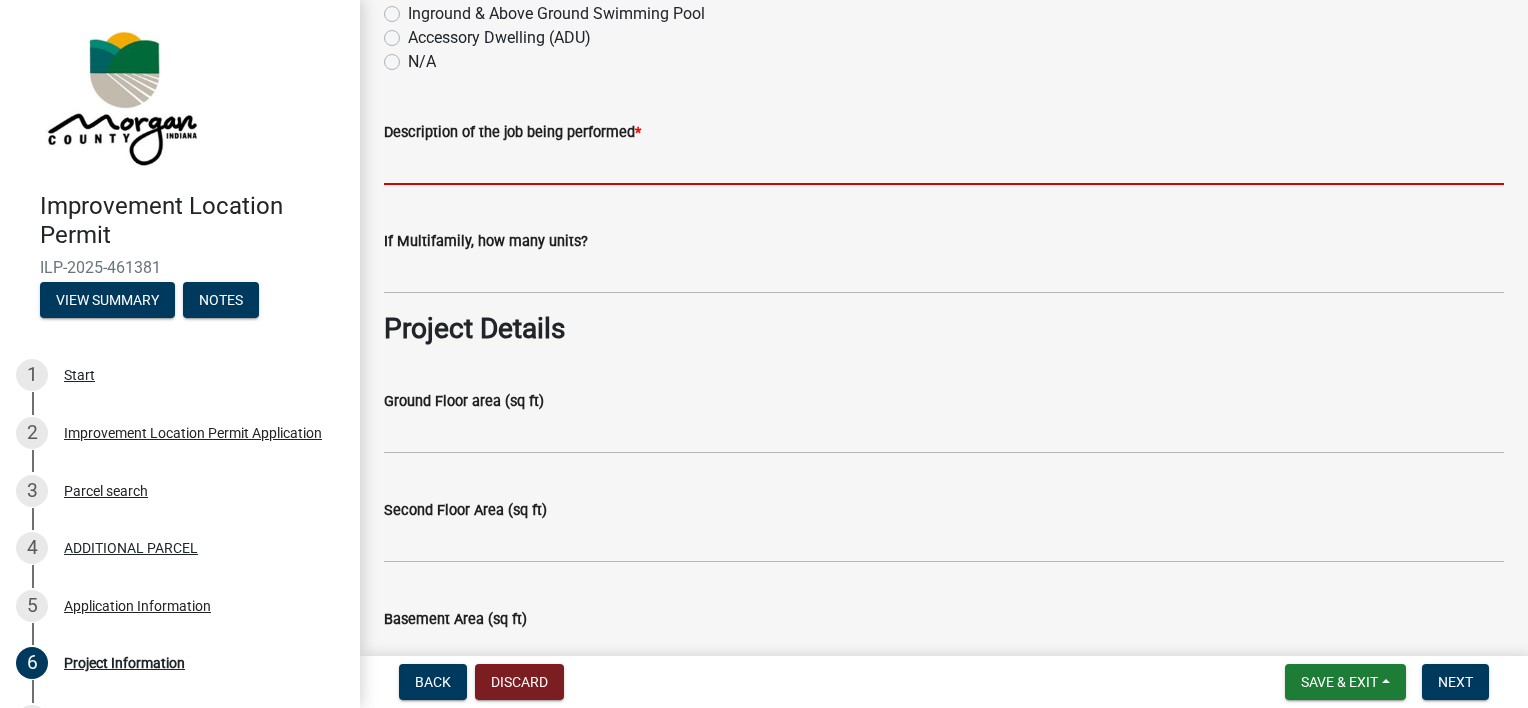 click on "Description of the job being performed  *" at bounding box center (944, 164) 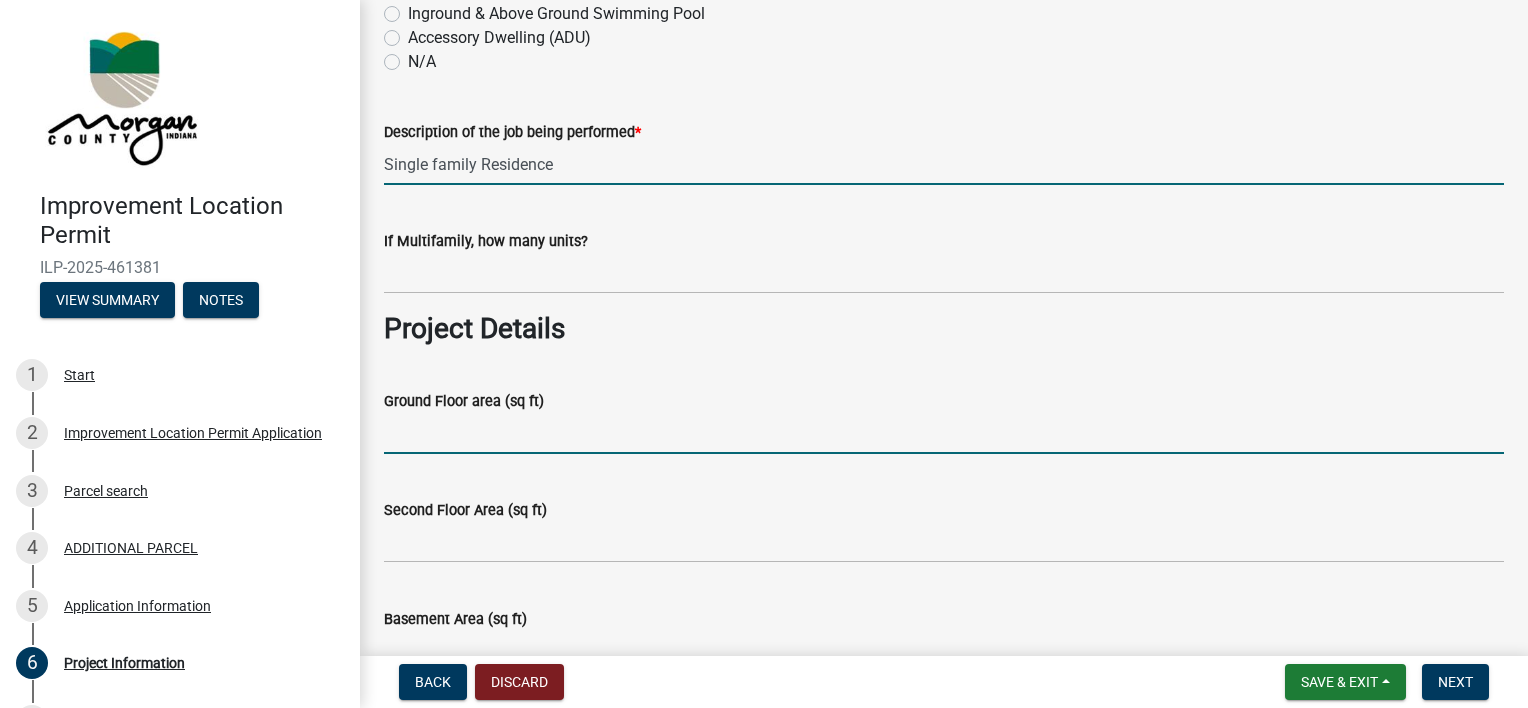 type on "1533" 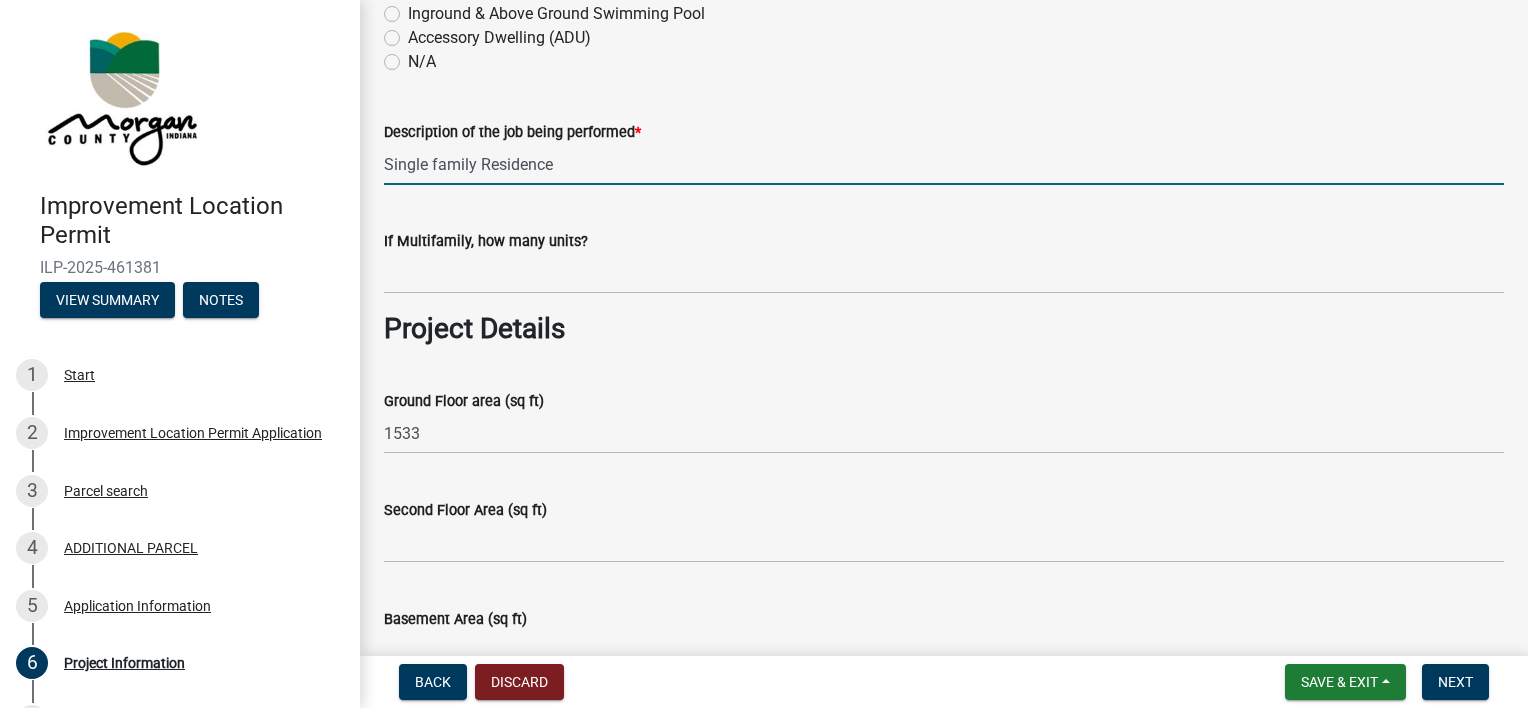 type on "443" 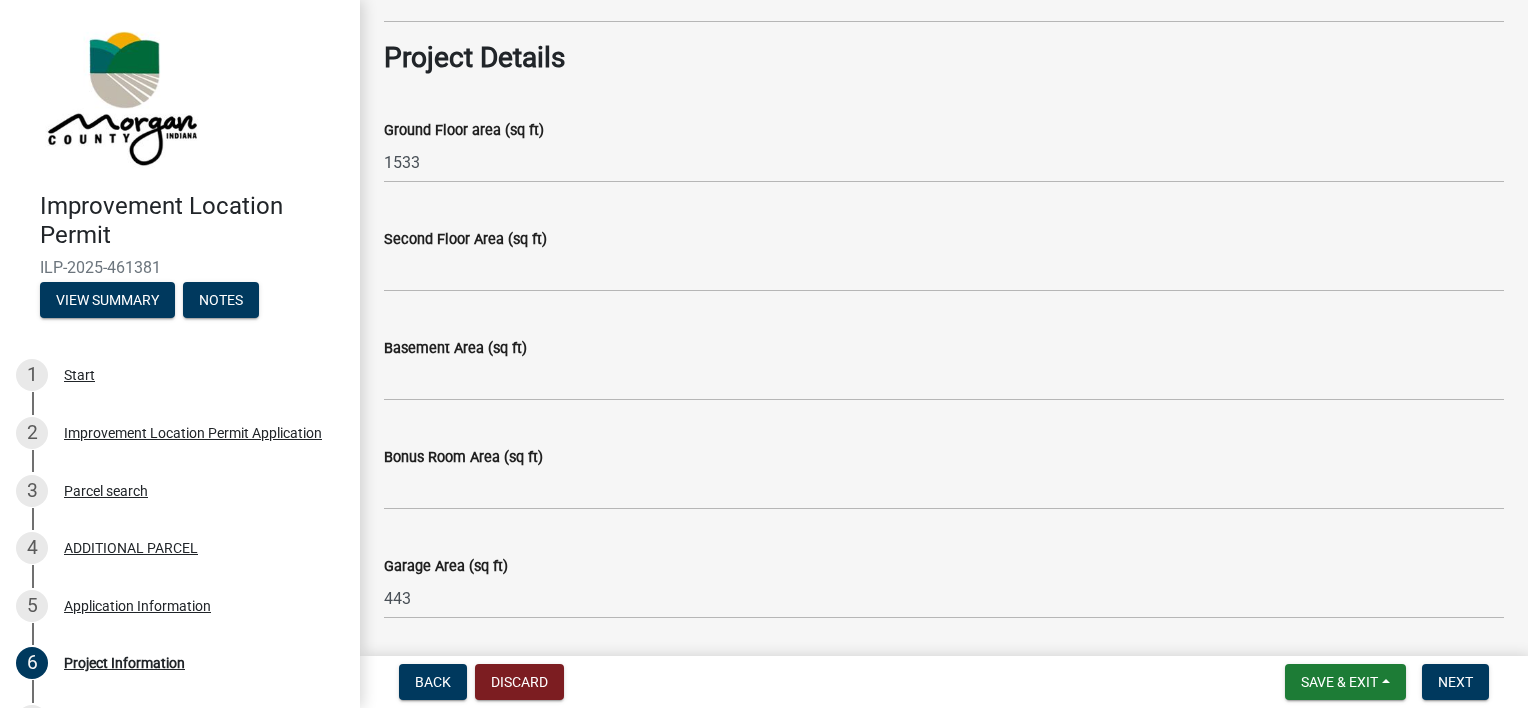 scroll, scrollTop: 856, scrollLeft: 0, axis: vertical 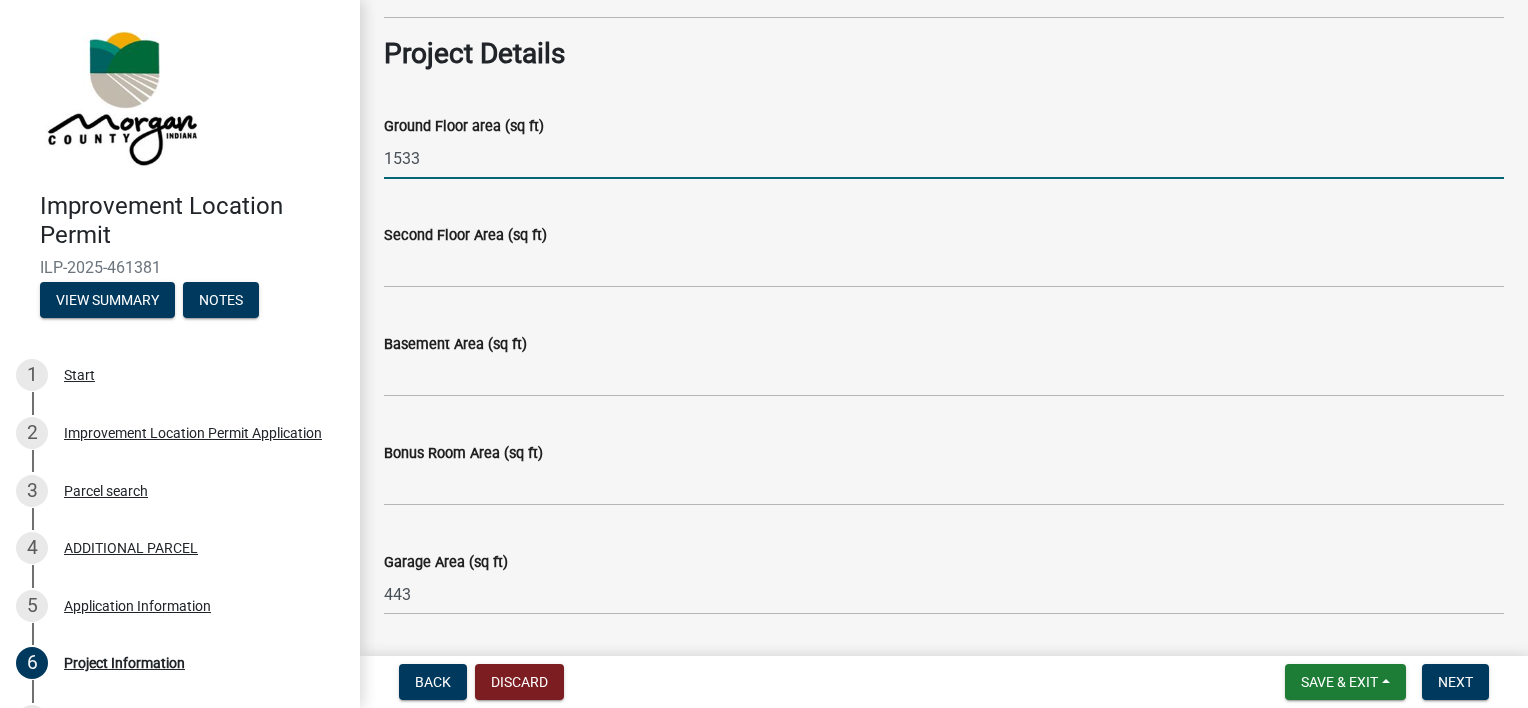drag, startPoint x: 497, startPoint y: 150, endPoint x: 323, endPoint y: 166, distance: 174.73409 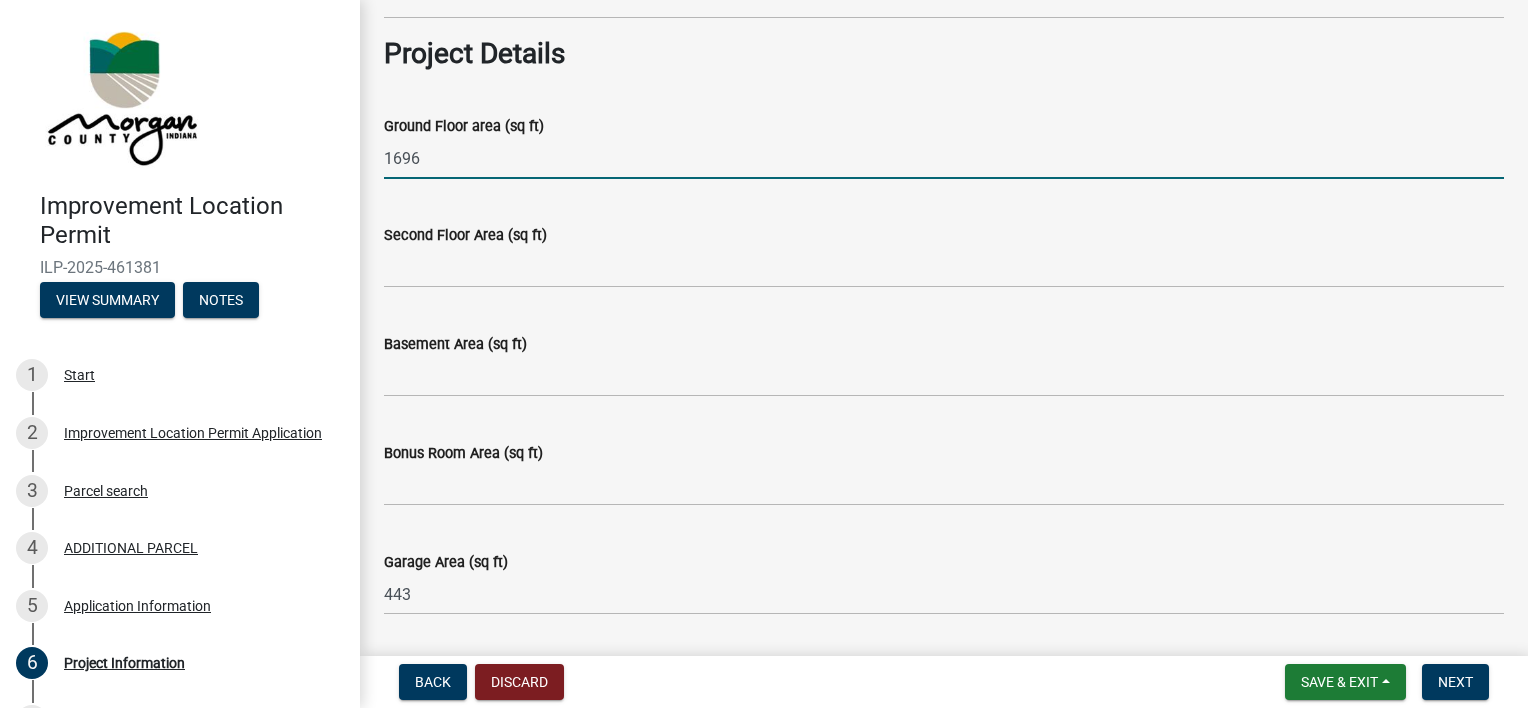 type on "1696" 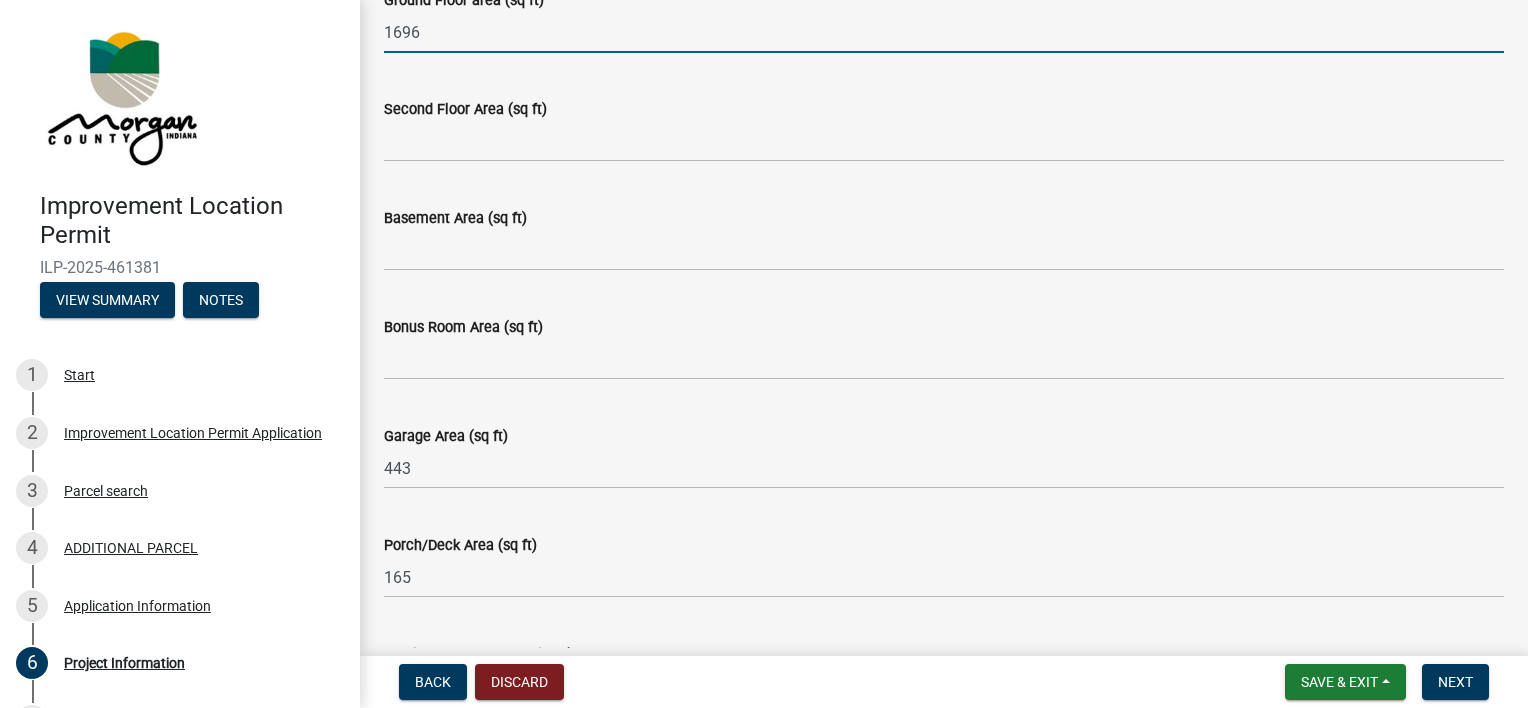scroll, scrollTop: 989, scrollLeft: 0, axis: vertical 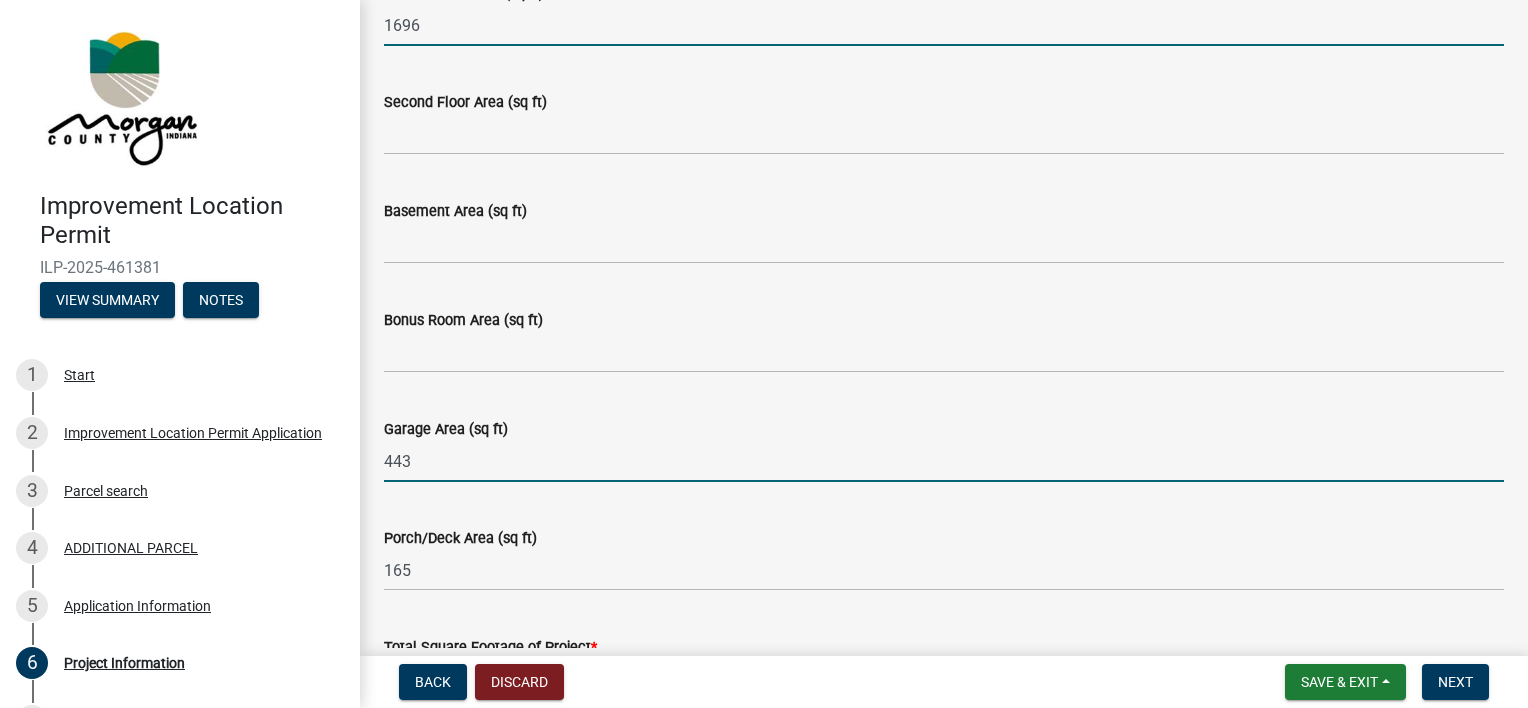 click on "443" at bounding box center [944, 461] 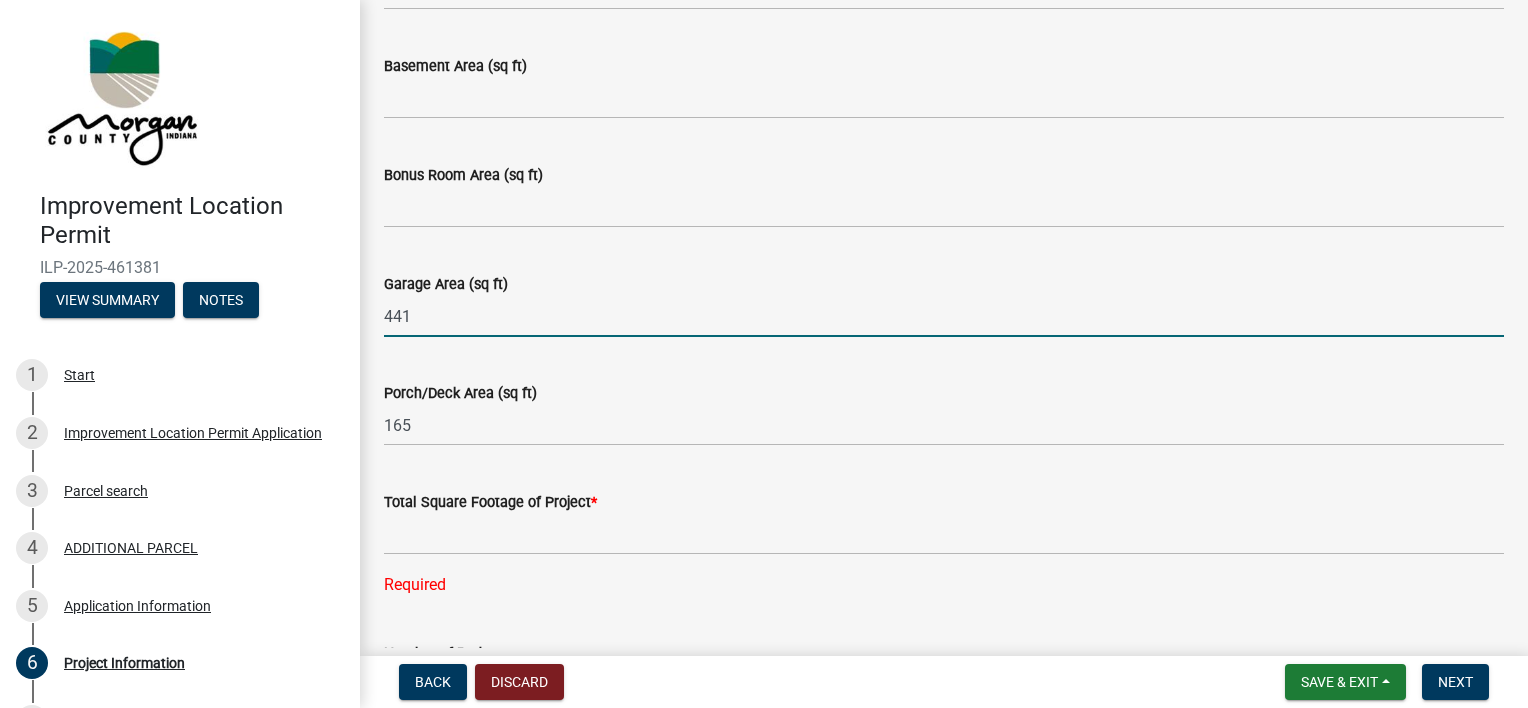 scroll, scrollTop: 1141, scrollLeft: 0, axis: vertical 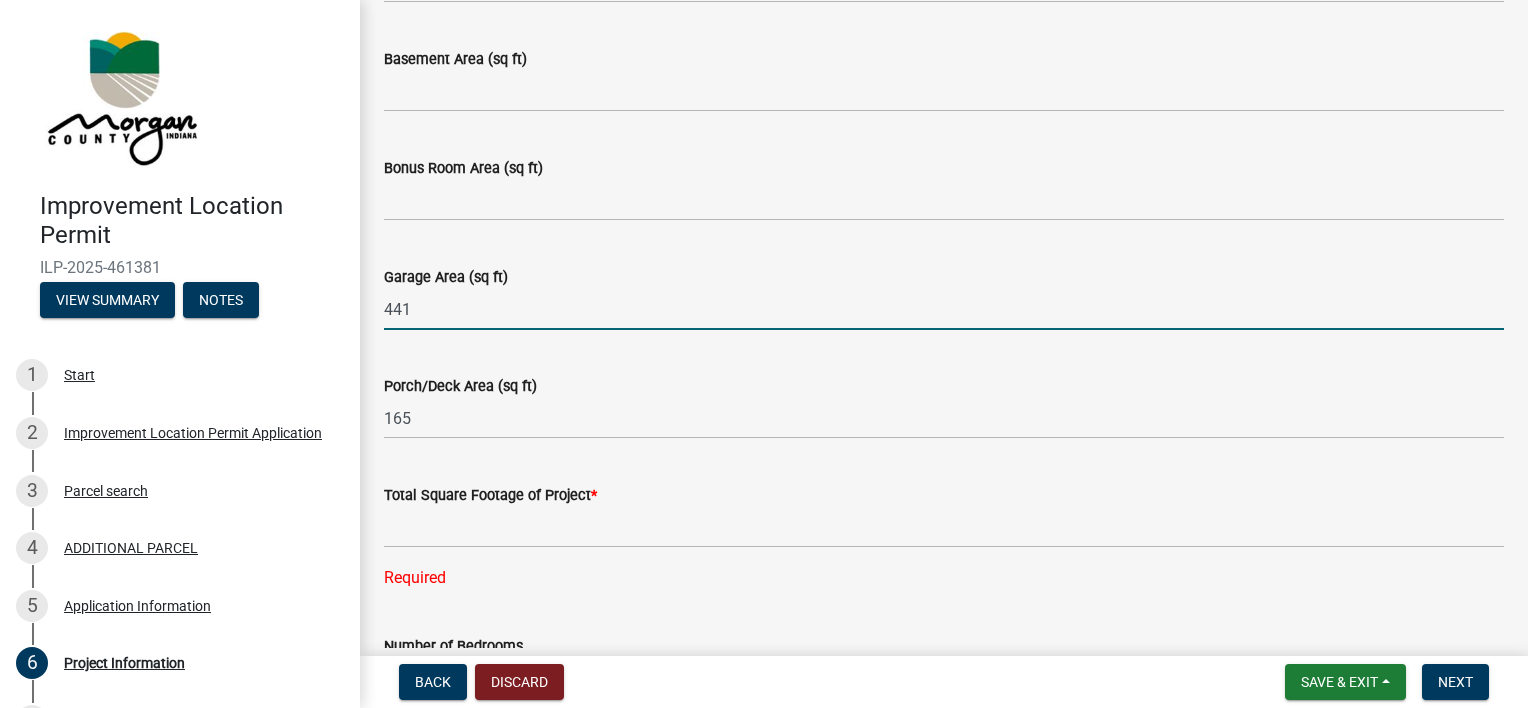 type on "441" 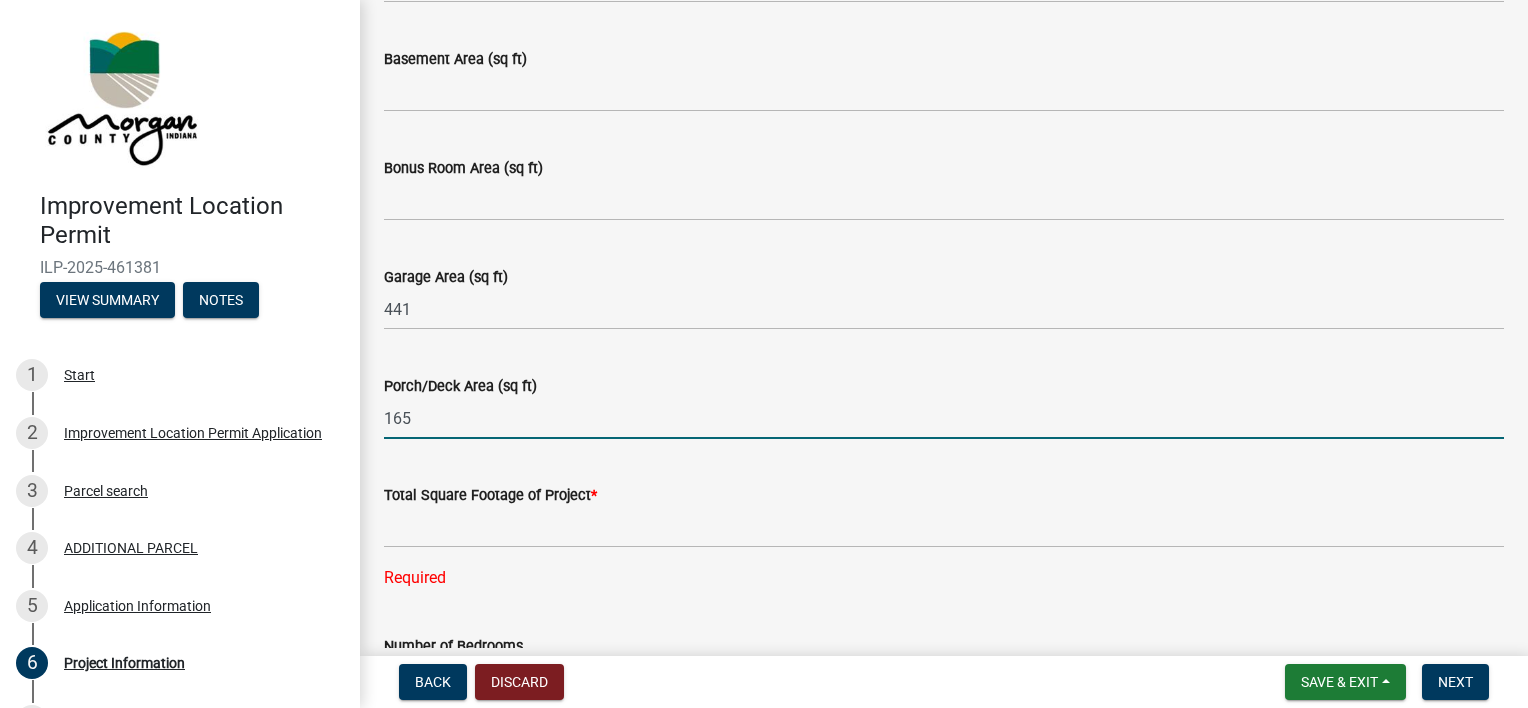drag, startPoint x: 421, startPoint y: 420, endPoint x: 377, endPoint y: 409, distance: 45.35416 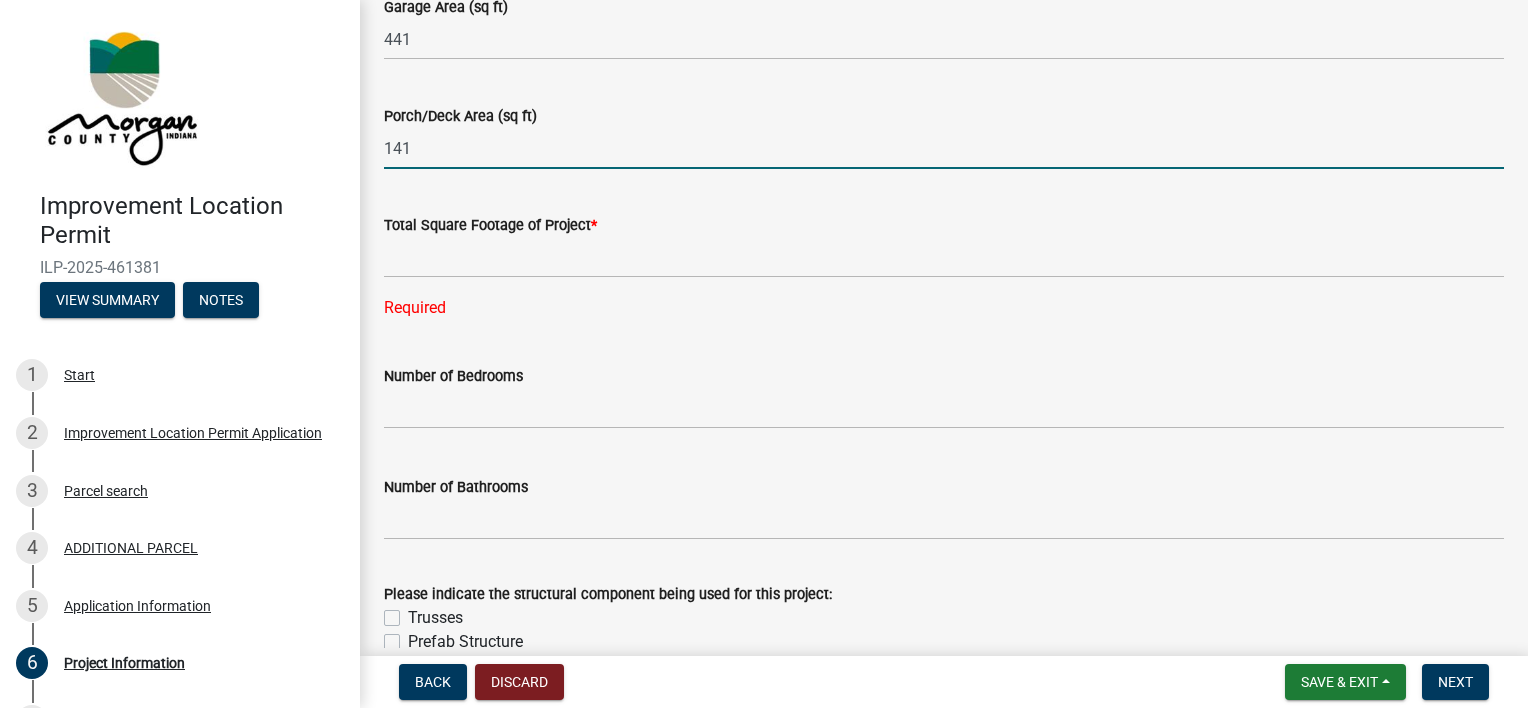 scroll, scrollTop: 1412, scrollLeft: 0, axis: vertical 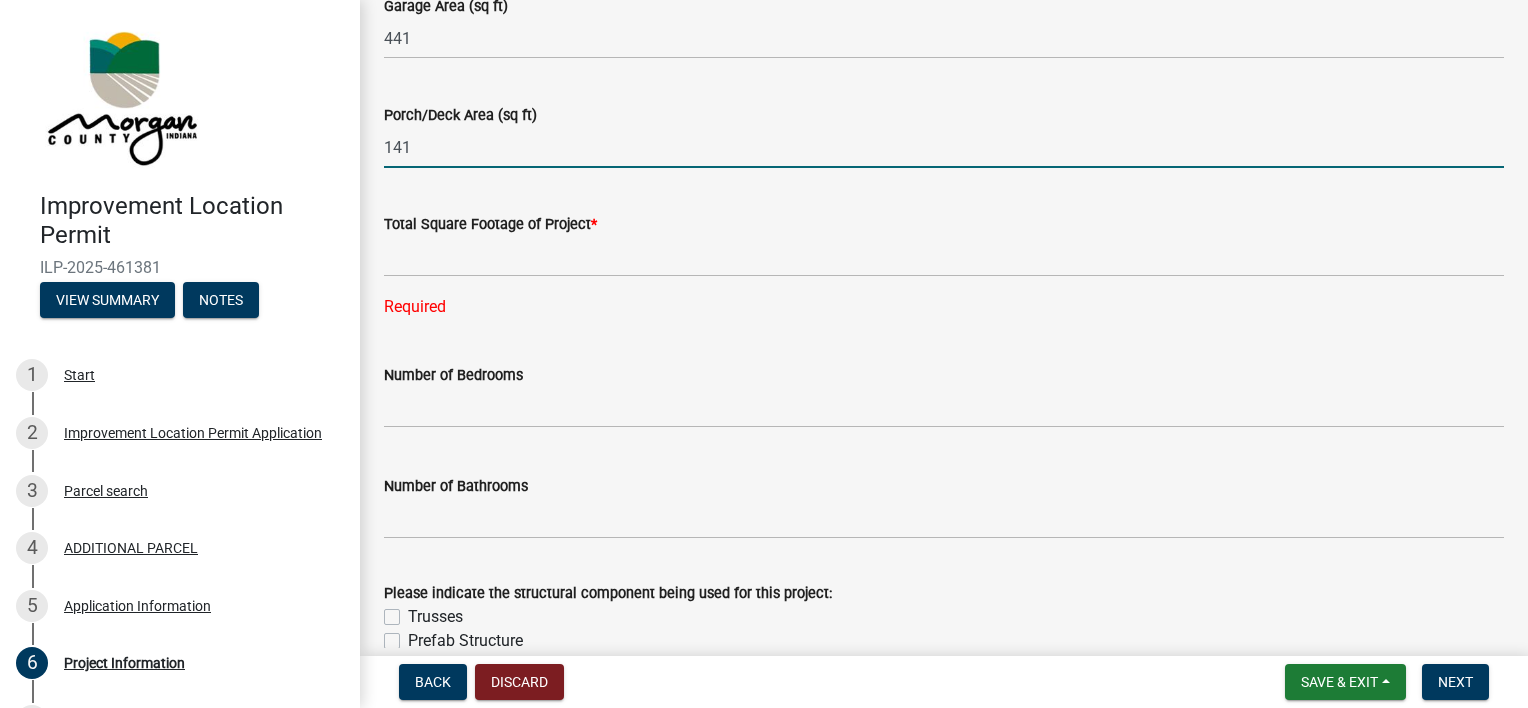 type on "141" 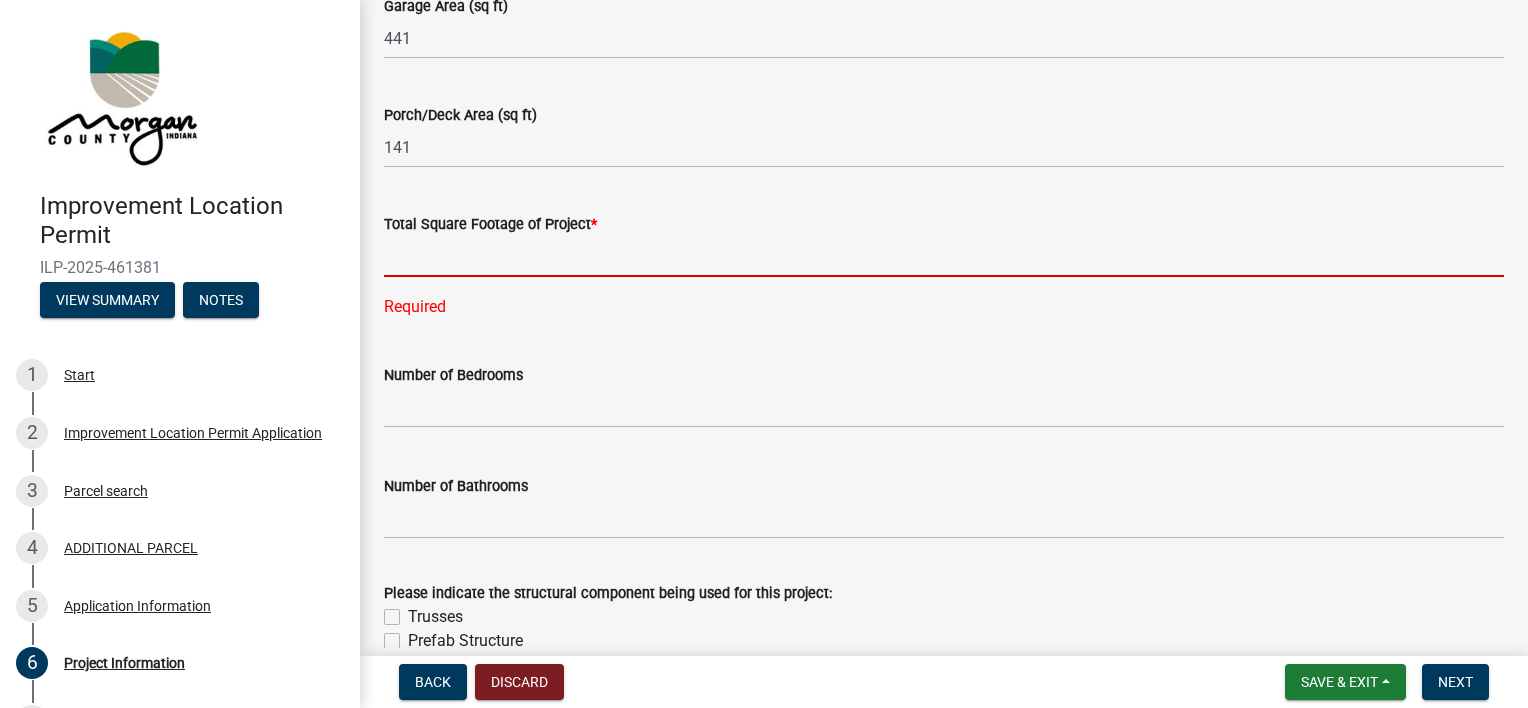 click 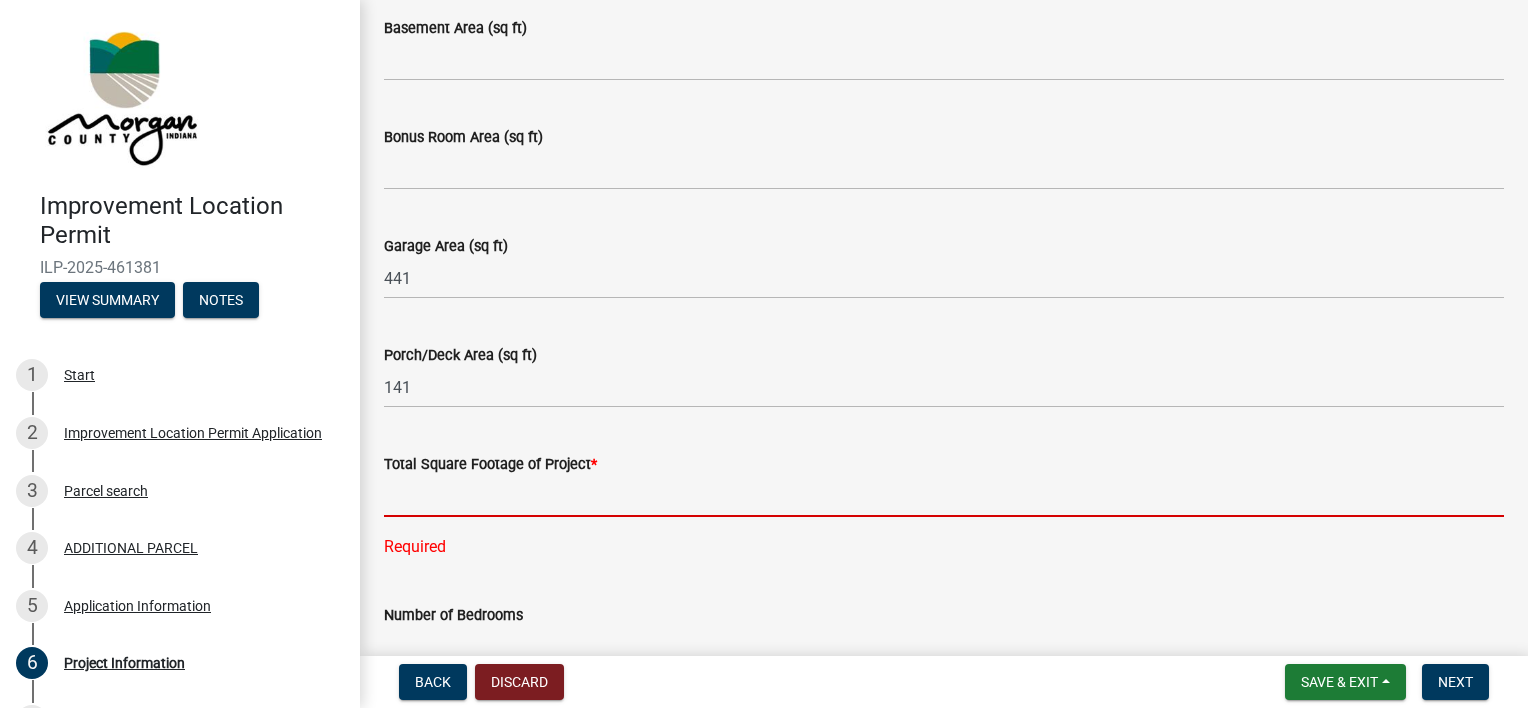 scroll, scrollTop: 1178, scrollLeft: 0, axis: vertical 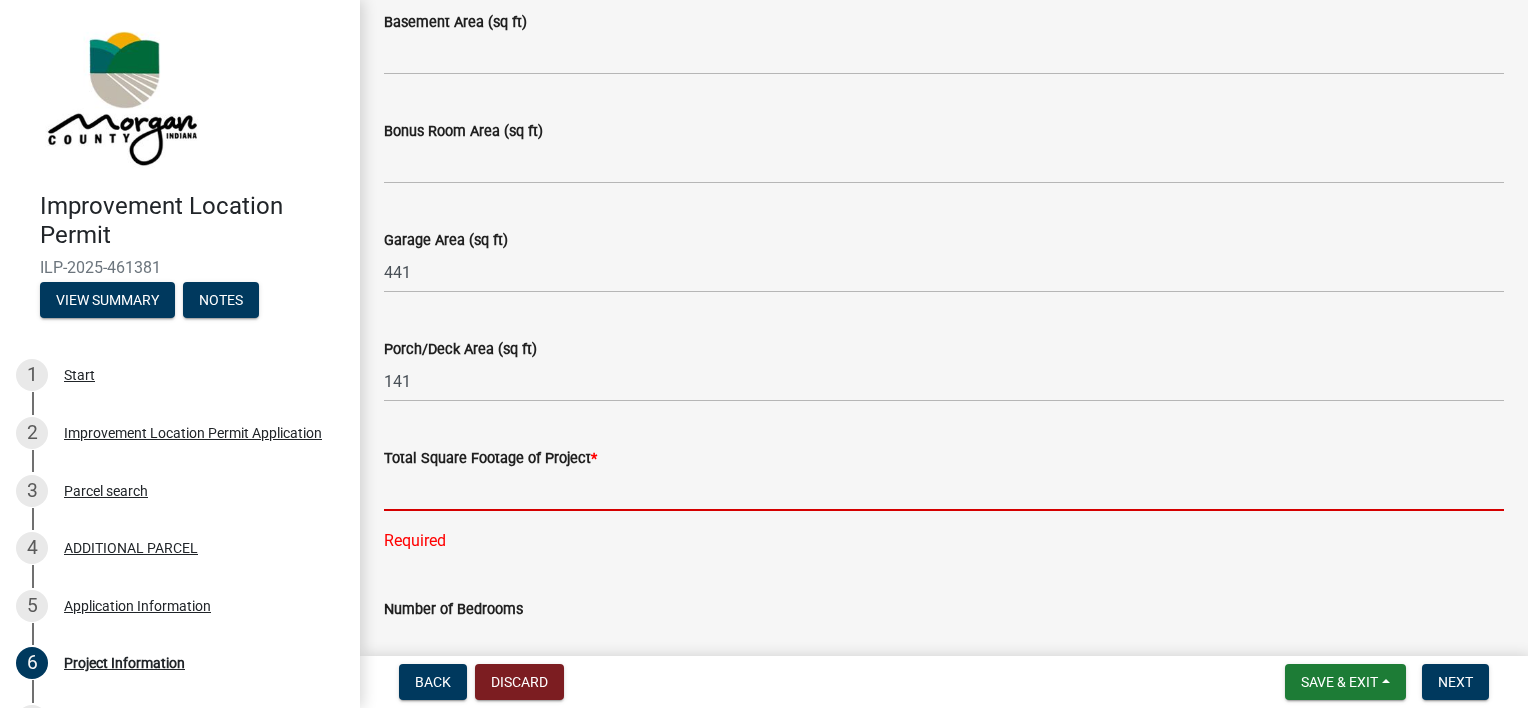 click 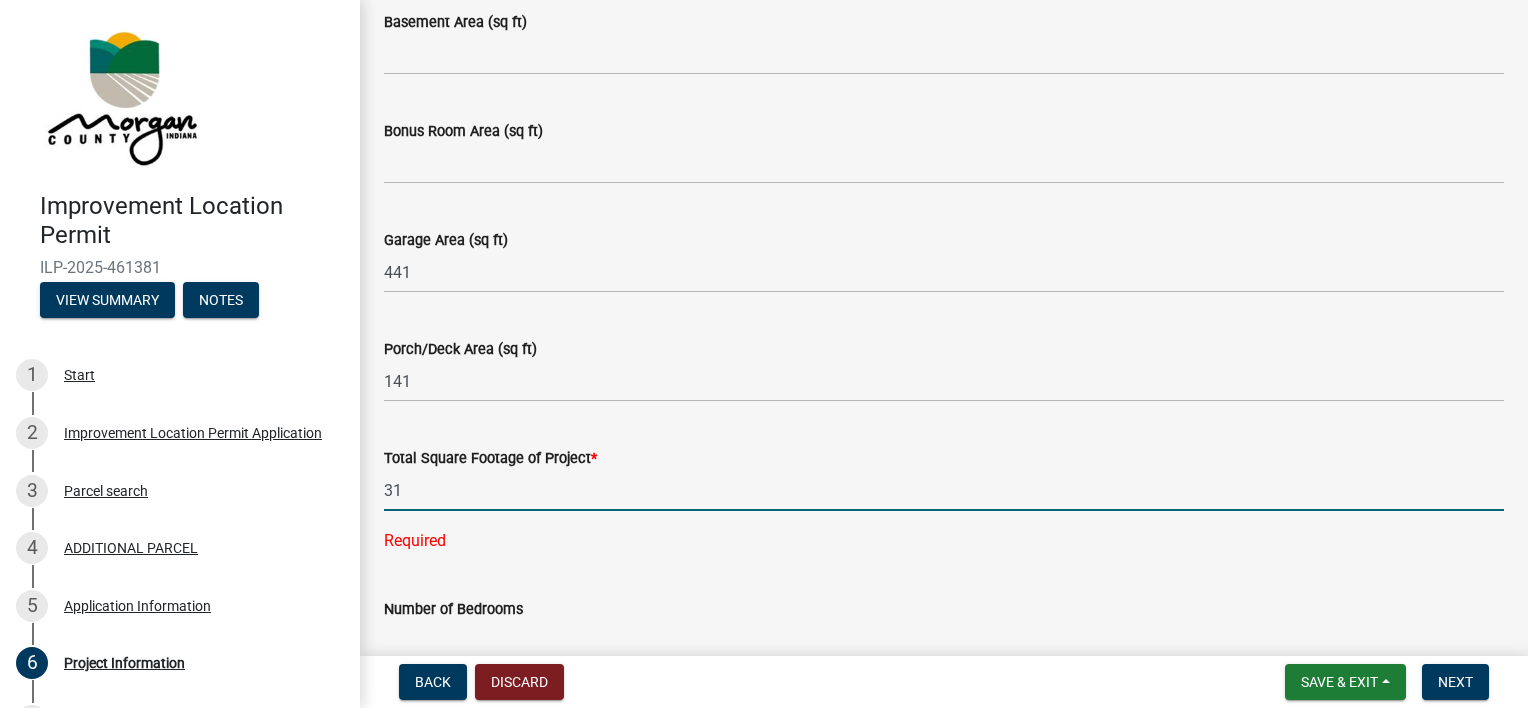 type on "3" 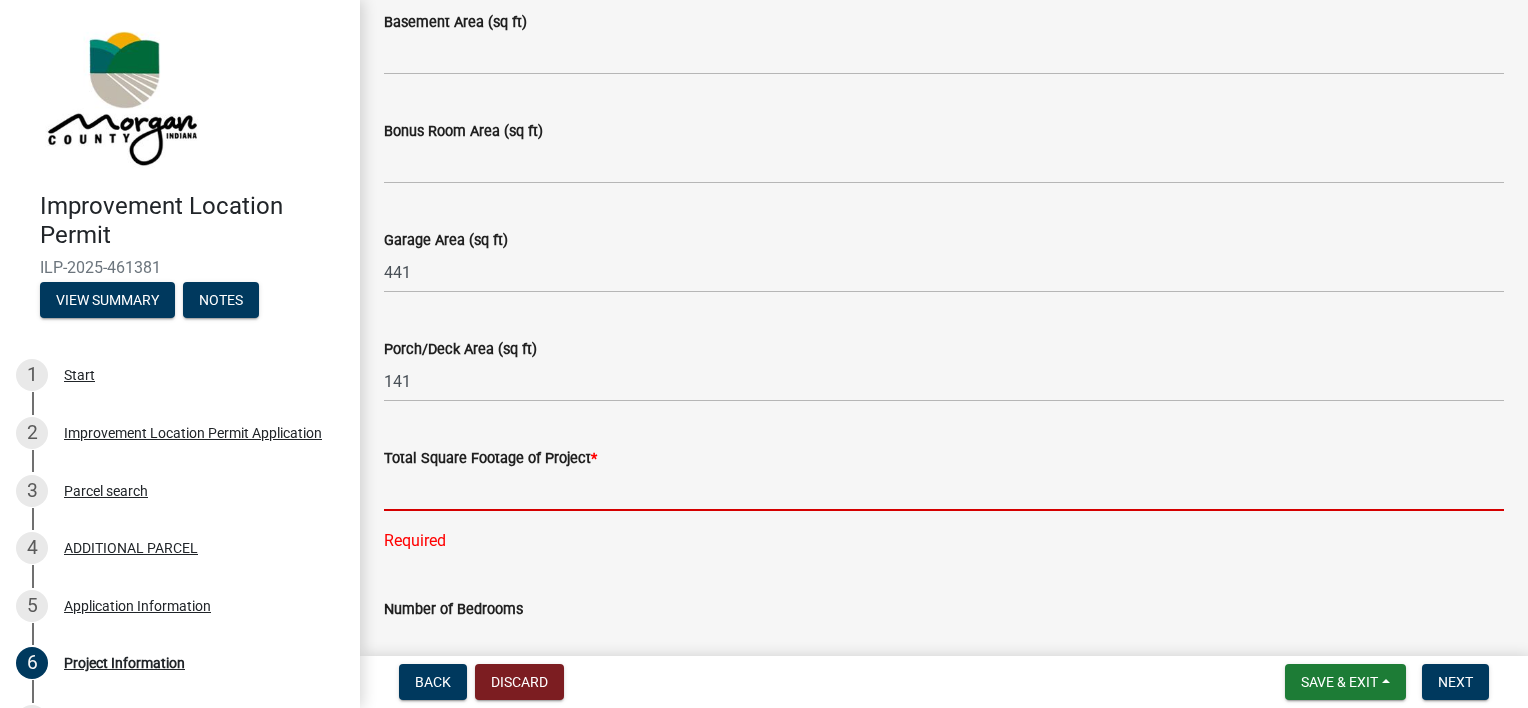 type on "3" 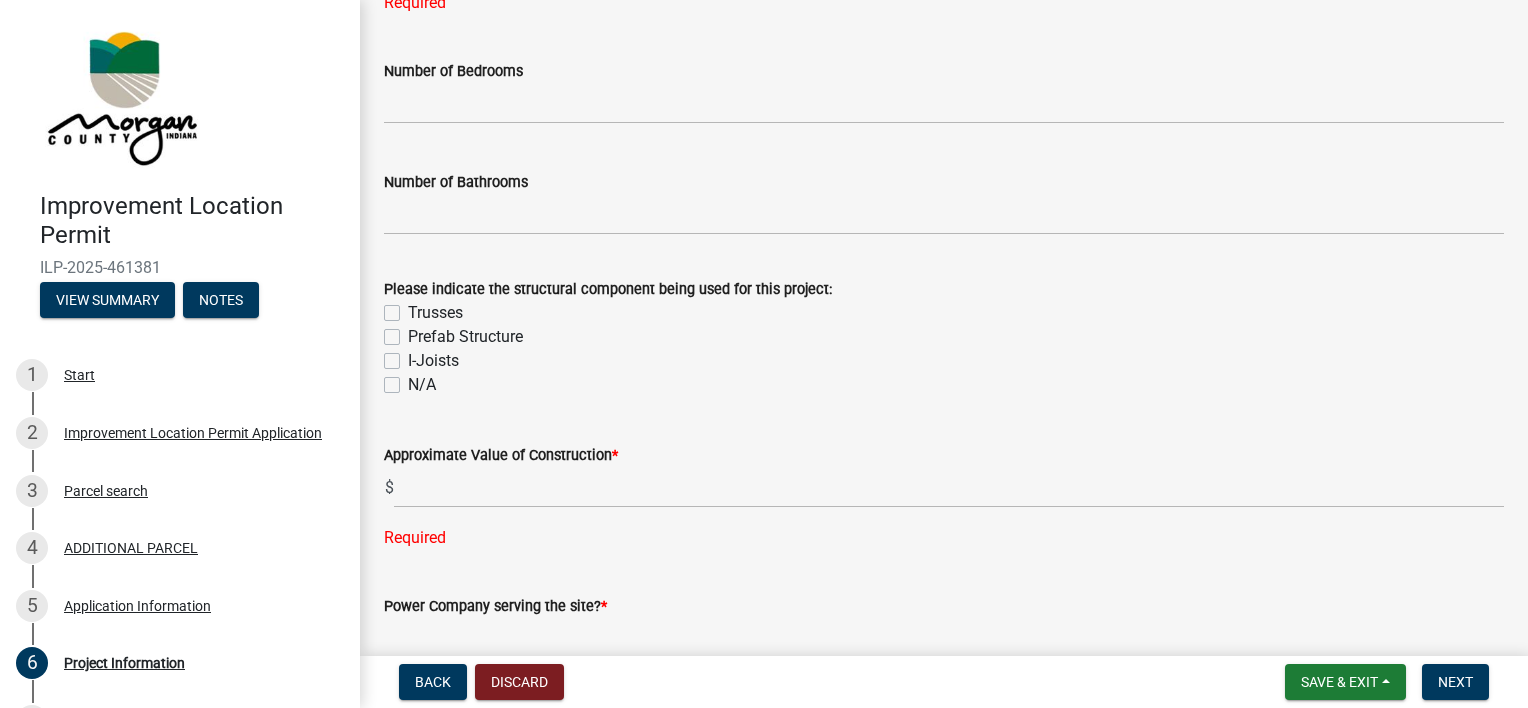scroll, scrollTop: 1724, scrollLeft: 0, axis: vertical 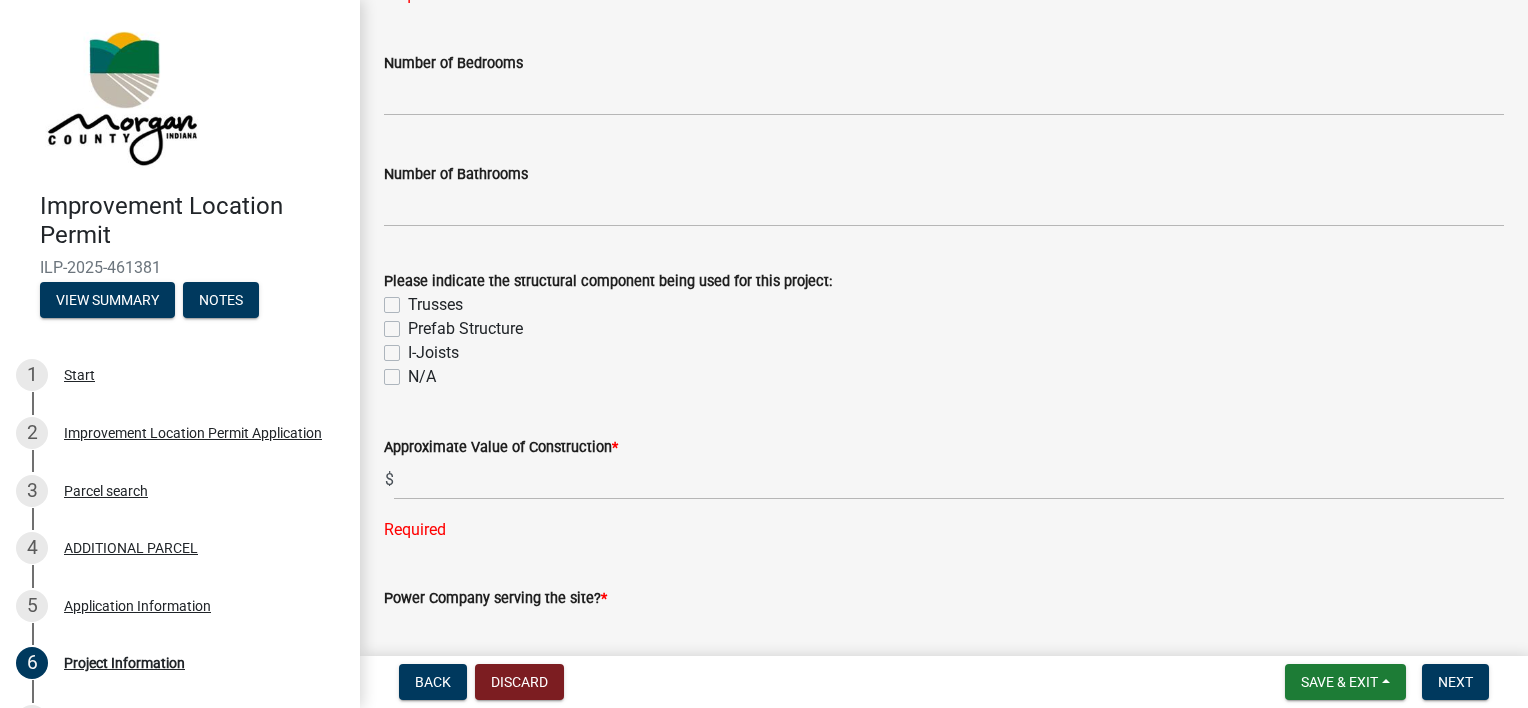 type on "2137" 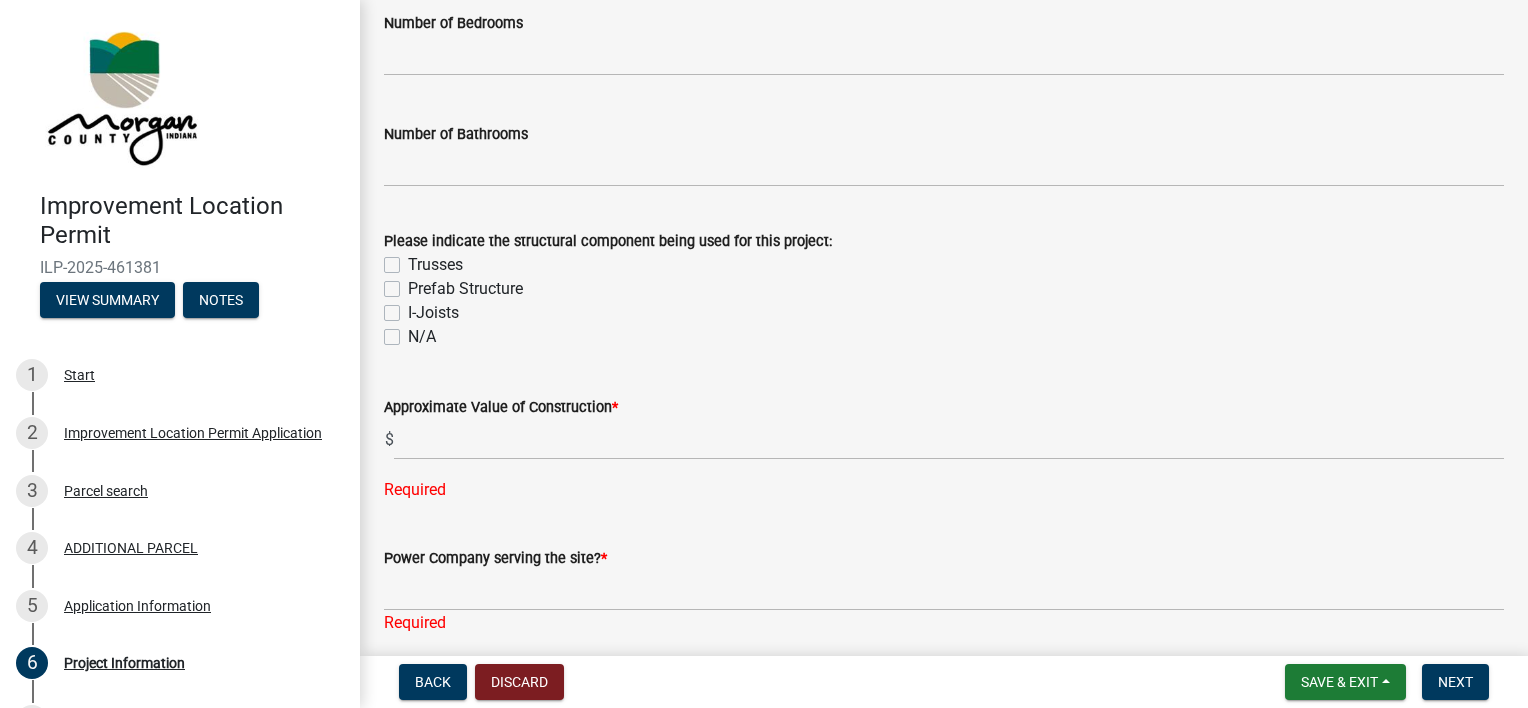 click on "Trusses" 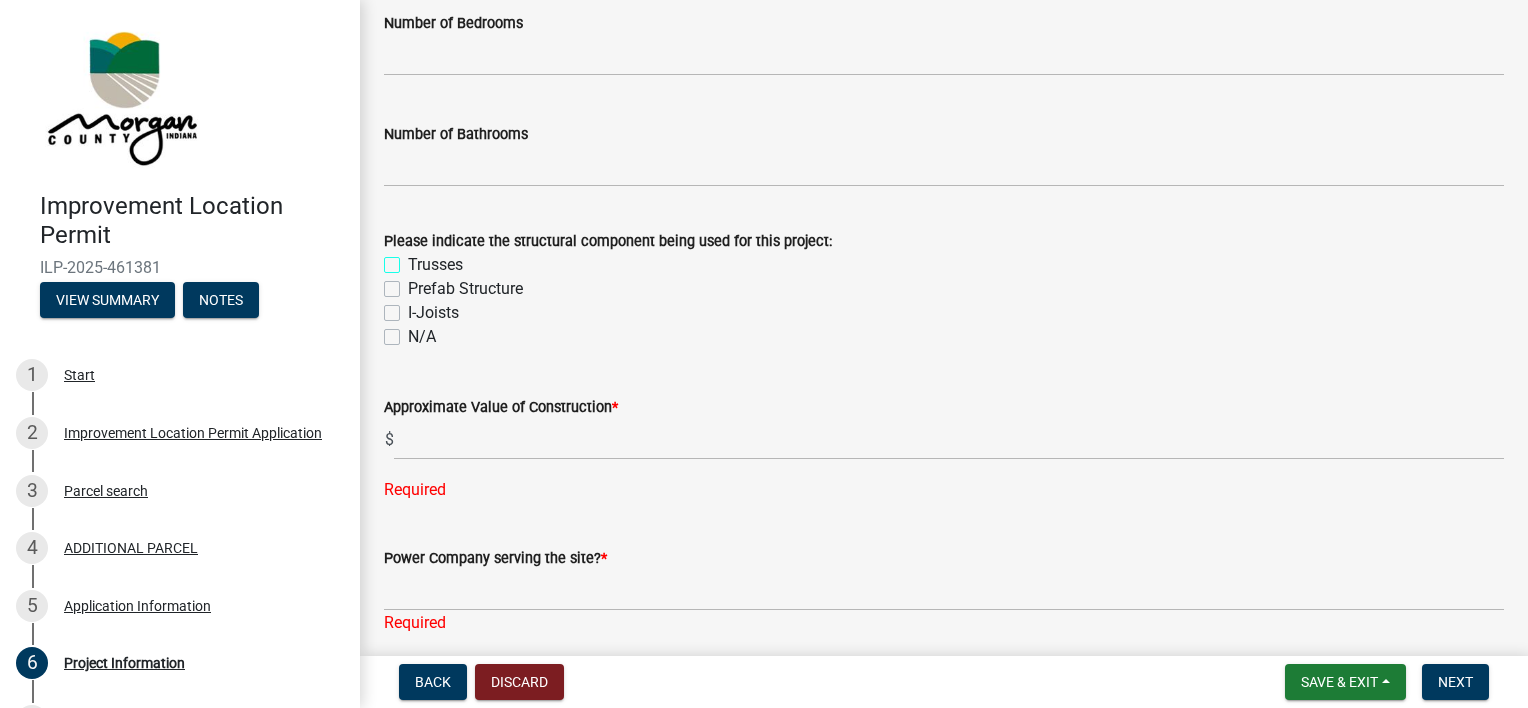 click on "Trusses" at bounding box center [414, 259] 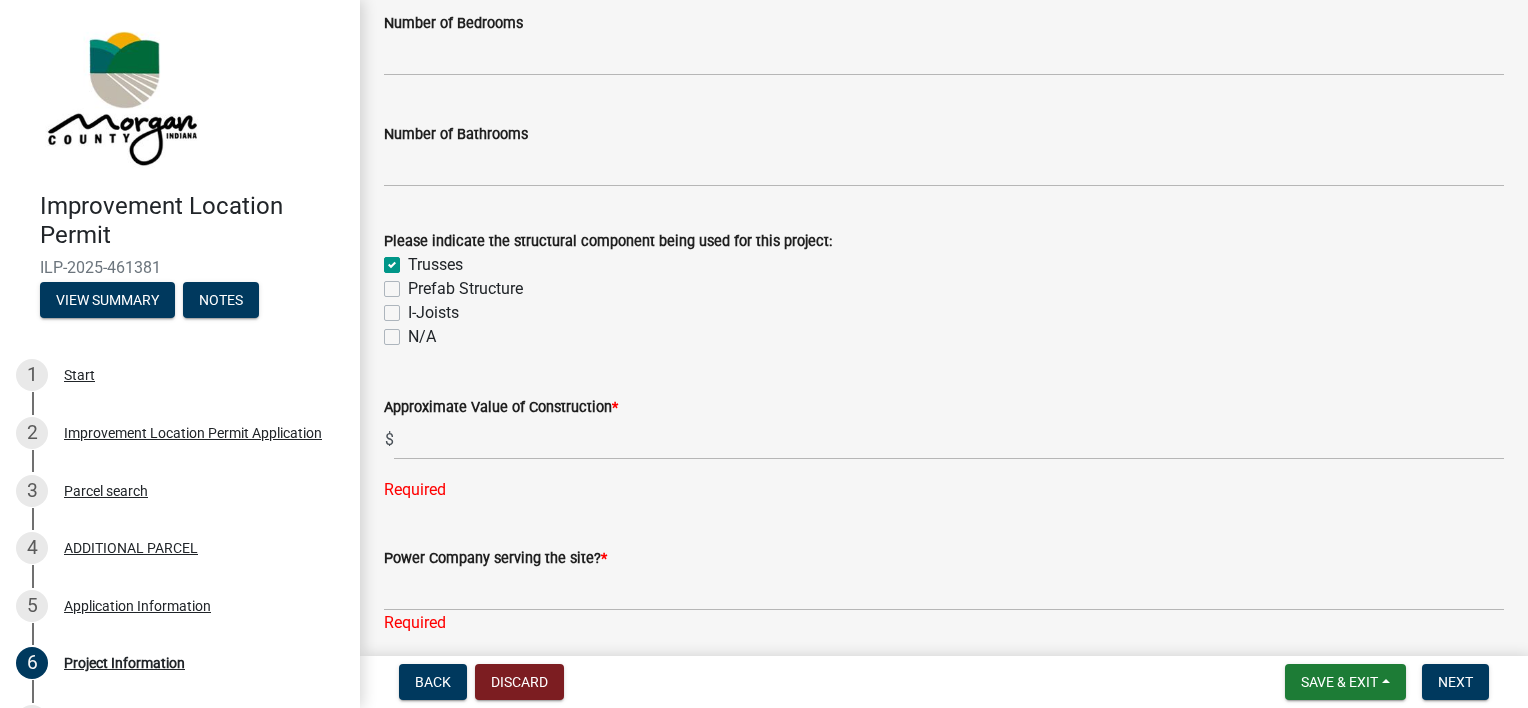 checkbox on "true" 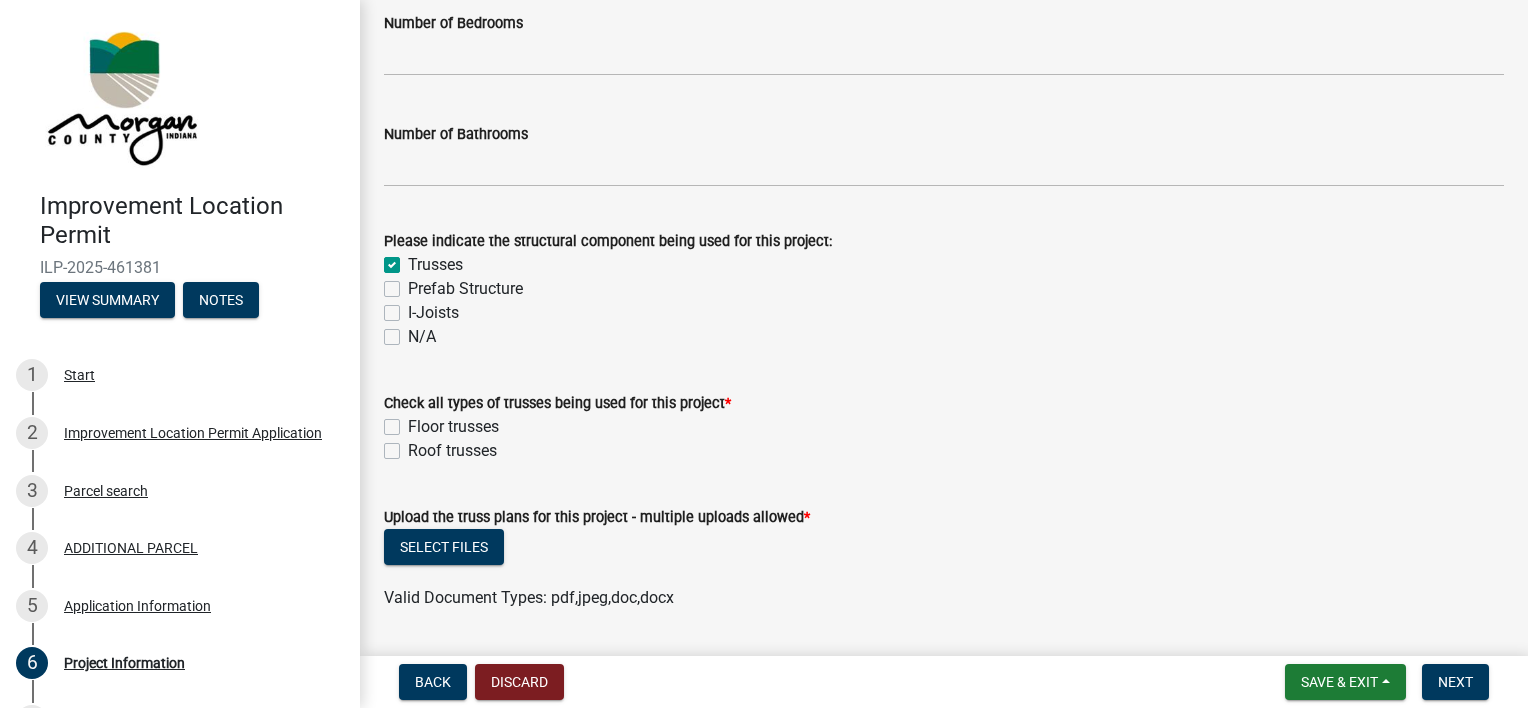 click on "Roof trusses" 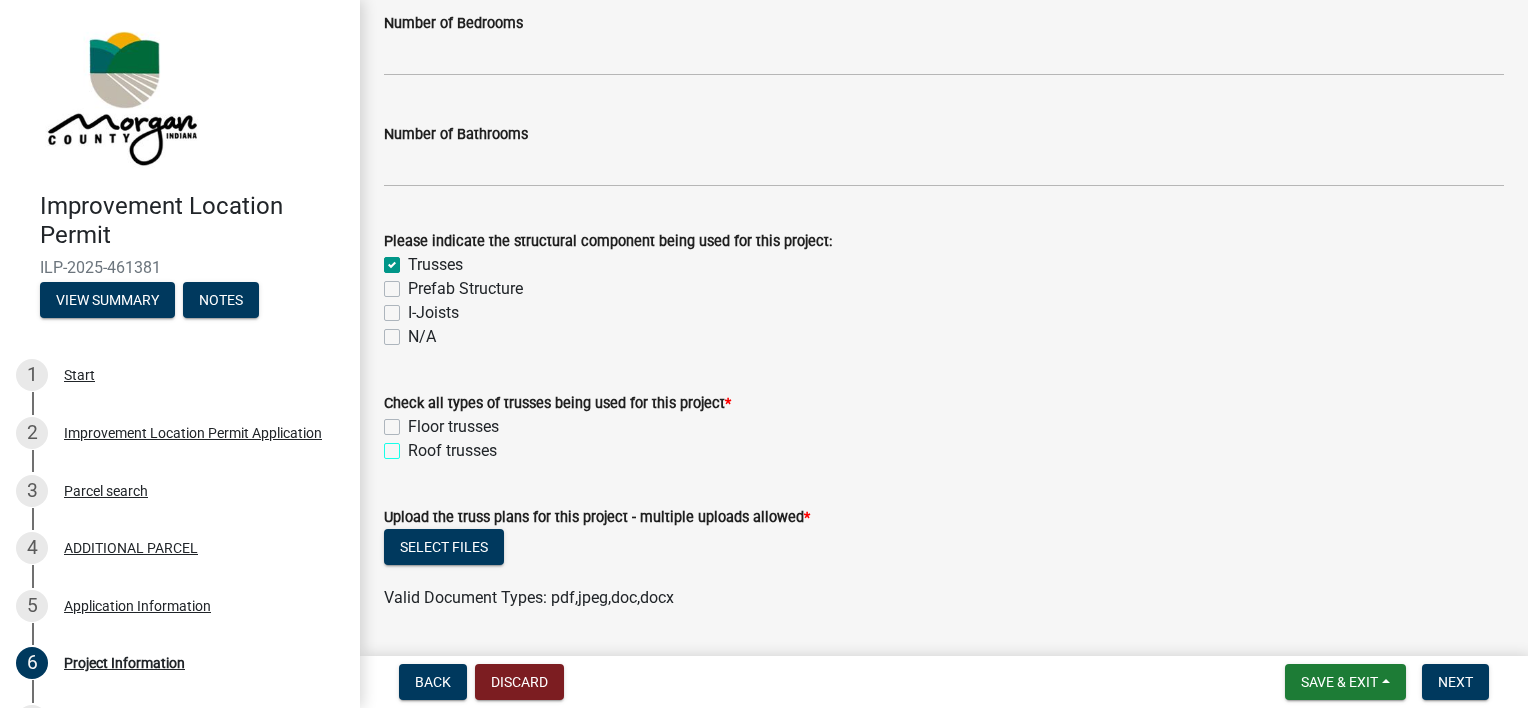 click on "Roof trusses" at bounding box center [414, 445] 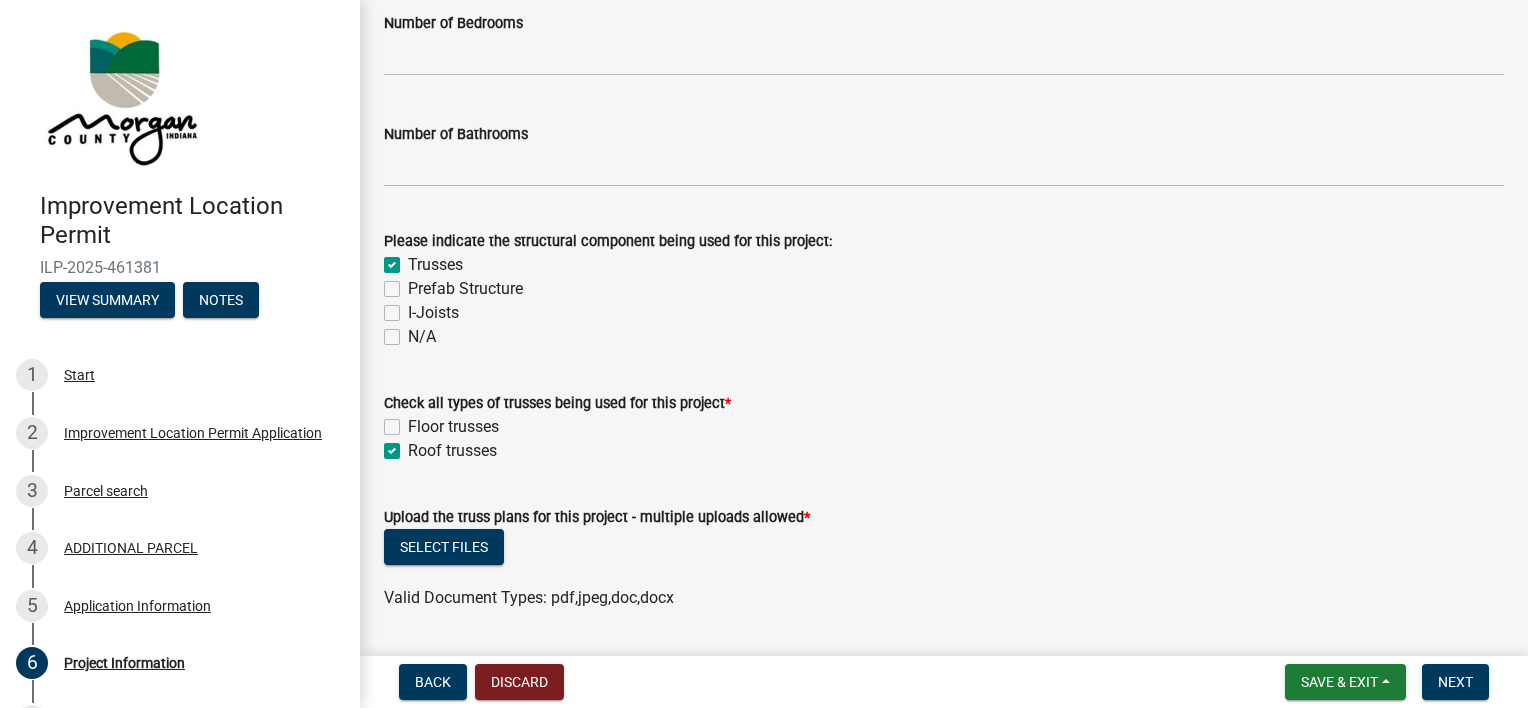 checkbox on "false" 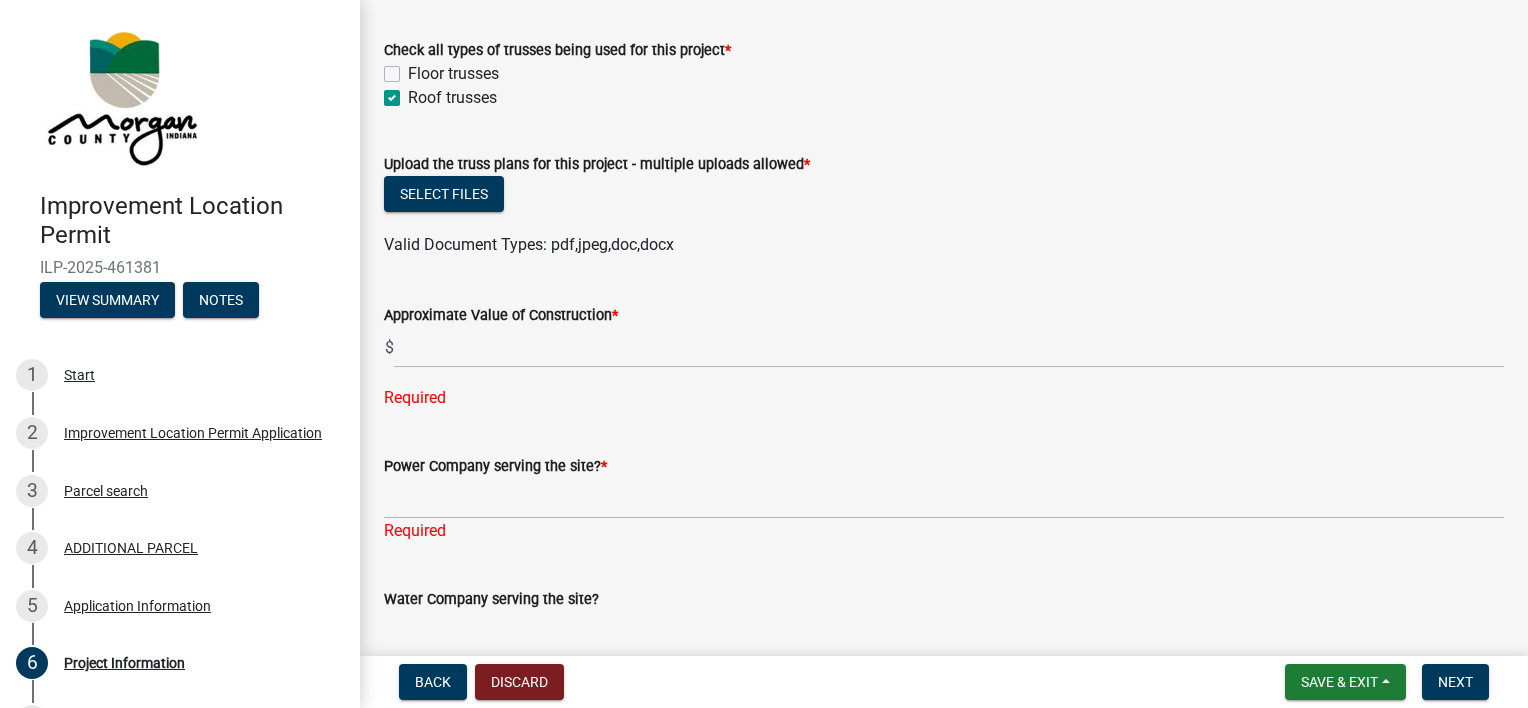 scroll, scrollTop: 2084, scrollLeft: 0, axis: vertical 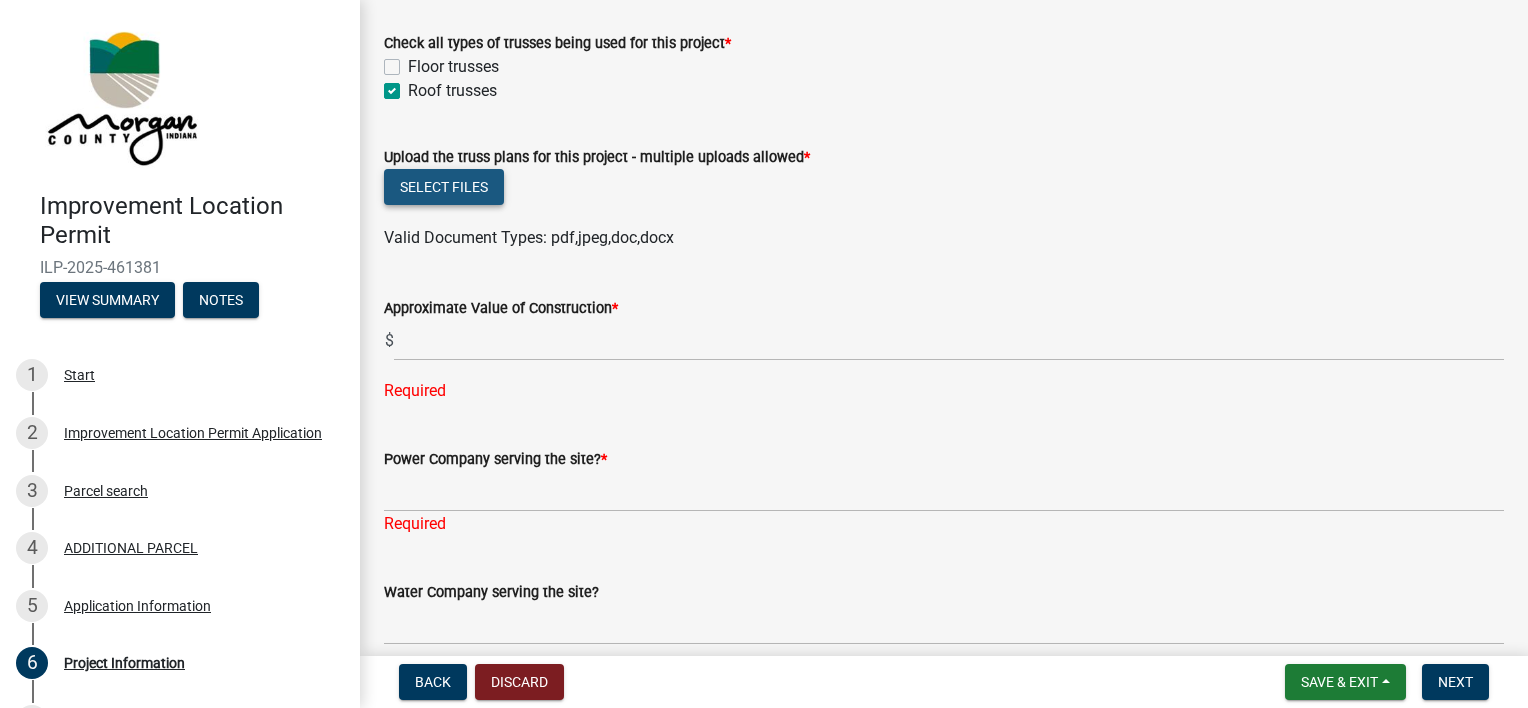 click on "Select files" 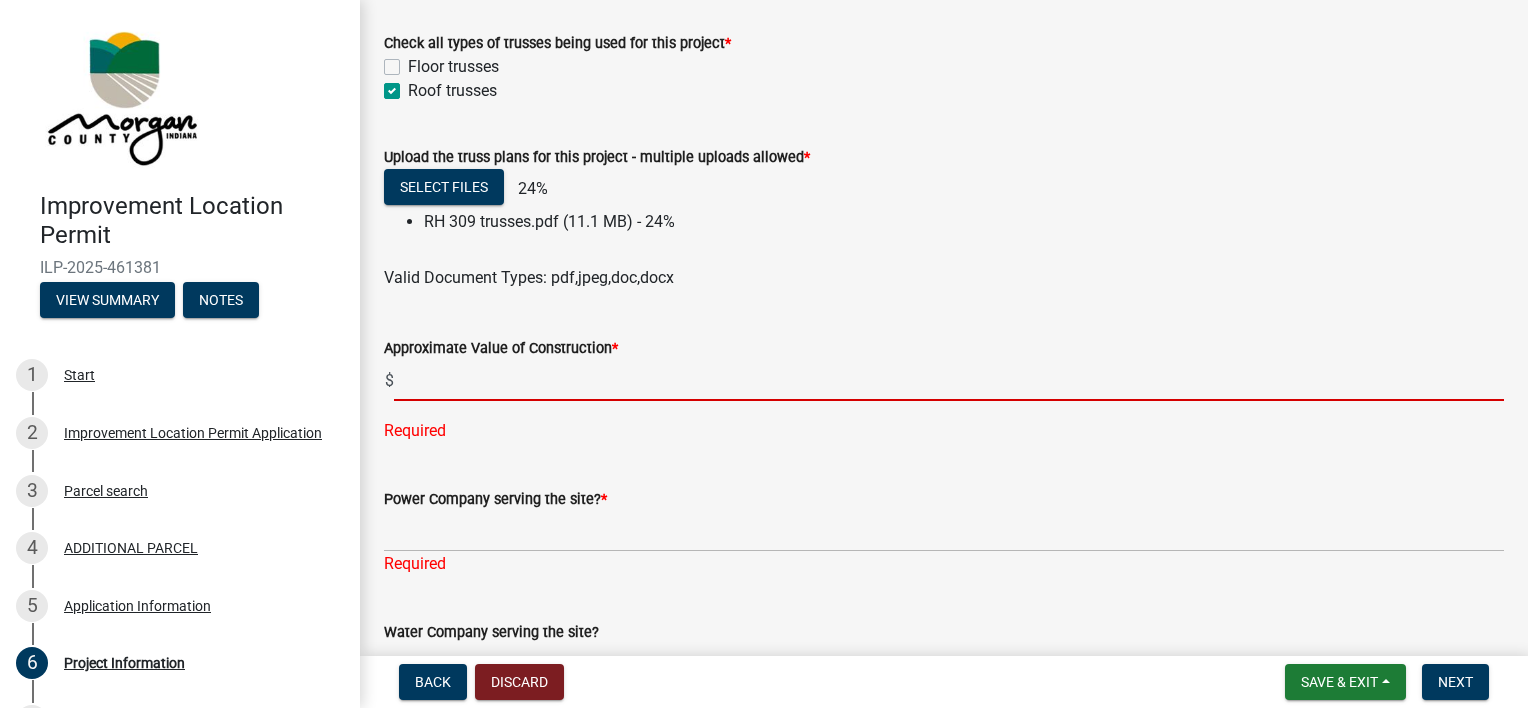 click 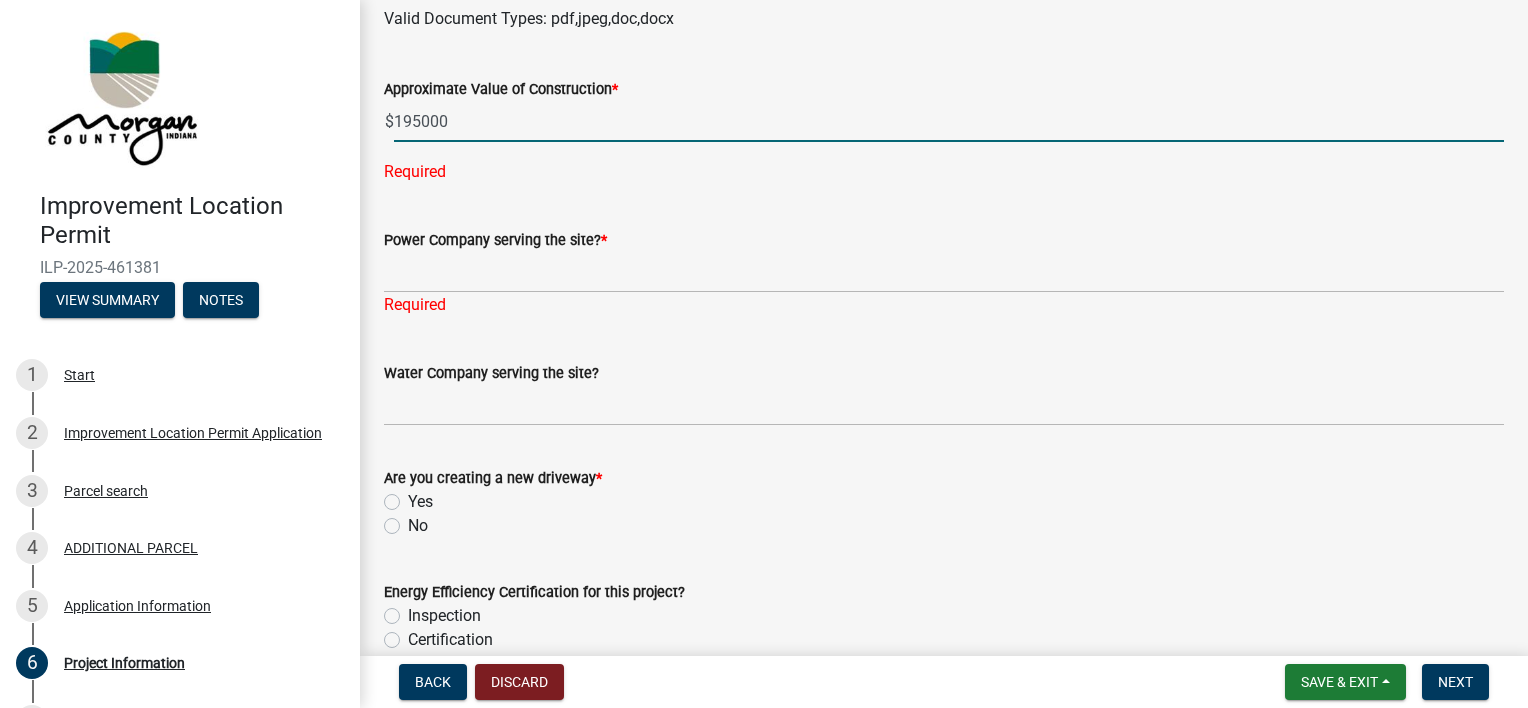 scroll, scrollTop: 2380, scrollLeft: 0, axis: vertical 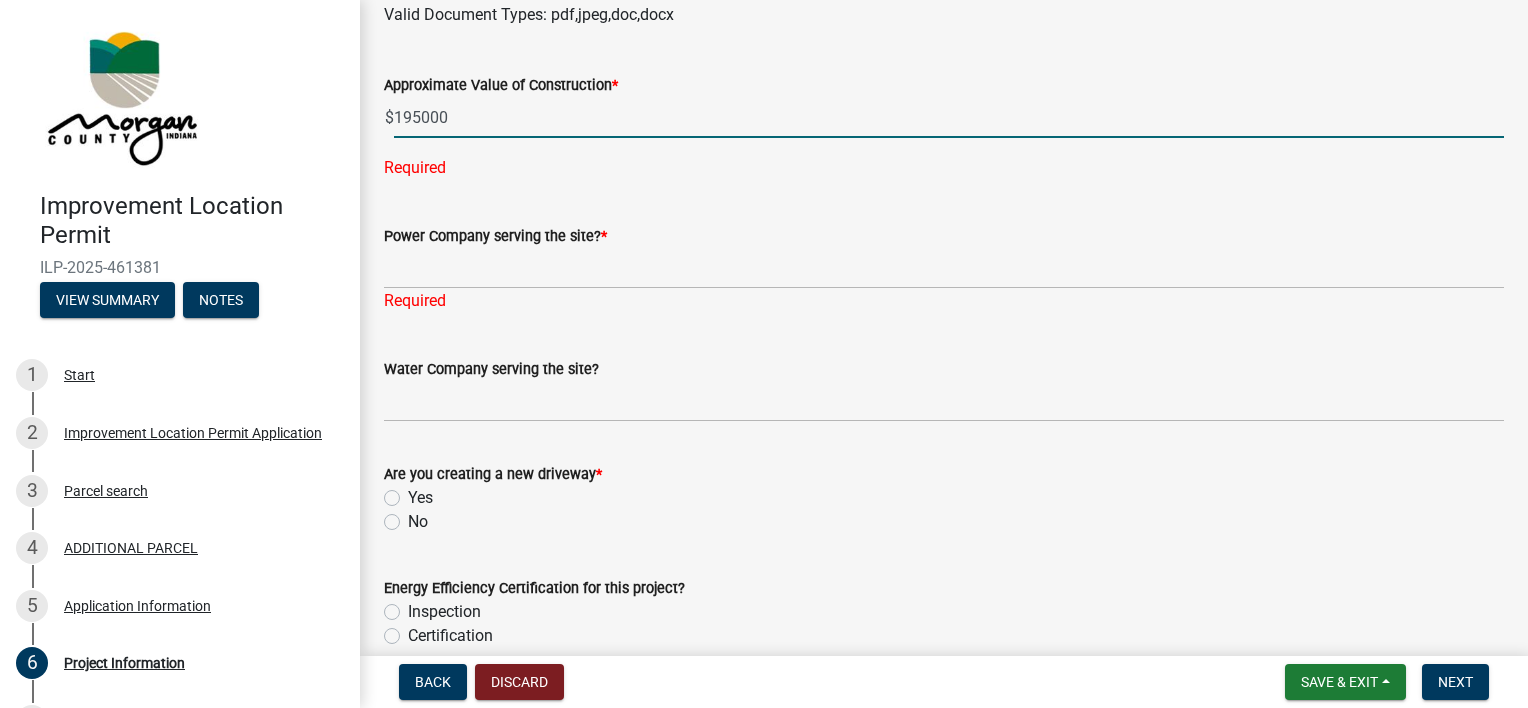 type on "195000" 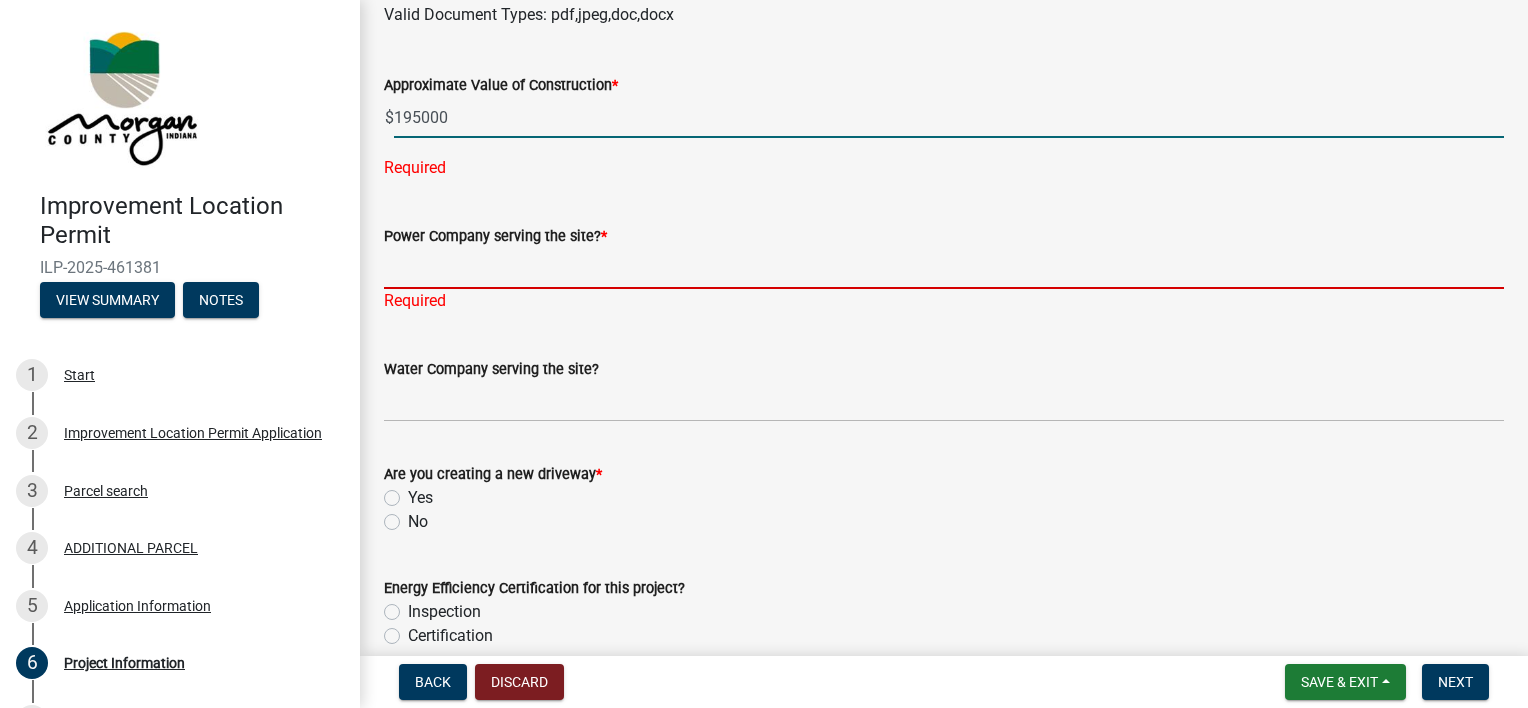 click on "Power Company serving the site?  * Required" 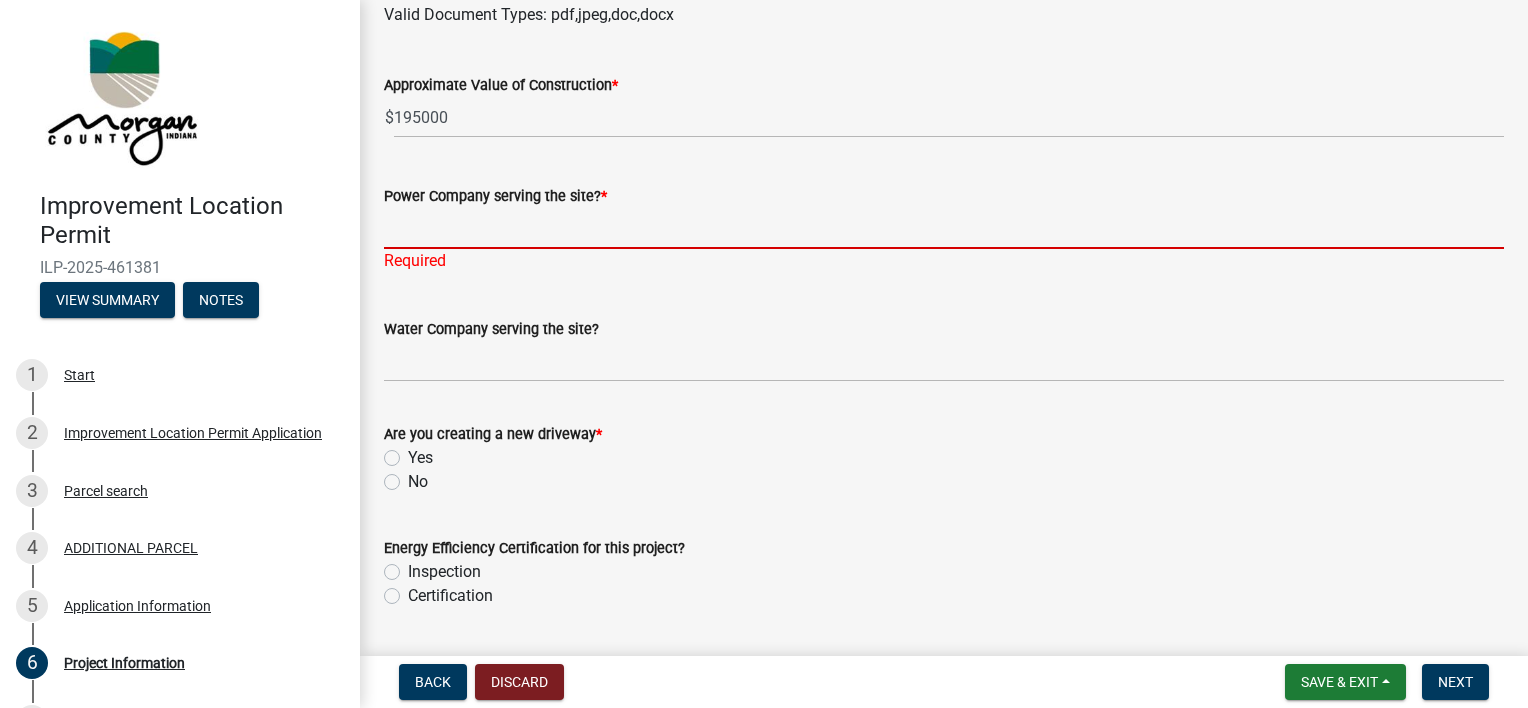 type on "AES" 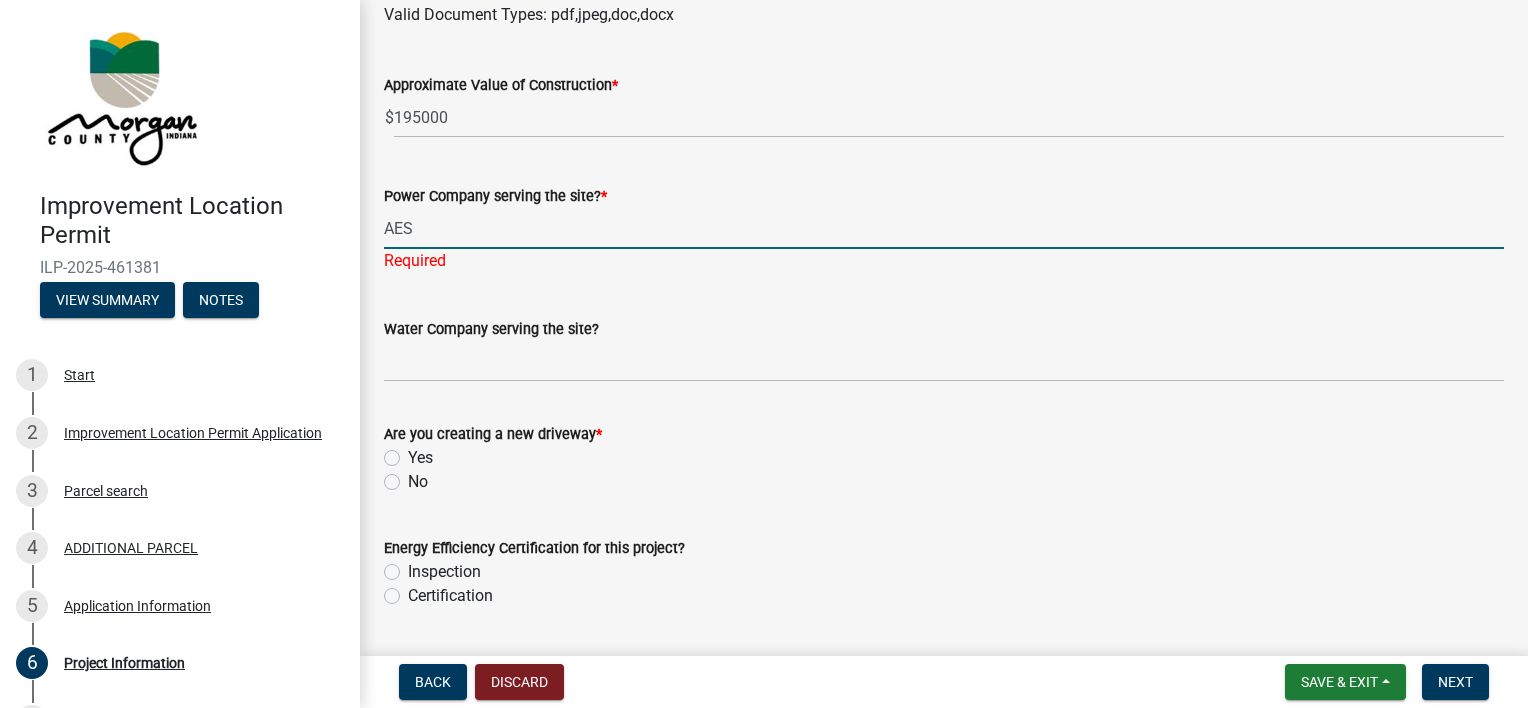 click on "Are you creating a new driveway  *  Yes   No" 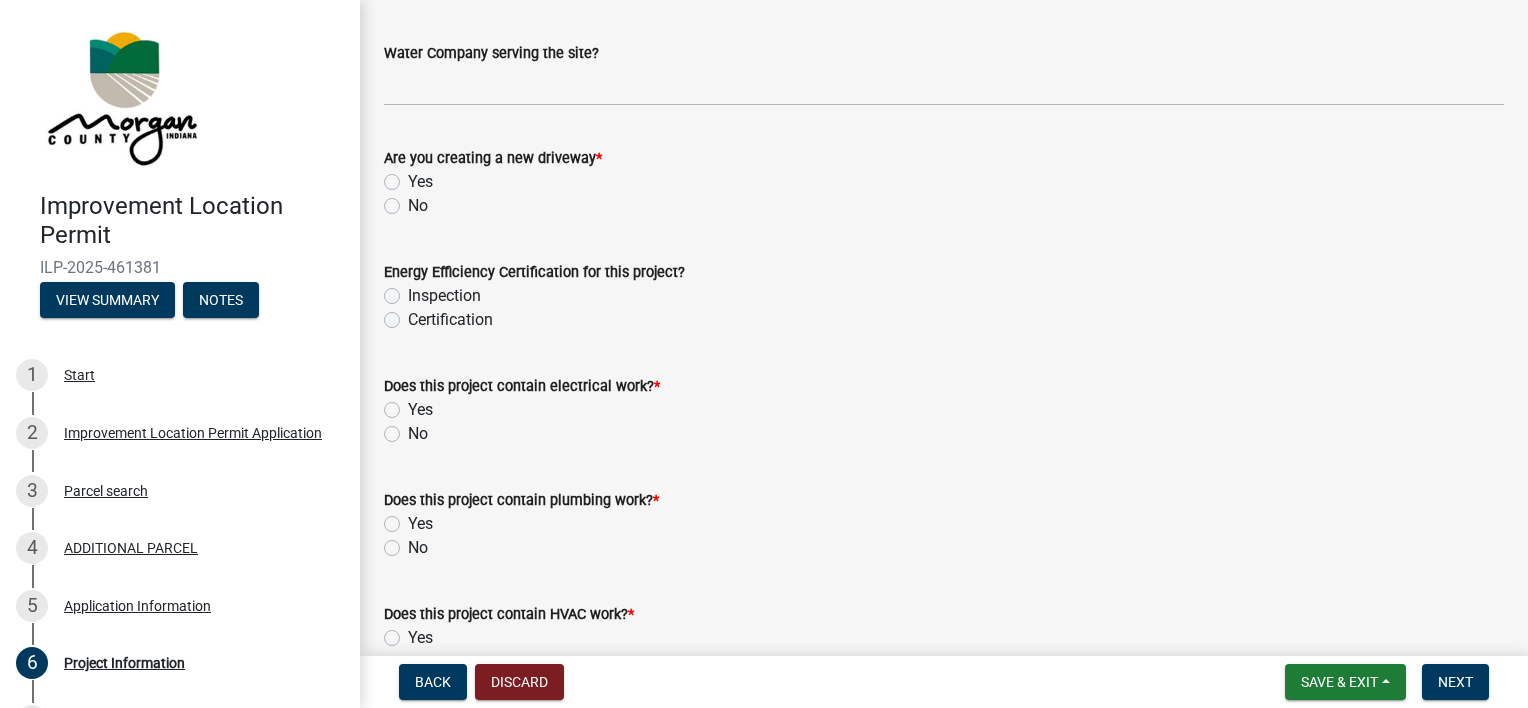 scroll, scrollTop: 2637, scrollLeft: 0, axis: vertical 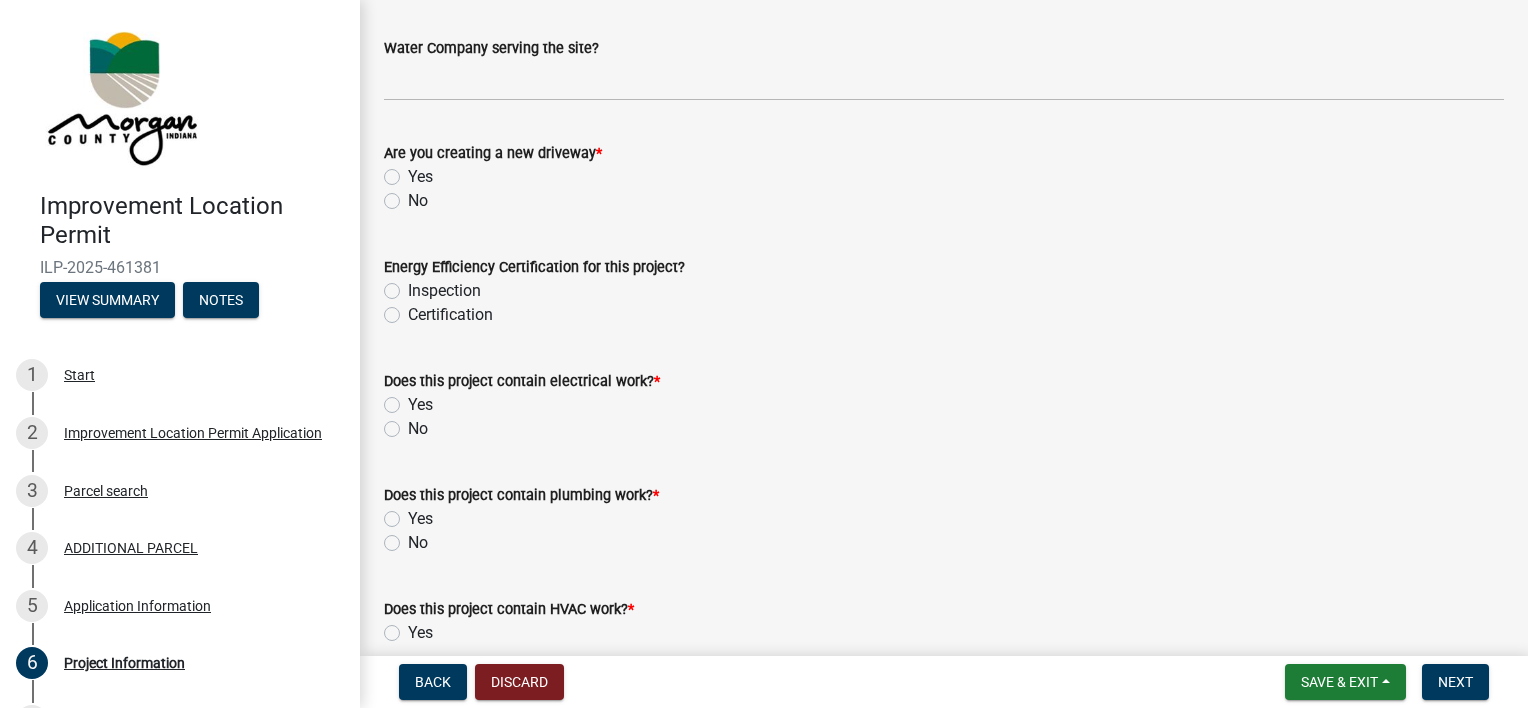 click on "Yes" 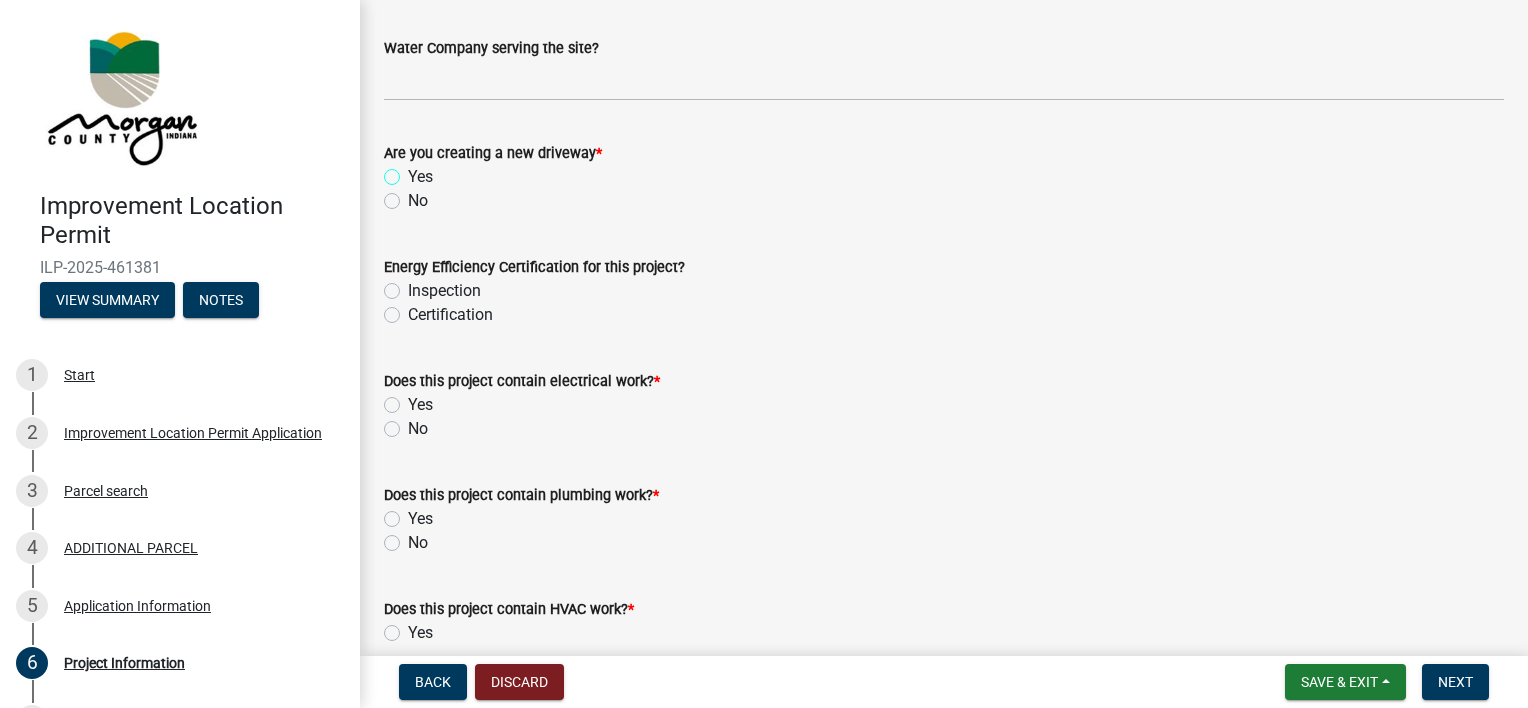 click on "Yes" at bounding box center (414, 171) 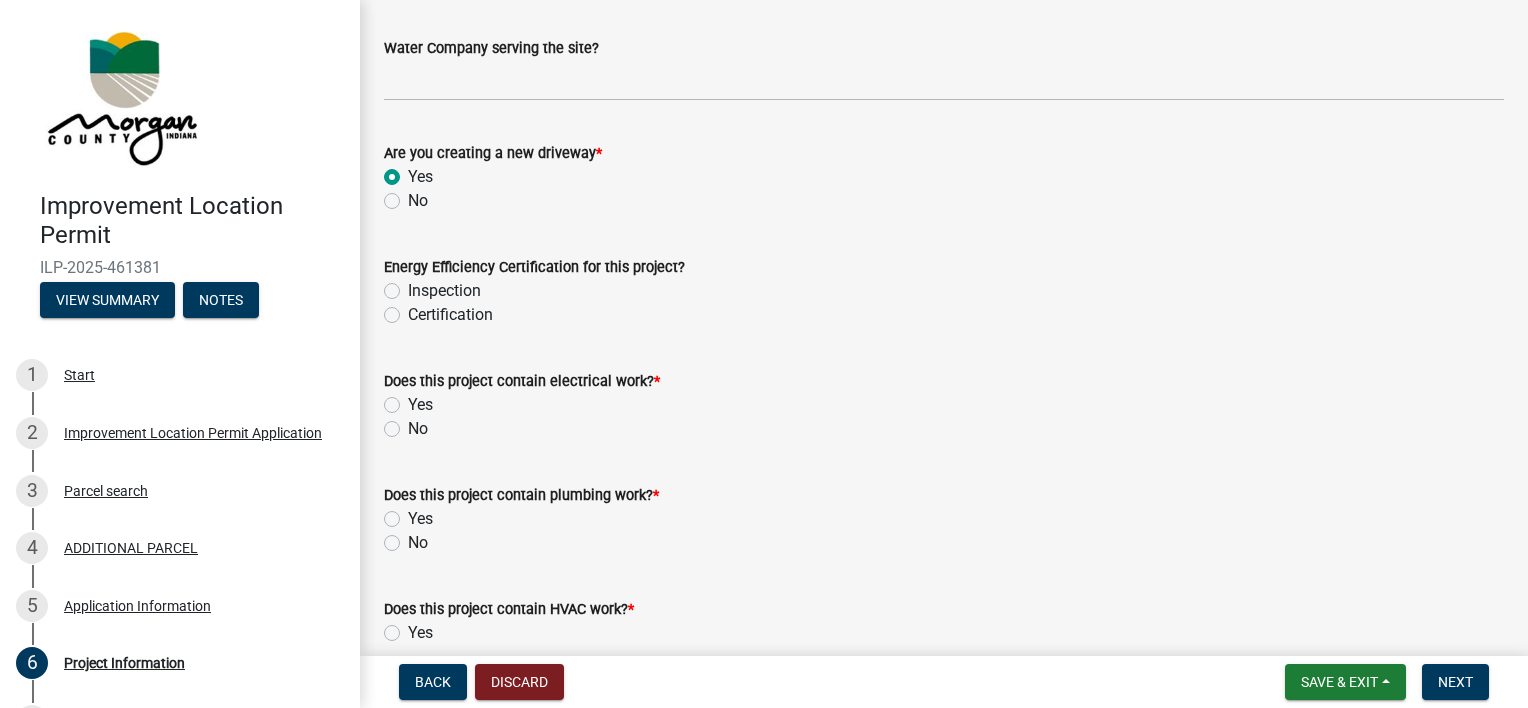 radio on "true" 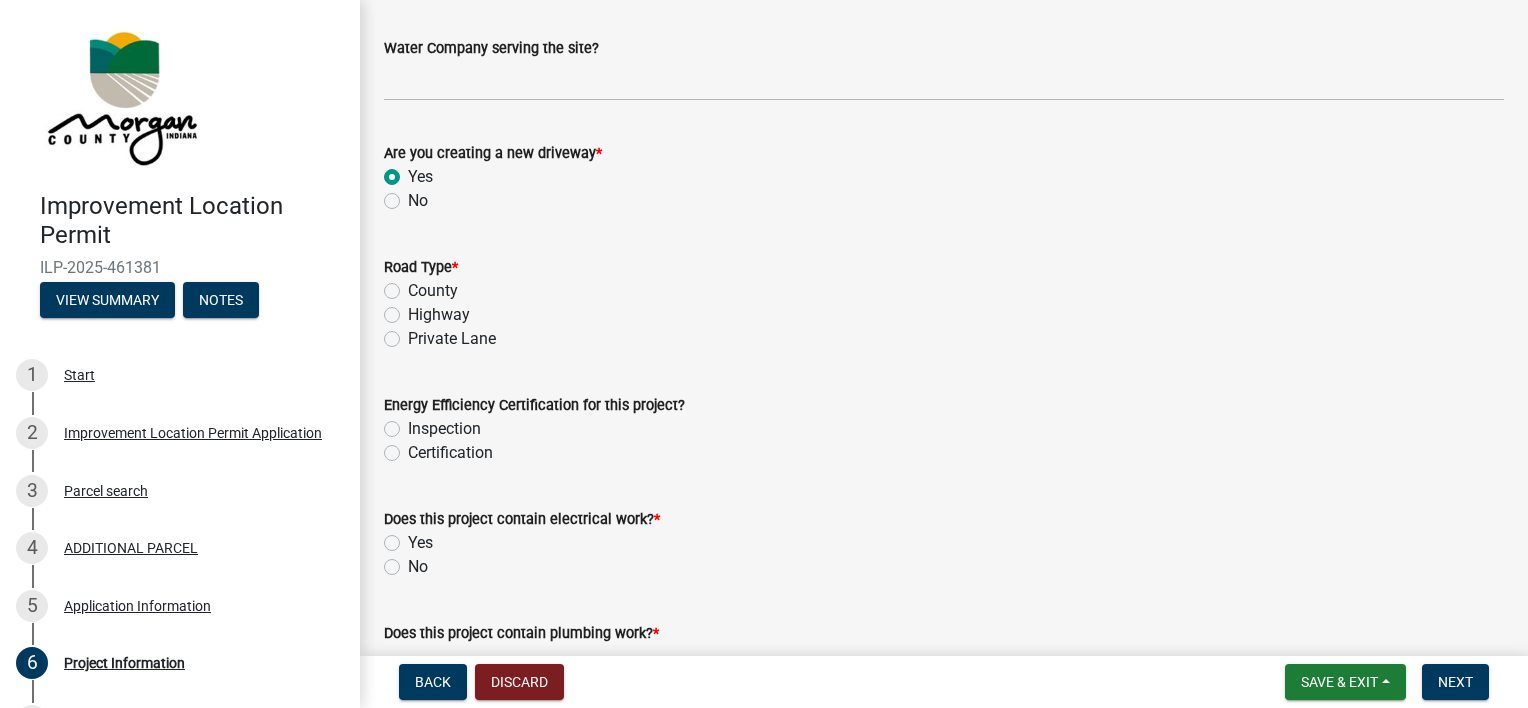 click on "Private Lane" 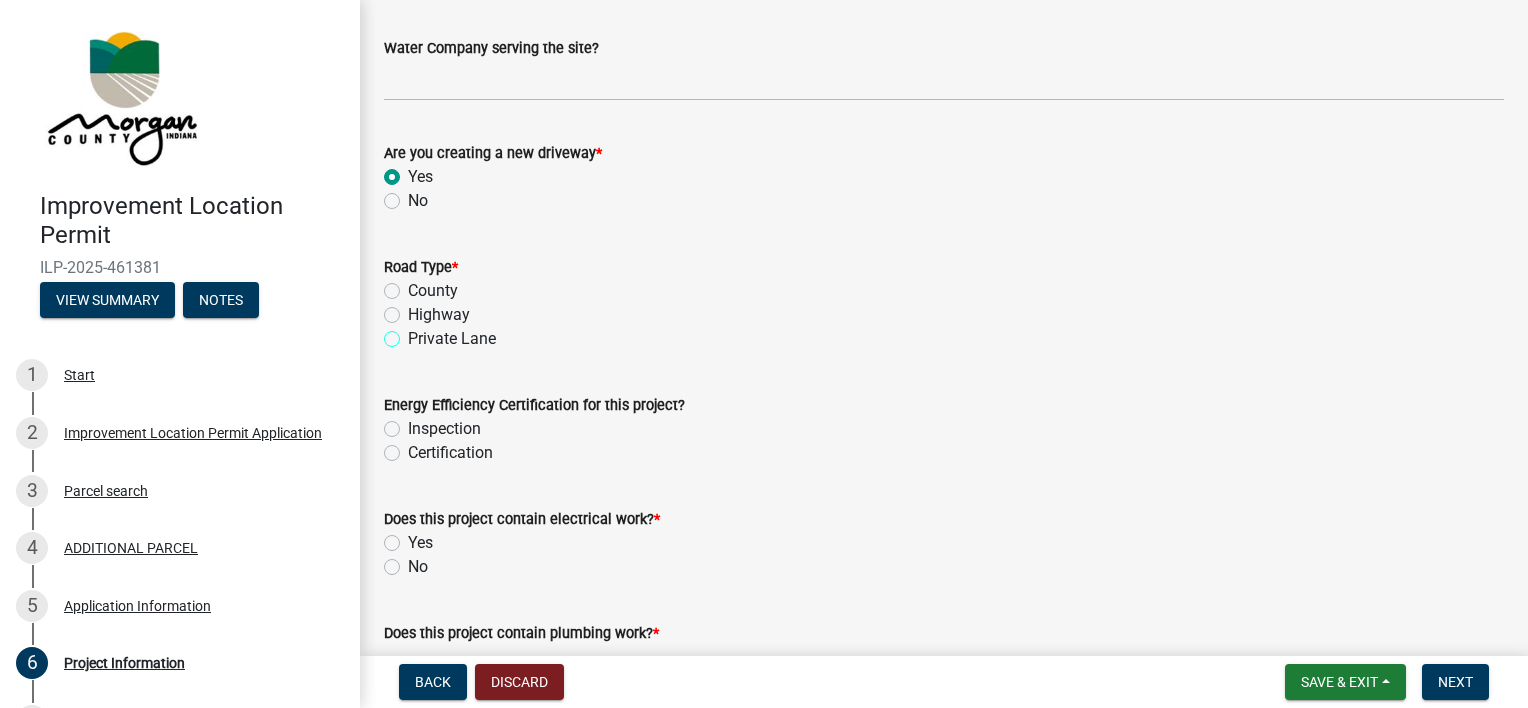 click on "Private Lane" at bounding box center [414, 333] 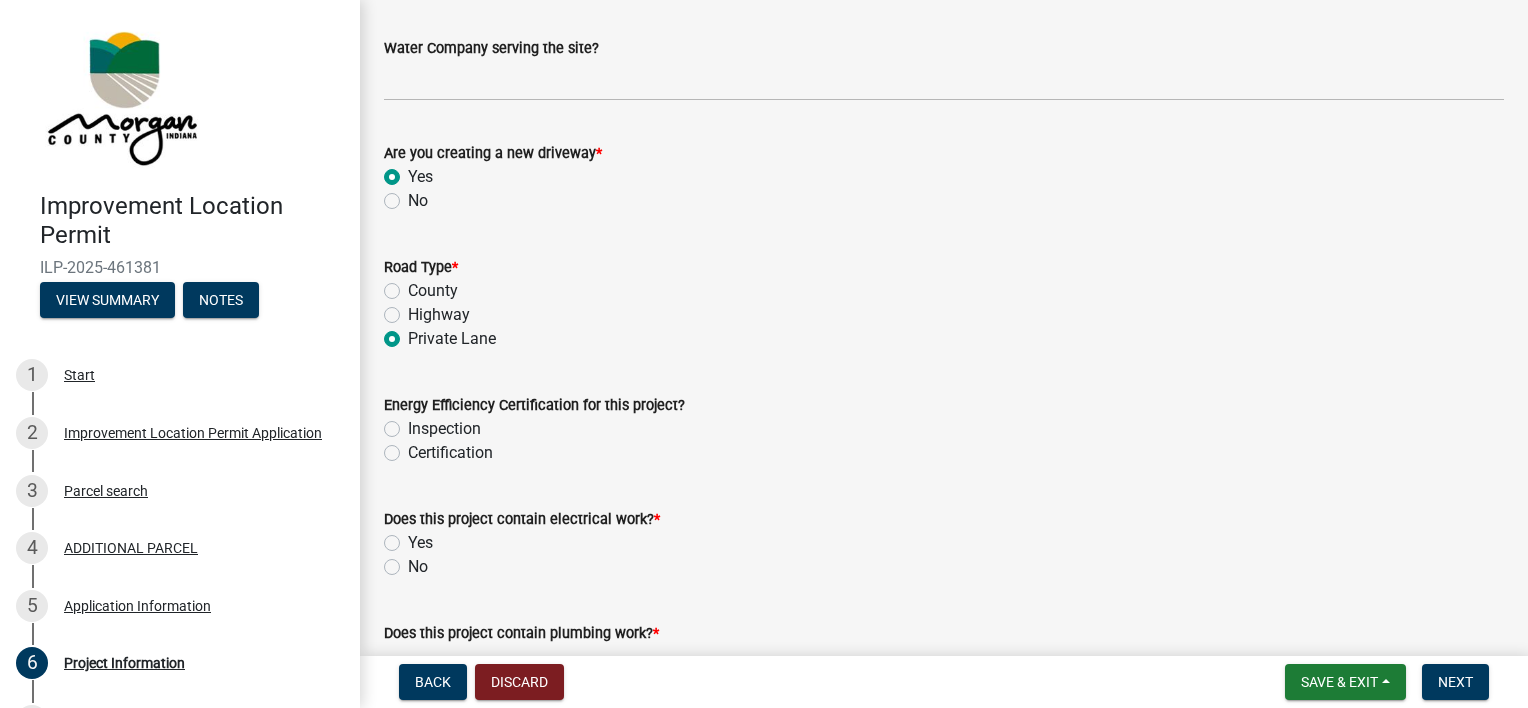 radio on "true" 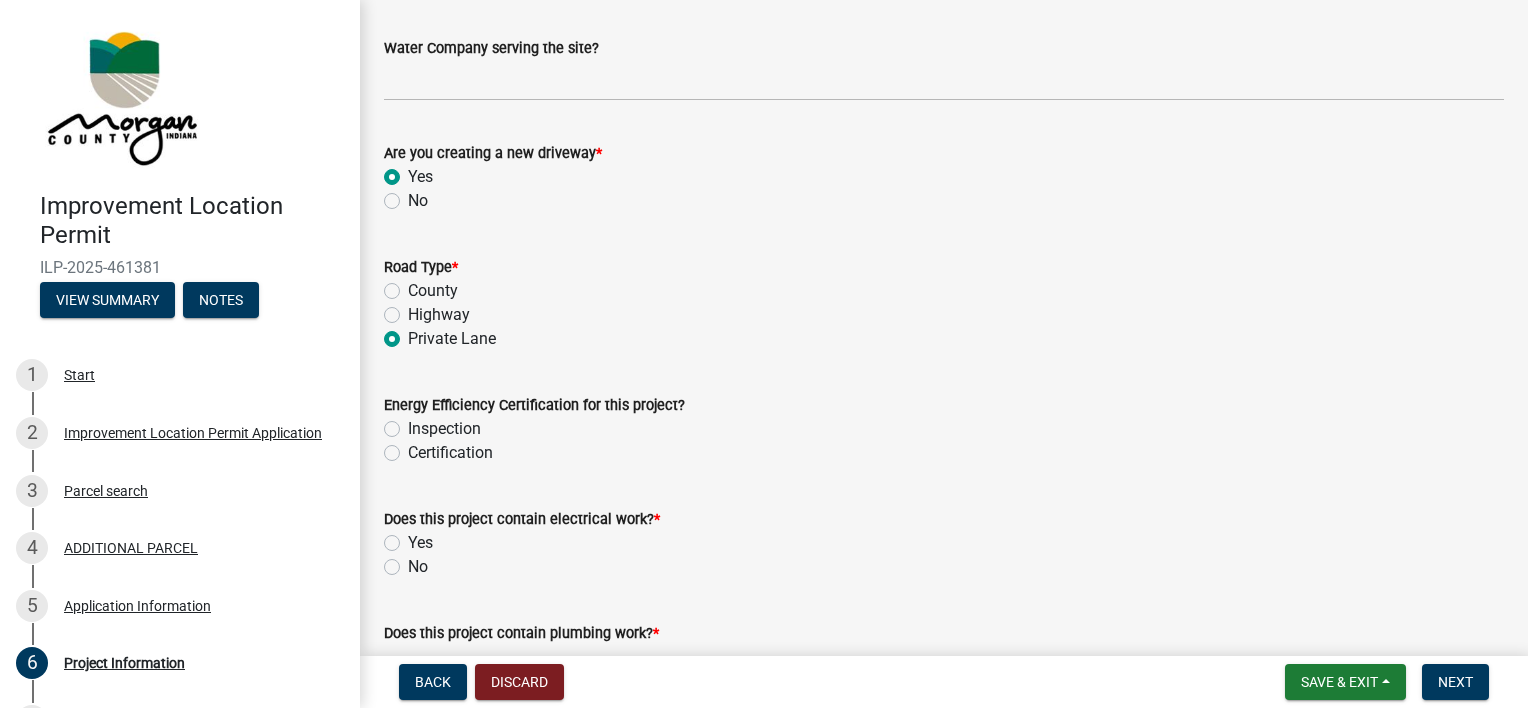 click on "Certification" 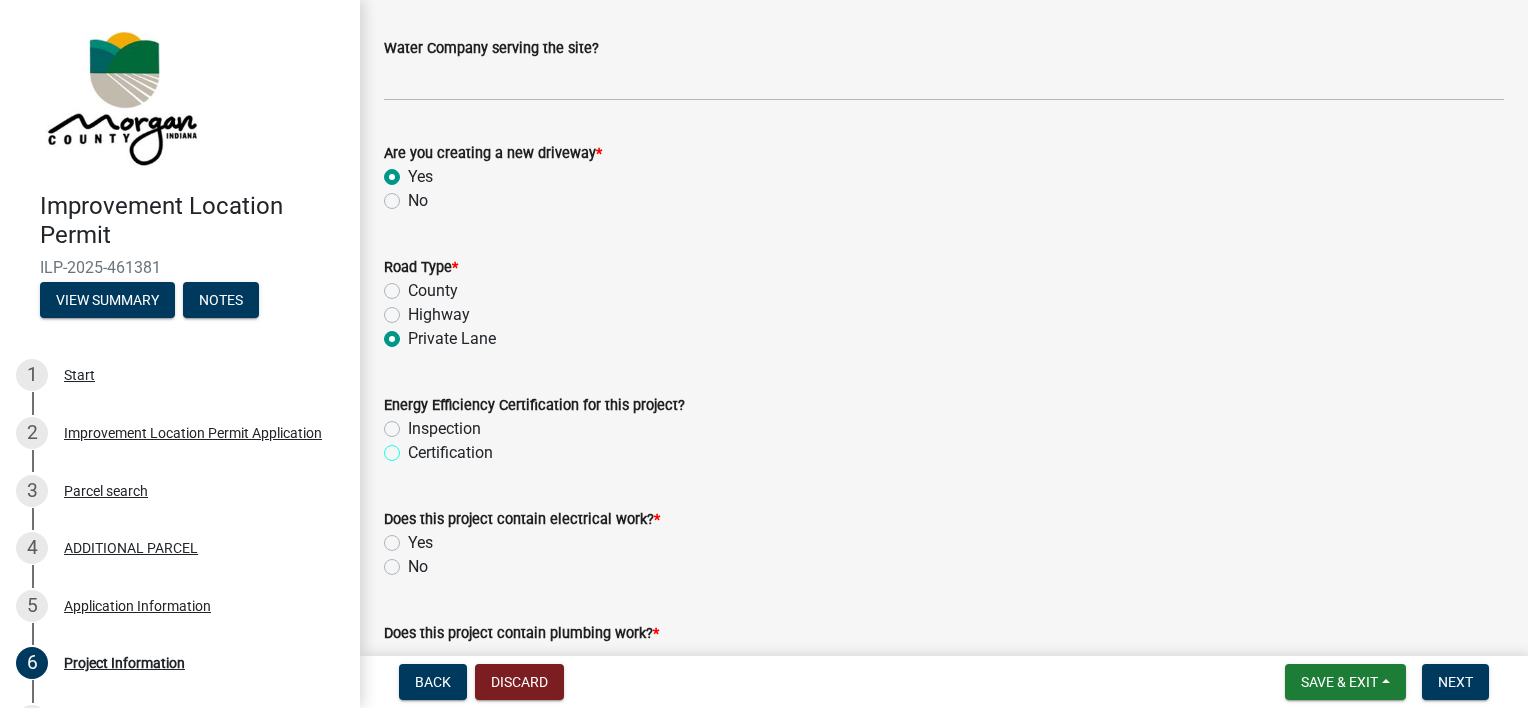 click on "Certification" at bounding box center [414, 447] 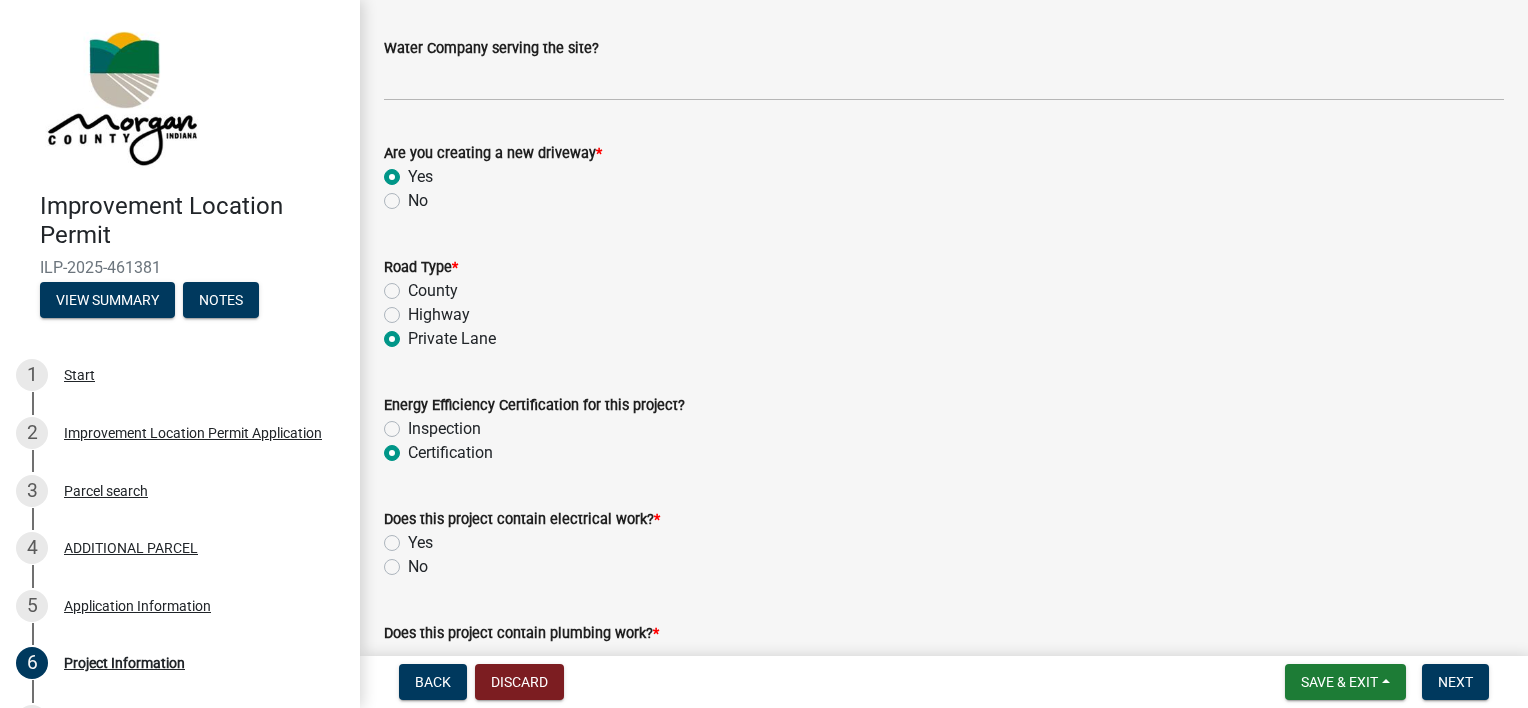 radio on "true" 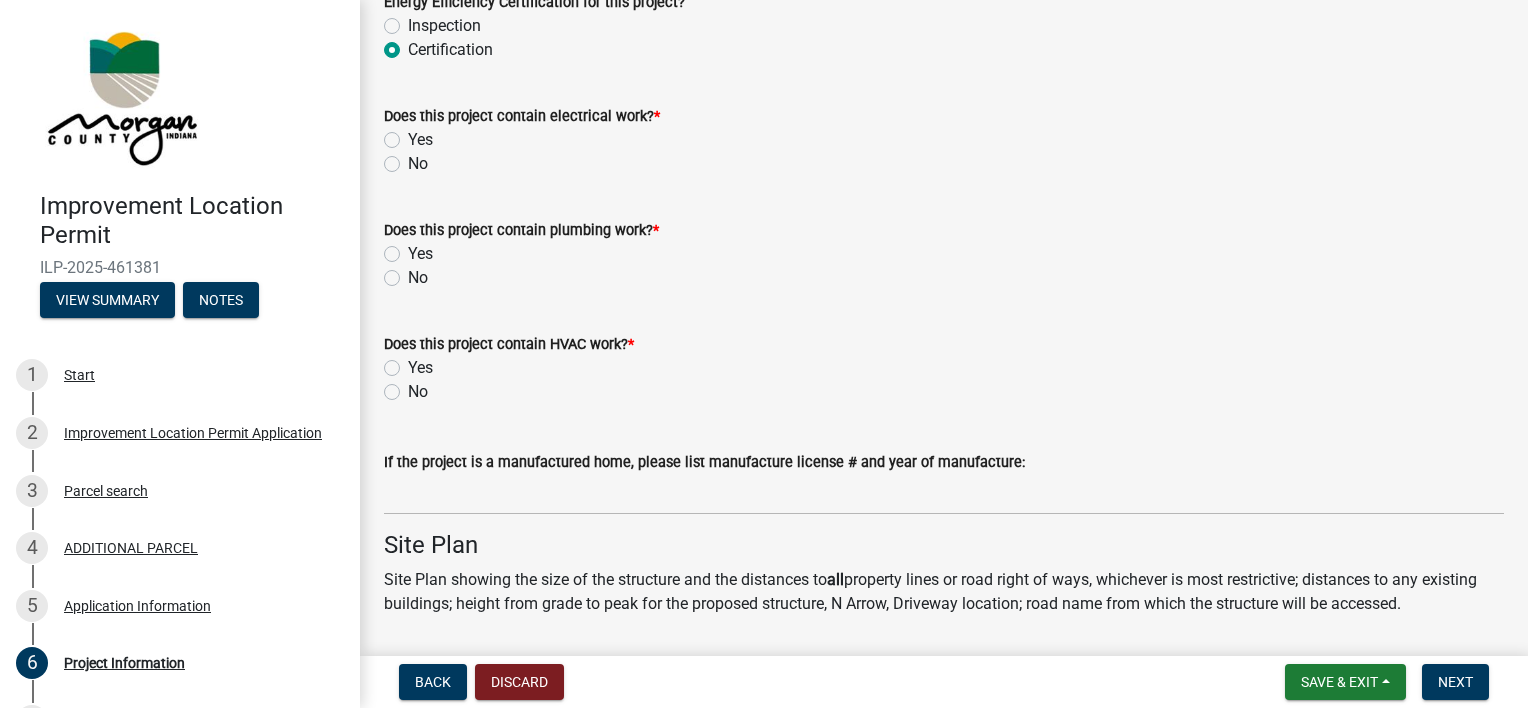scroll, scrollTop: 3043, scrollLeft: 0, axis: vertical 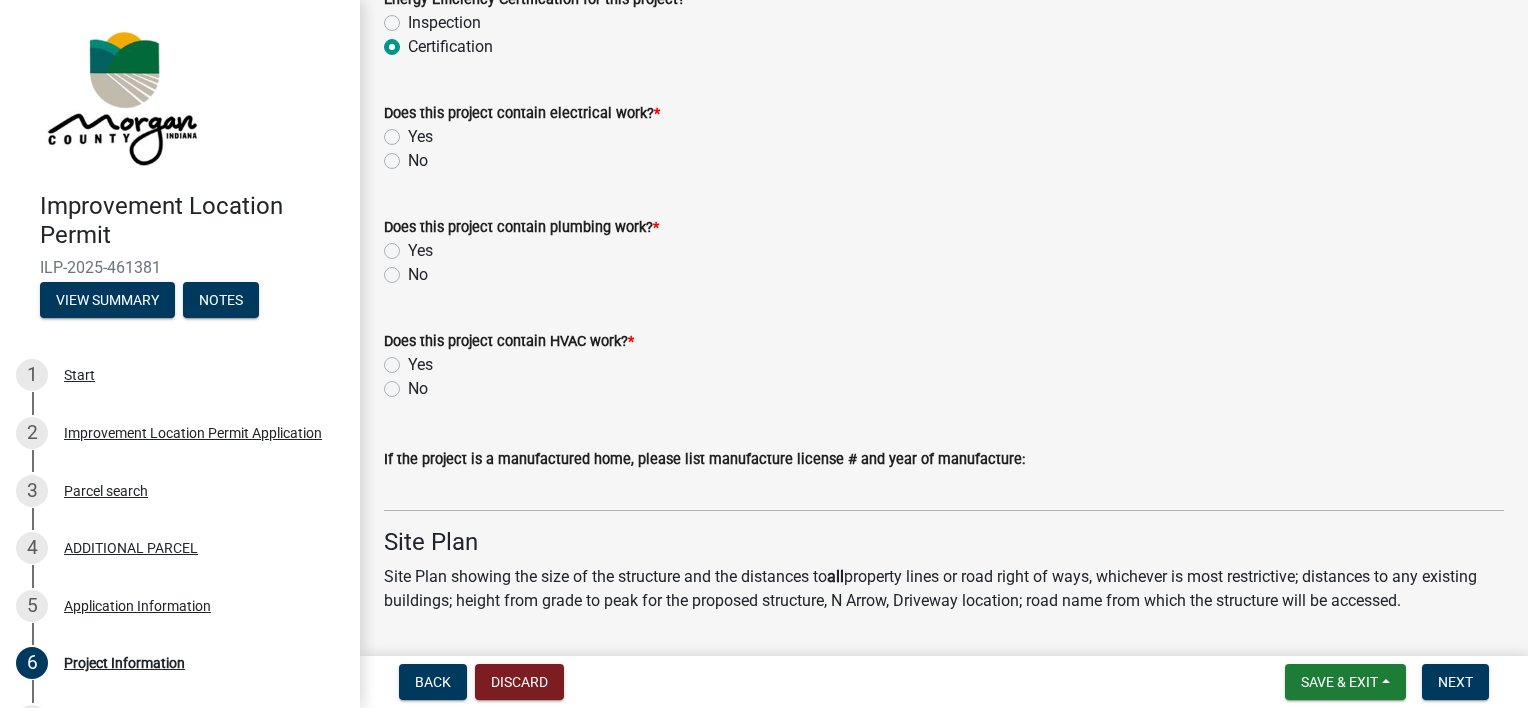 click on "Yes" 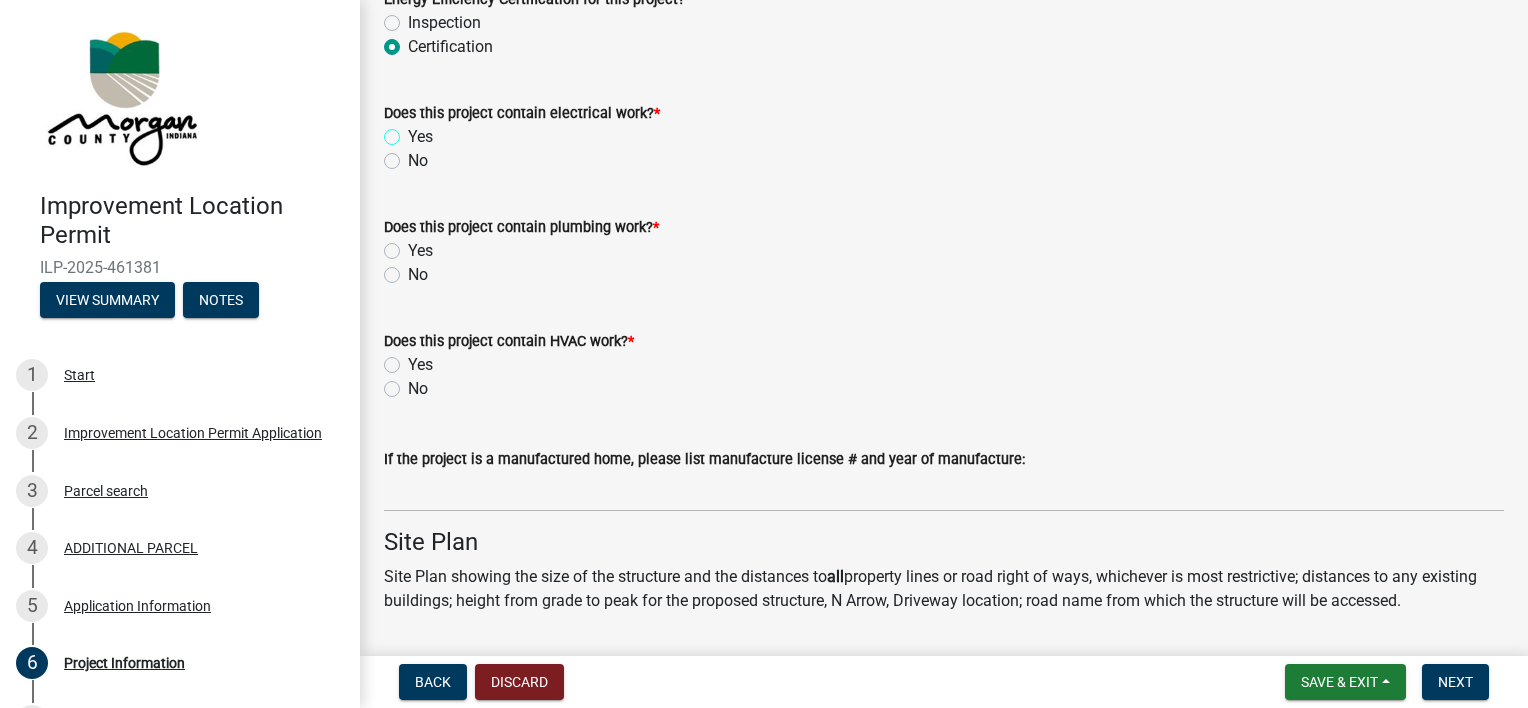 click on "Yes" at bounding box center [414, 131] 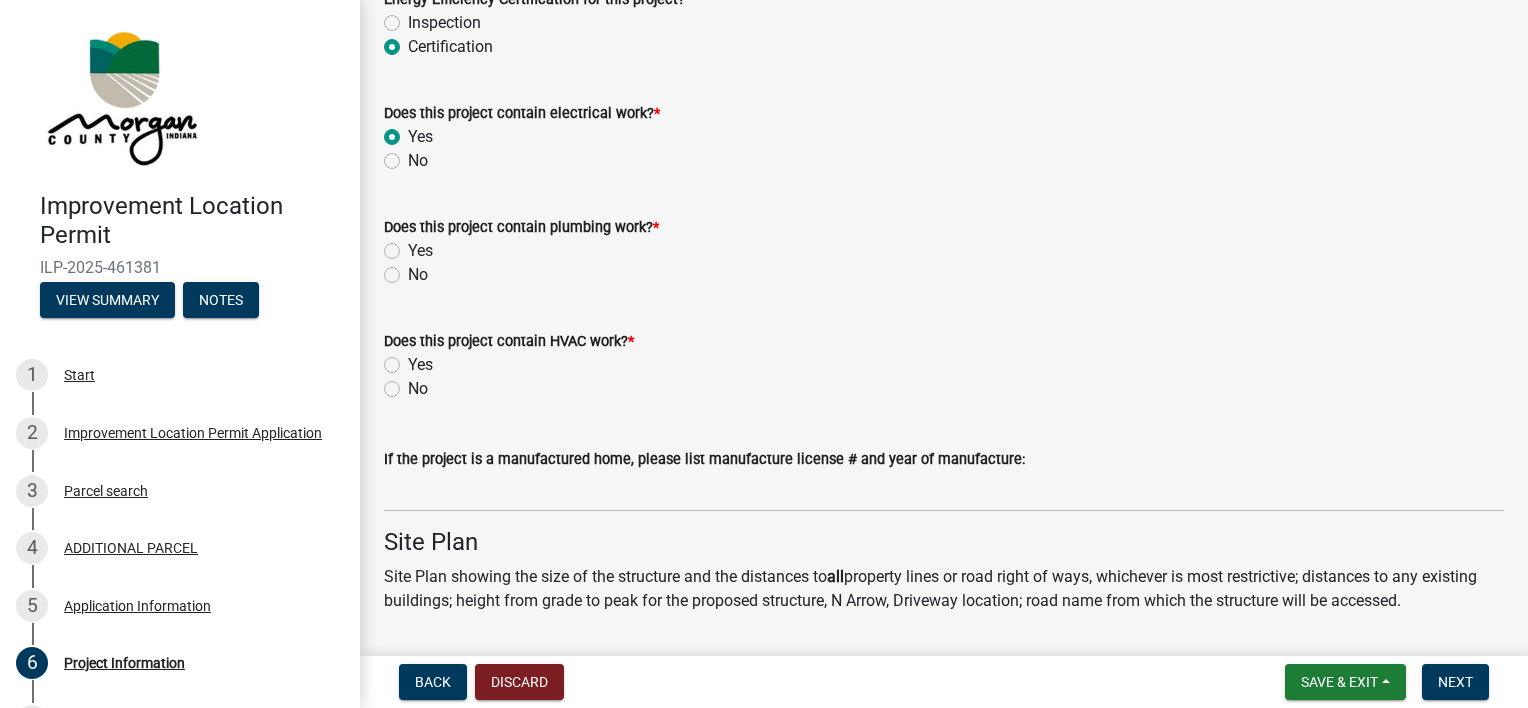 radio on "true" 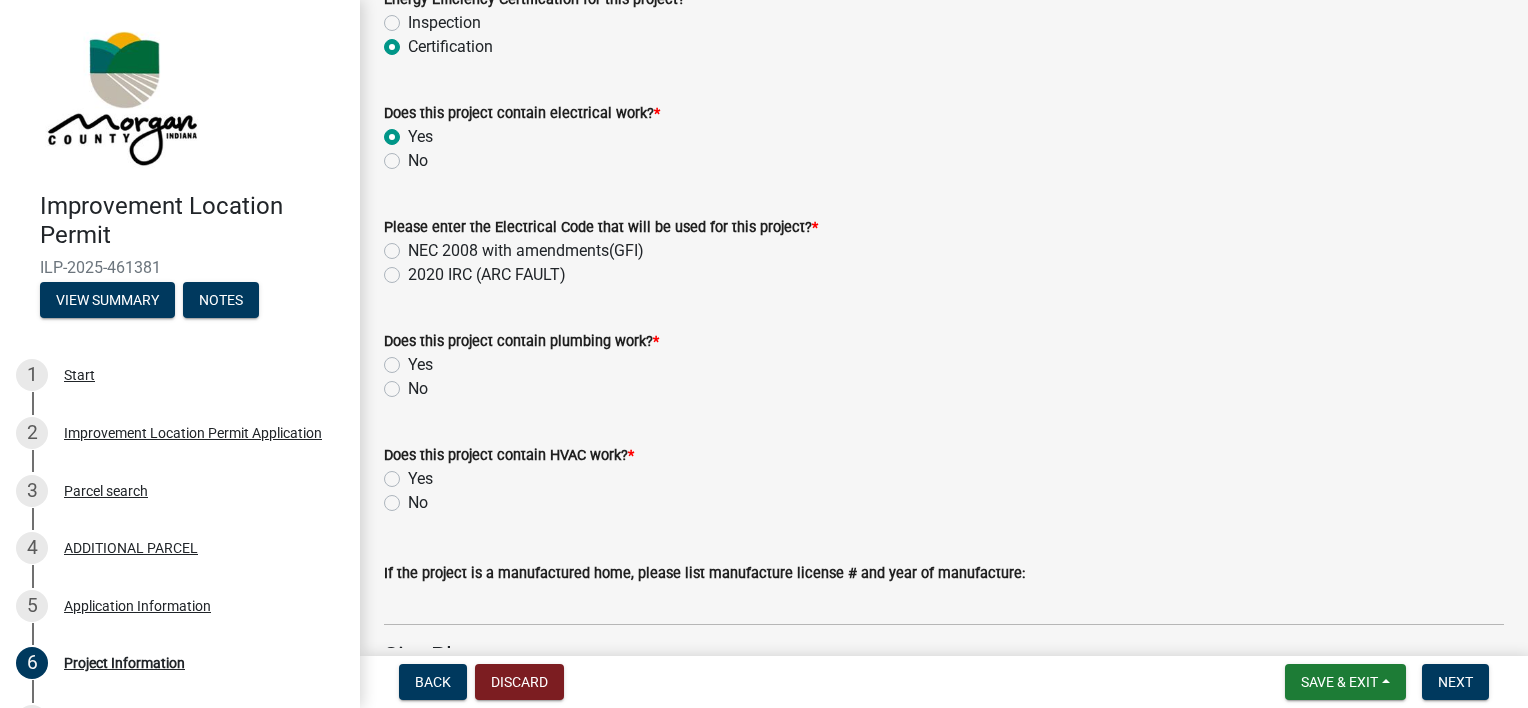 click on "NEC 2008 with amendments(GFI)" 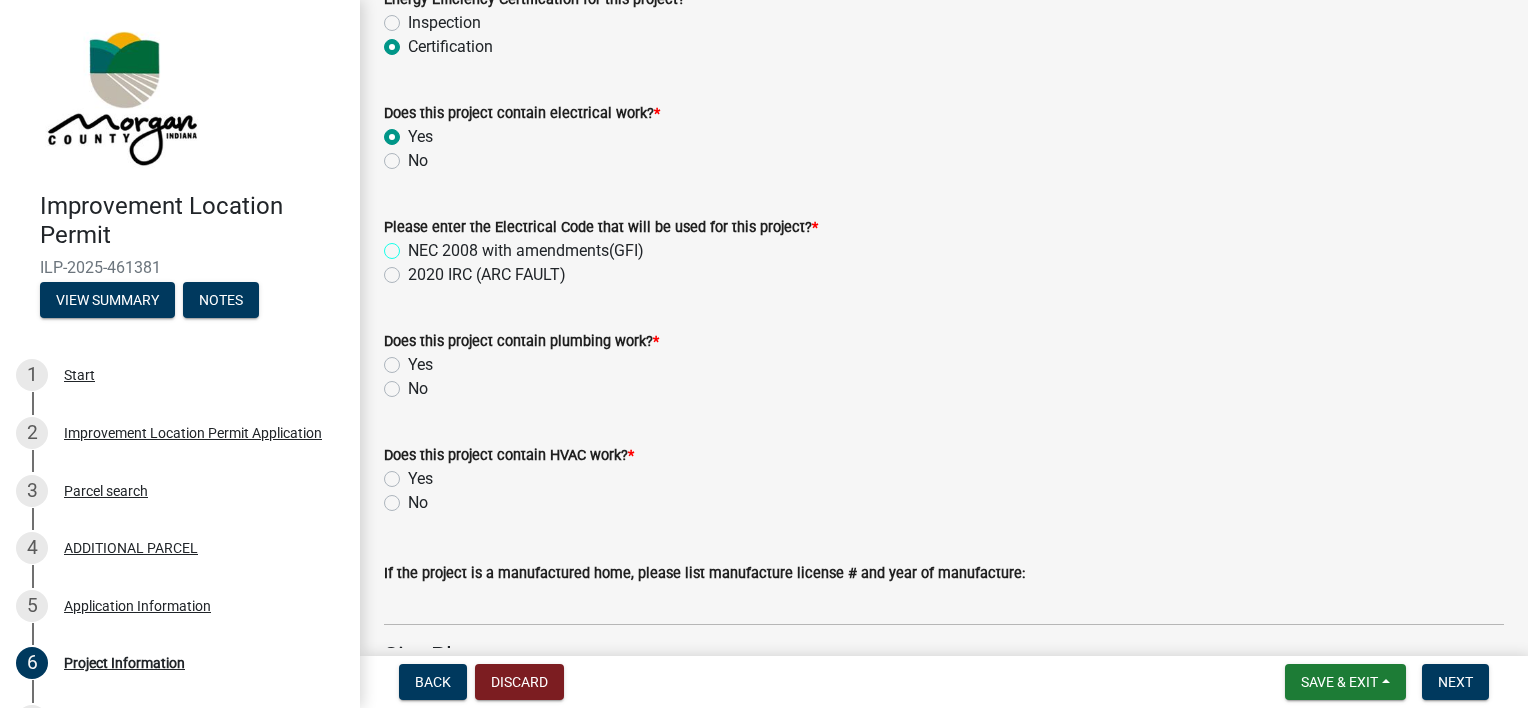 click on "NEC 2008 with amendments(GFI)" at bounding box center (414, 245) 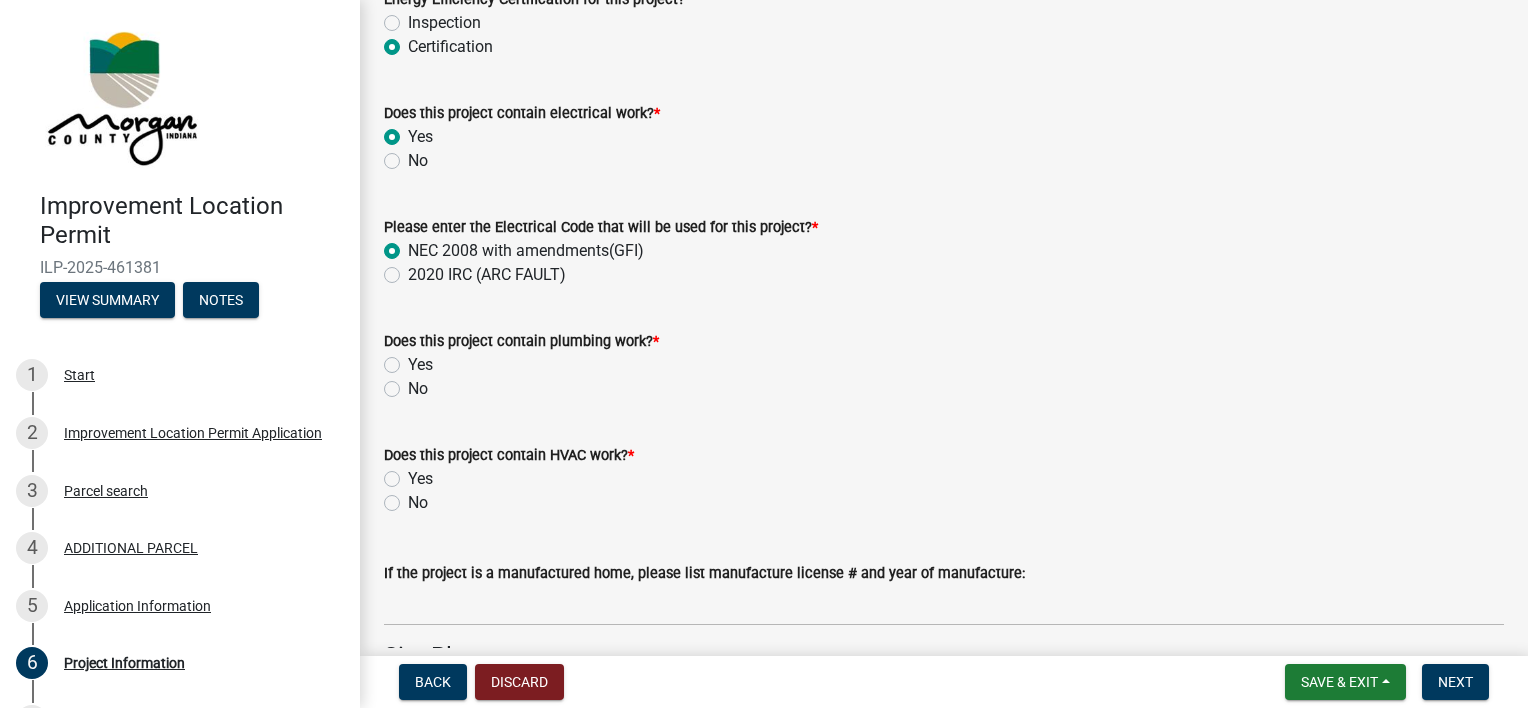 radio on "true" 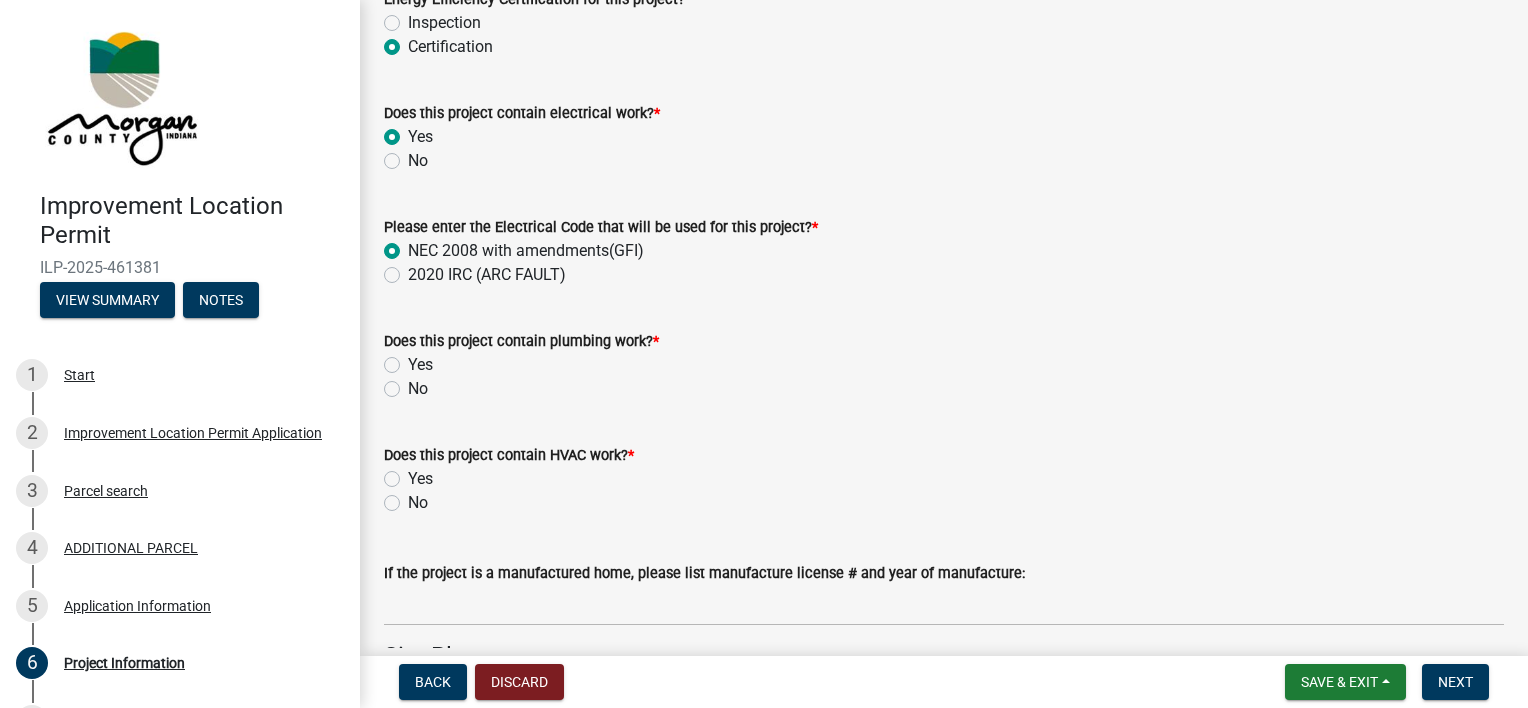 click on "Yes" 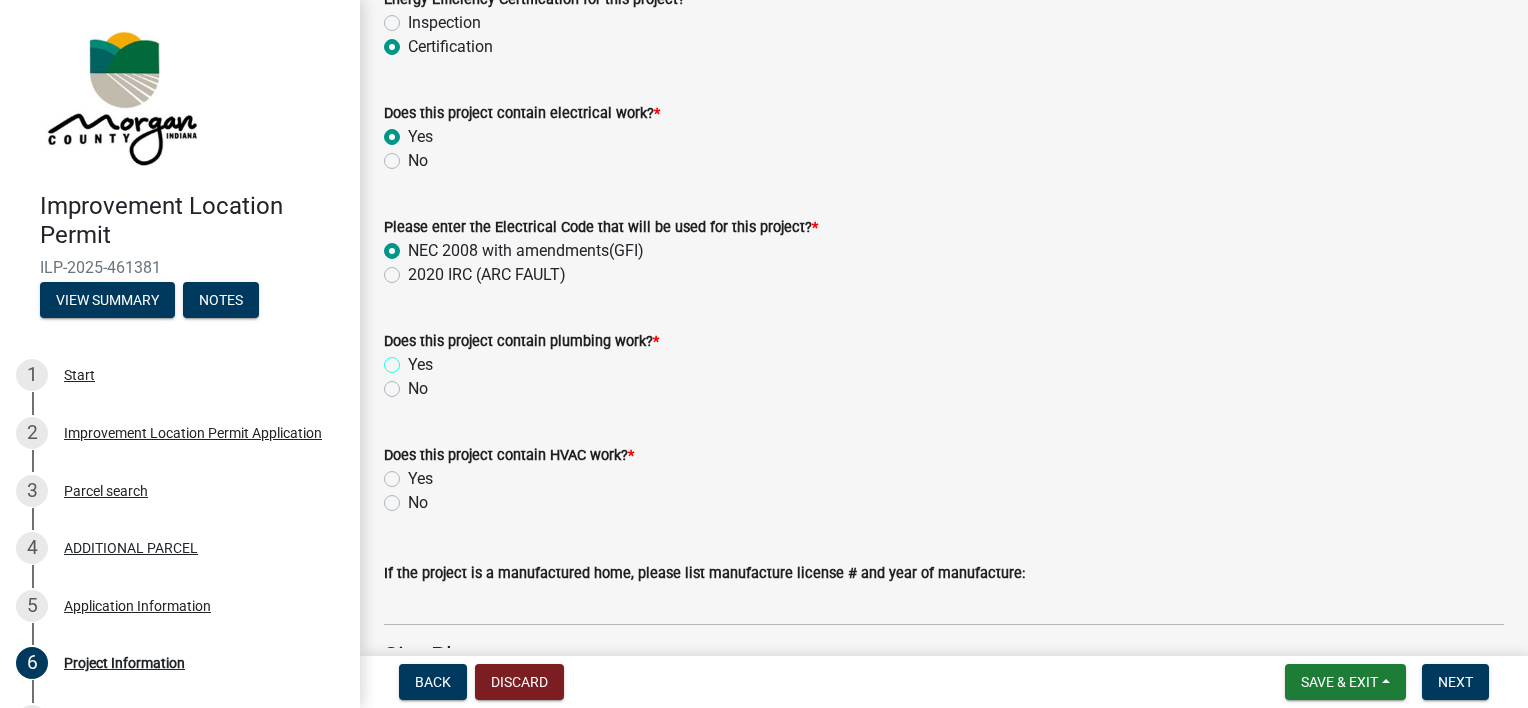 click on "Yes" at bounding box center (414, 359) 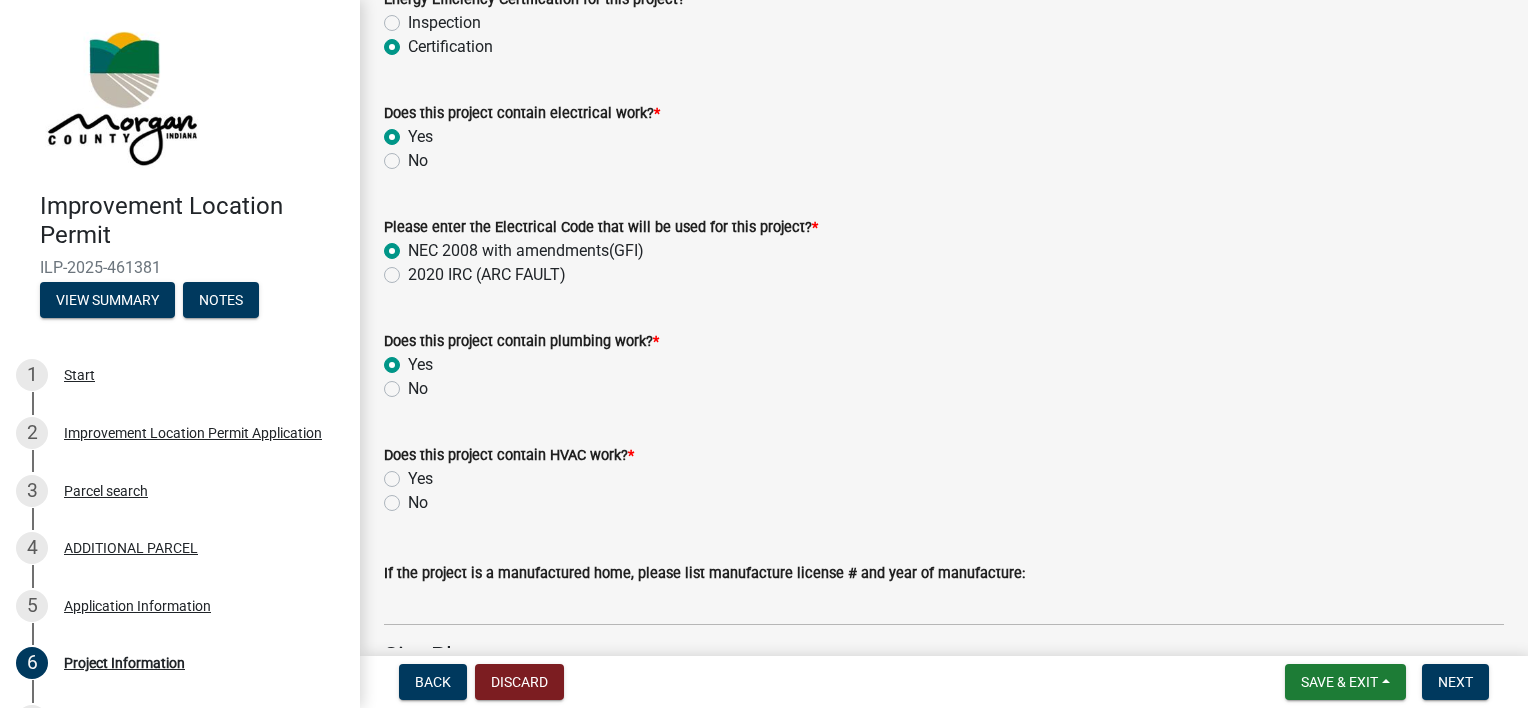 radio on "true" 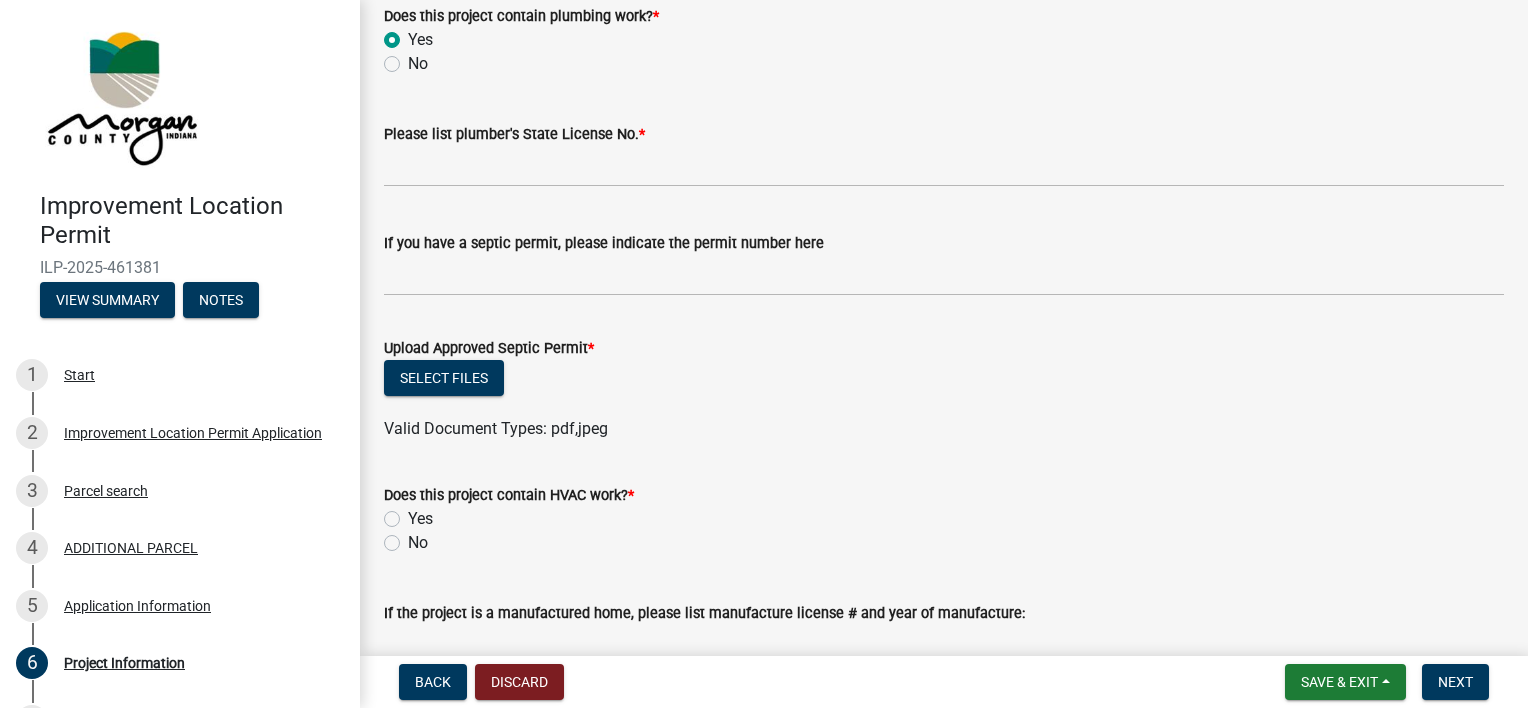 scroll, scrollTop: 3383, scrollLeft: 0, axis: vertical 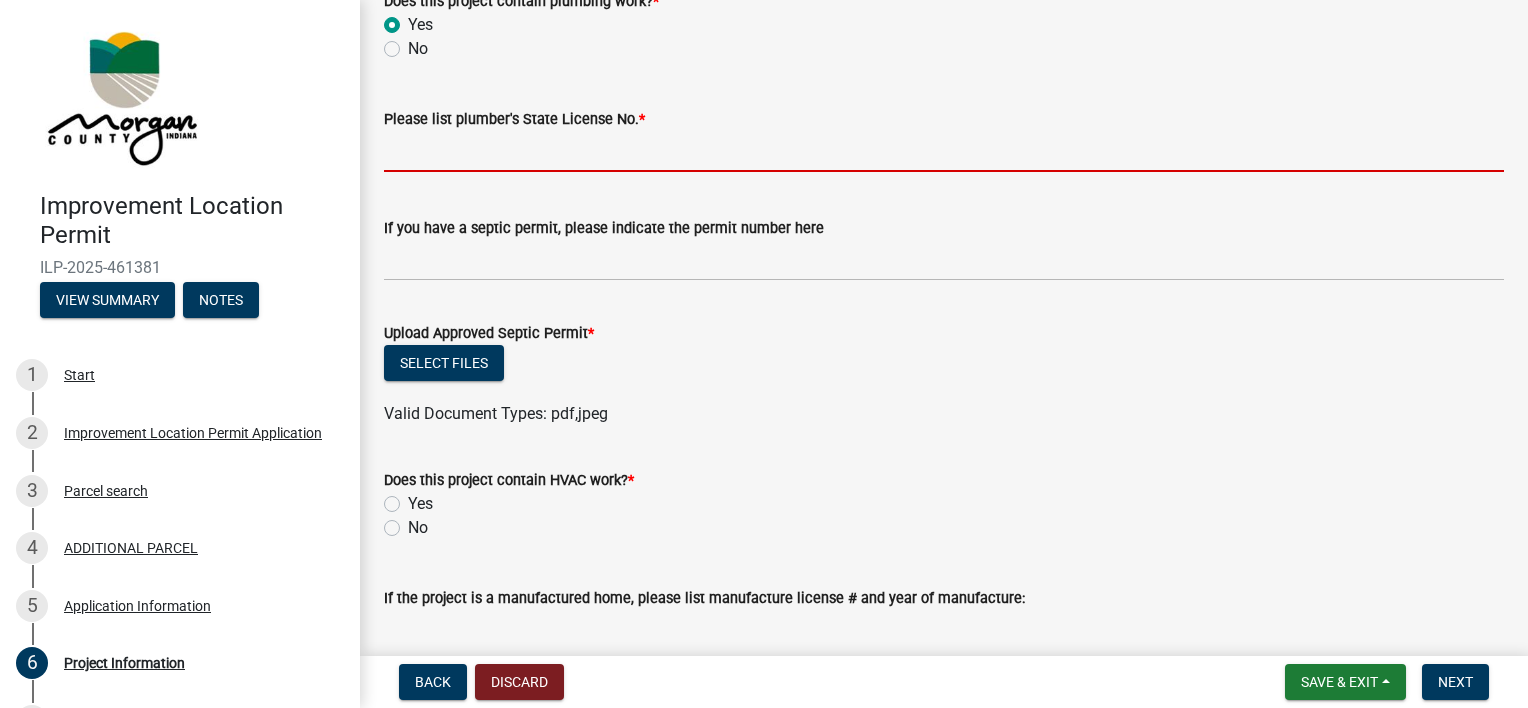 click on "Please list plumber's State License No.  *" at bounding box center (944, 151) 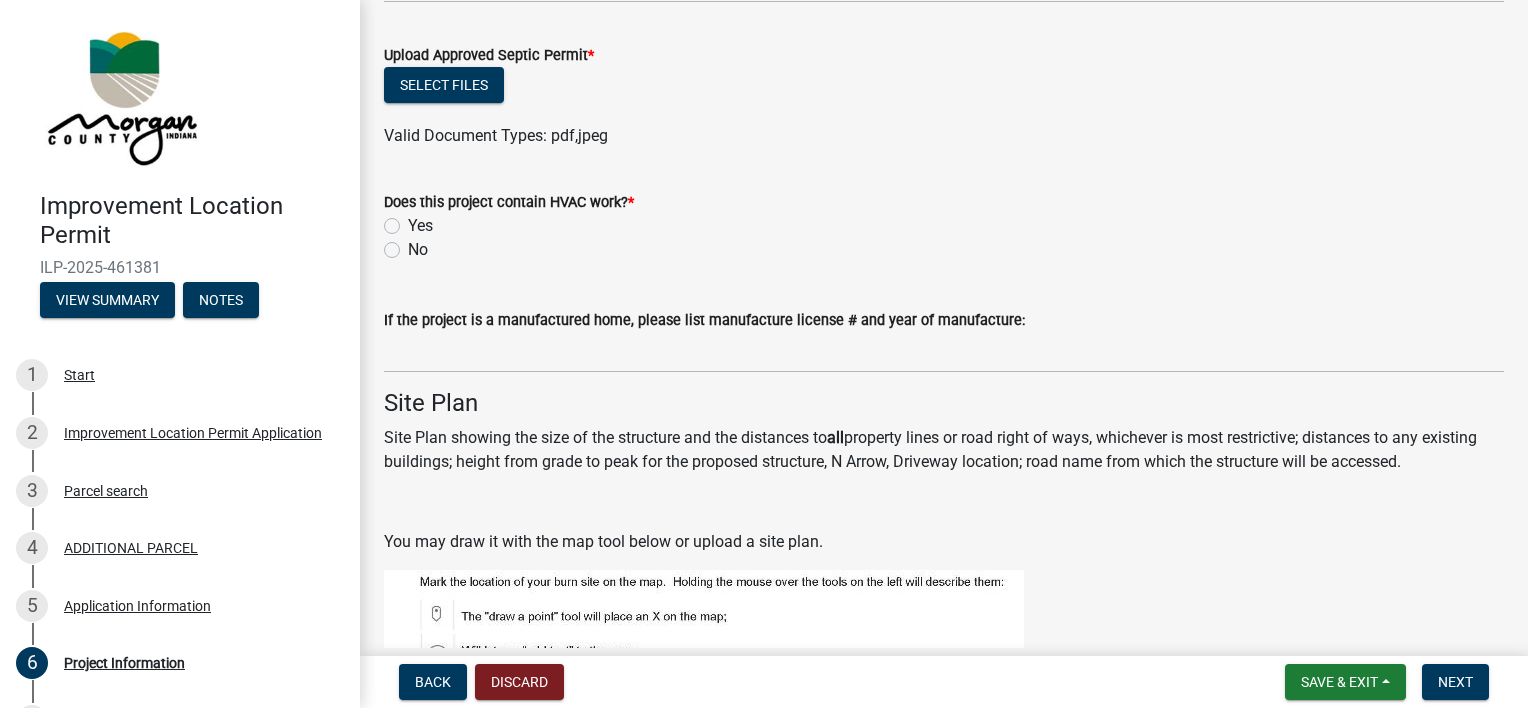 scroll, scrollTop: 3666, scrollLeft: 0, axis: vertical 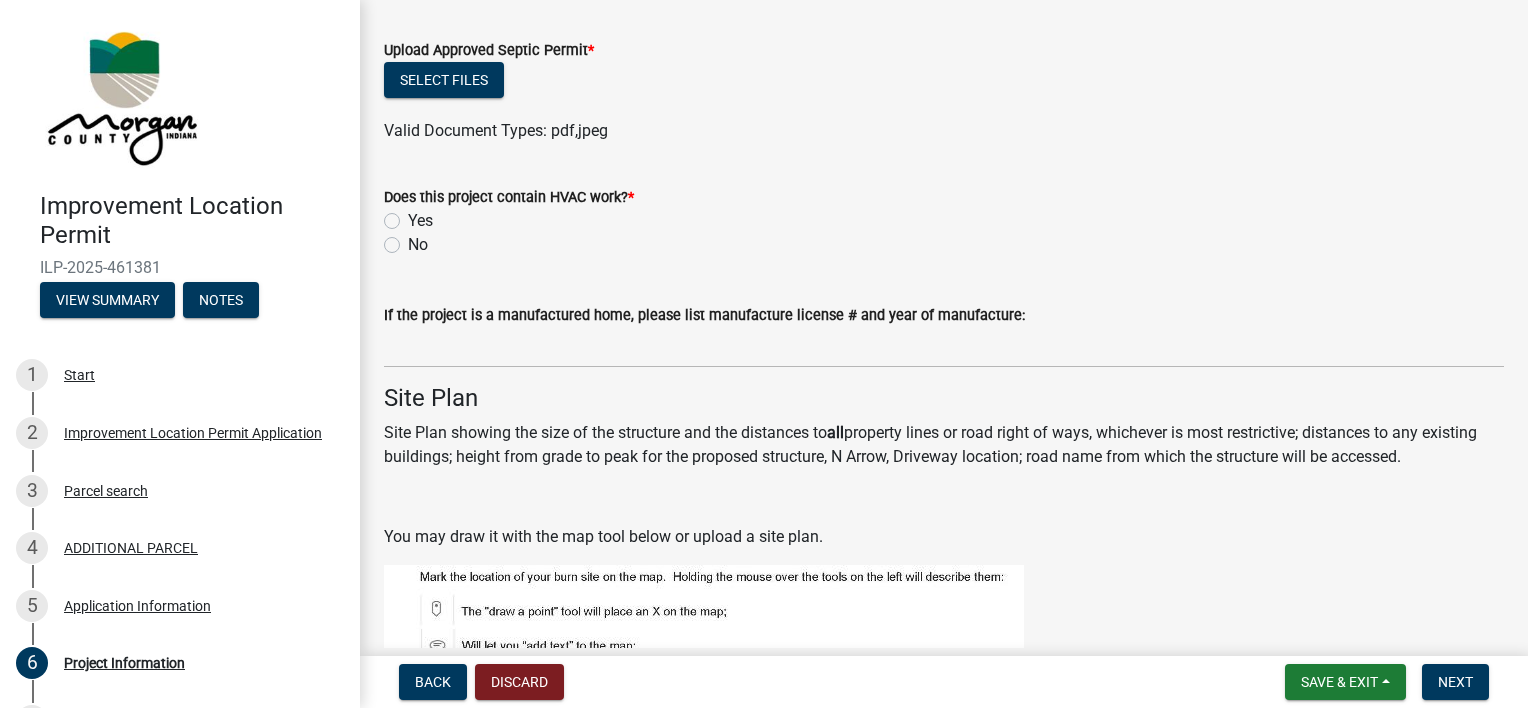 click on "Yes" 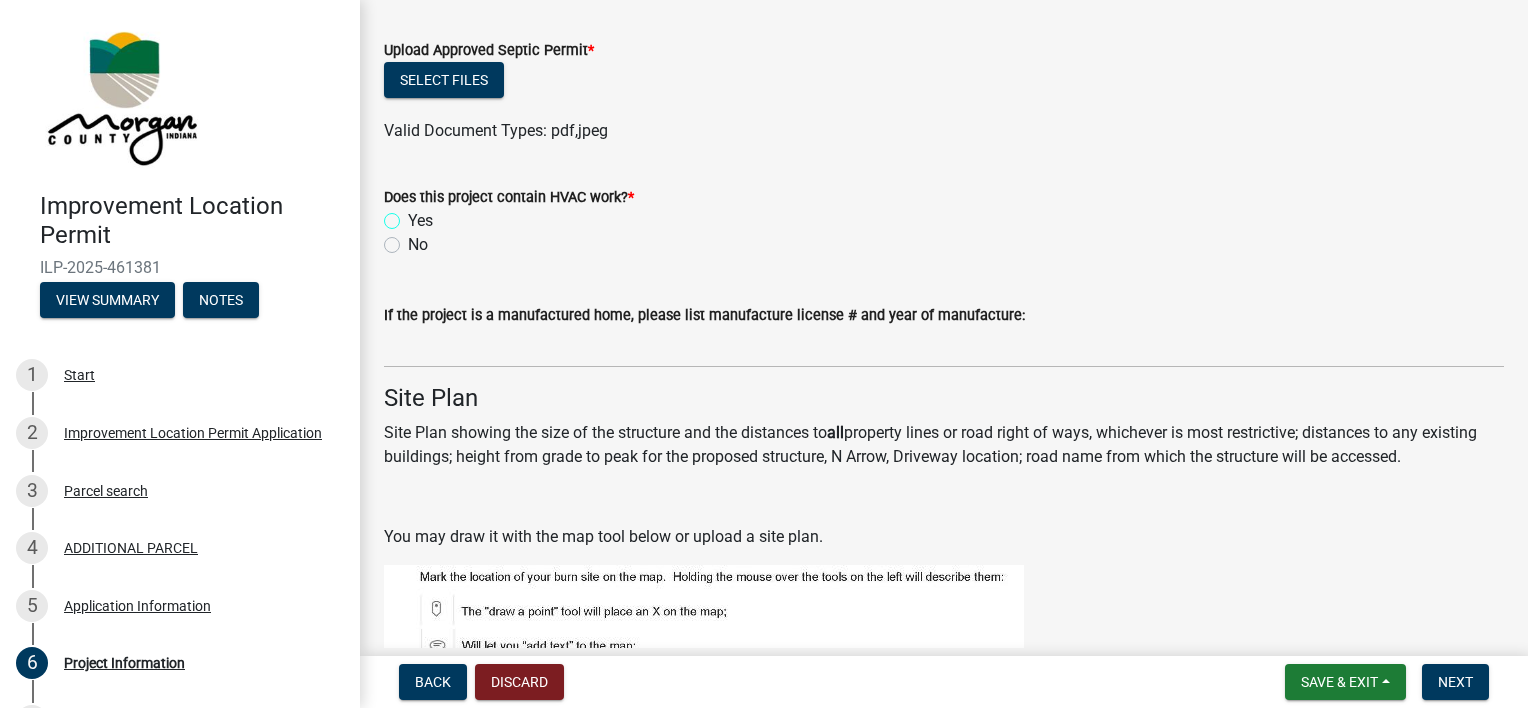 click on "Yes" at bounding box center [414, 215] 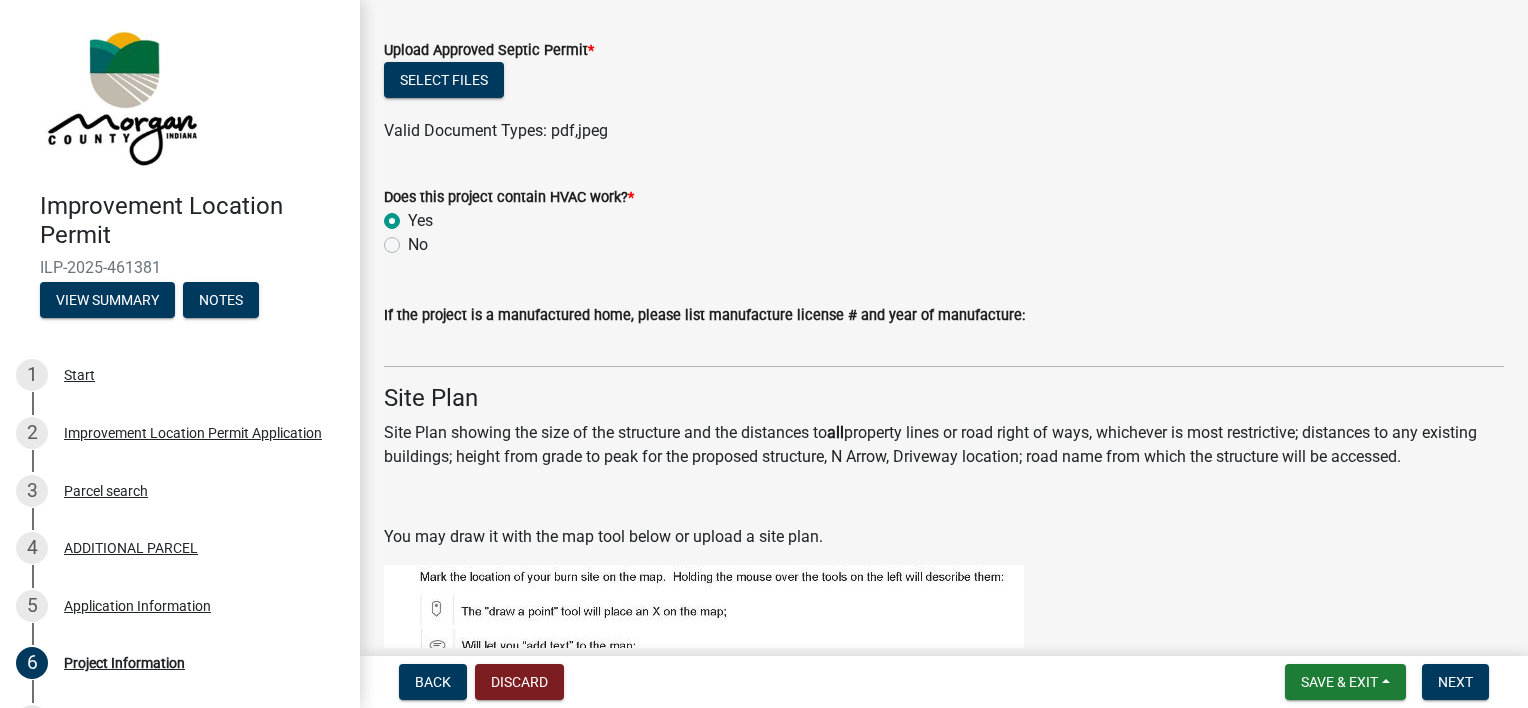 radio on "true" 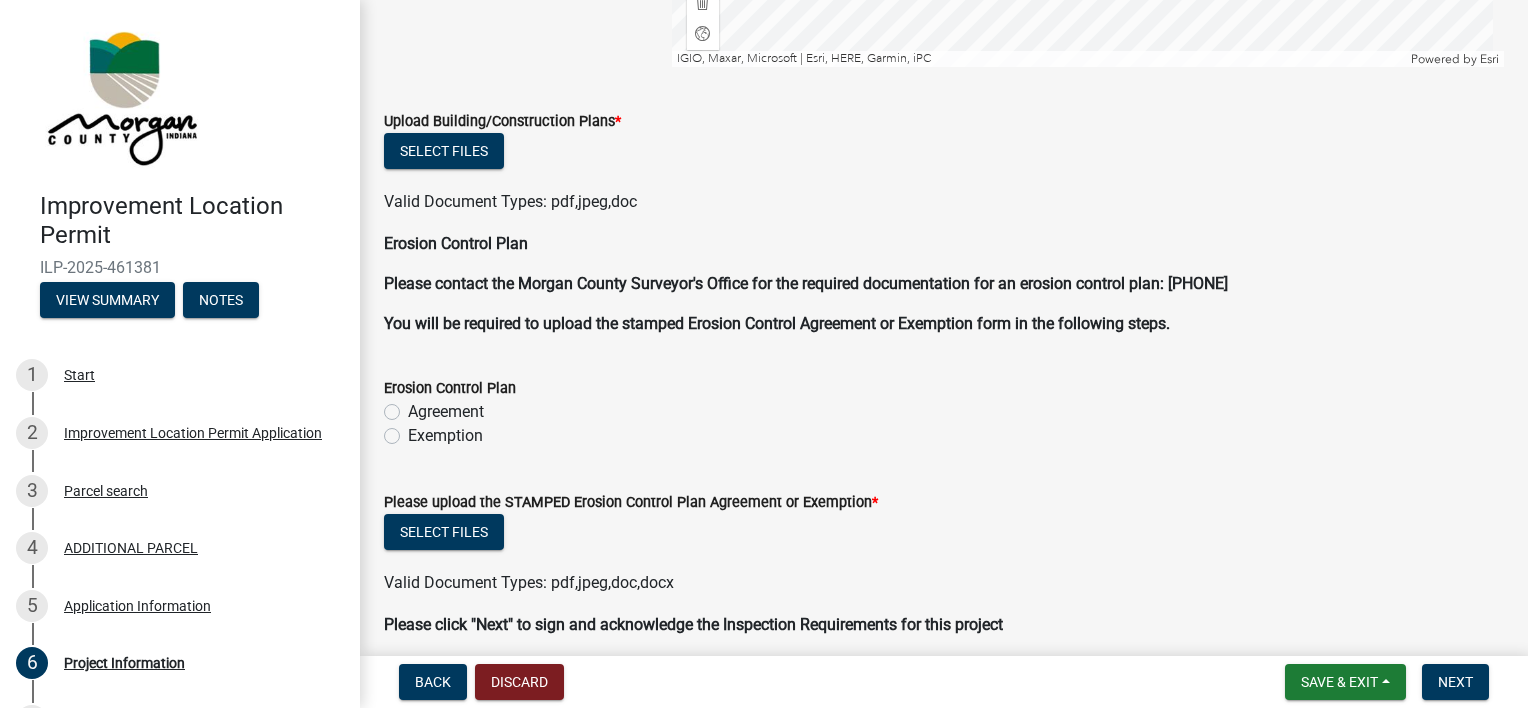 scroll, scrollTop: 4984, scrollLeft: 0, axis: vertical 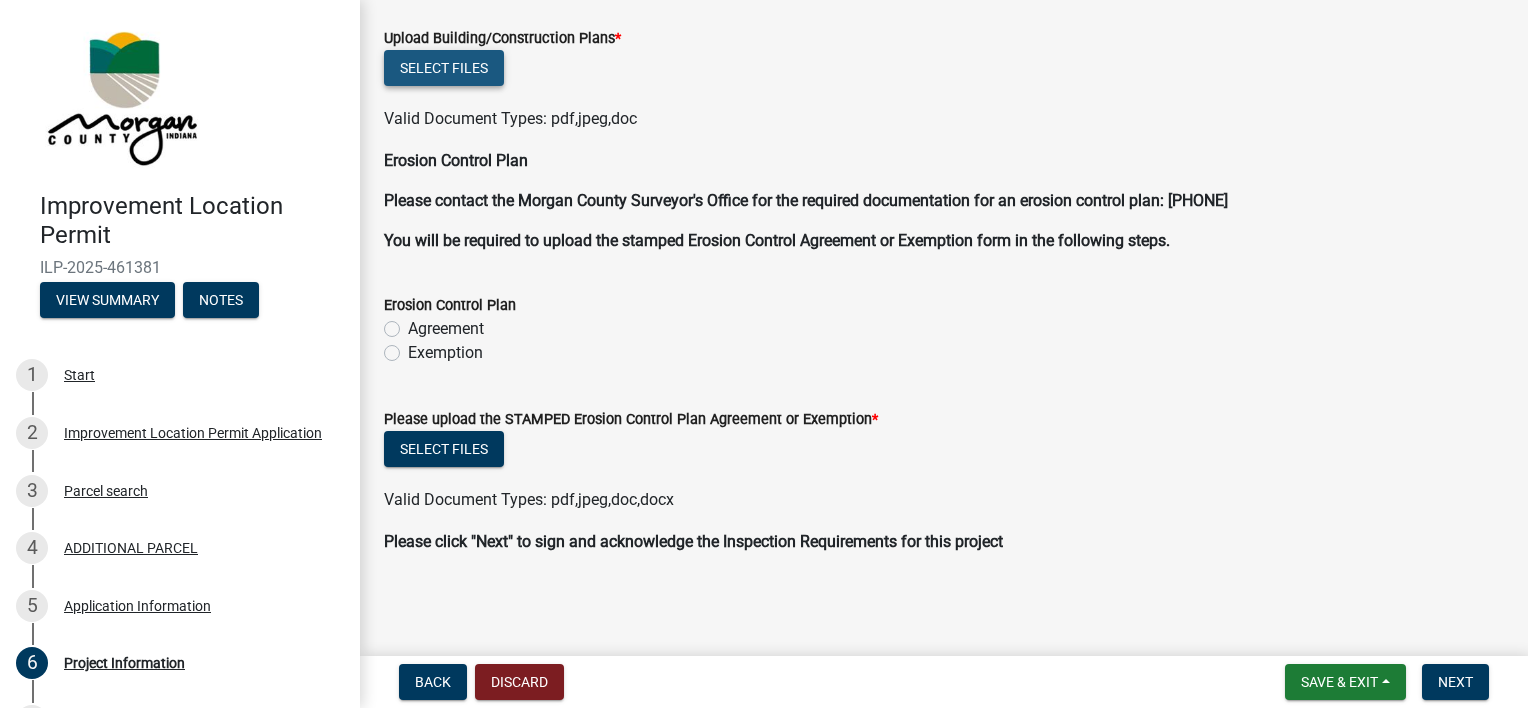 click on "Select files" 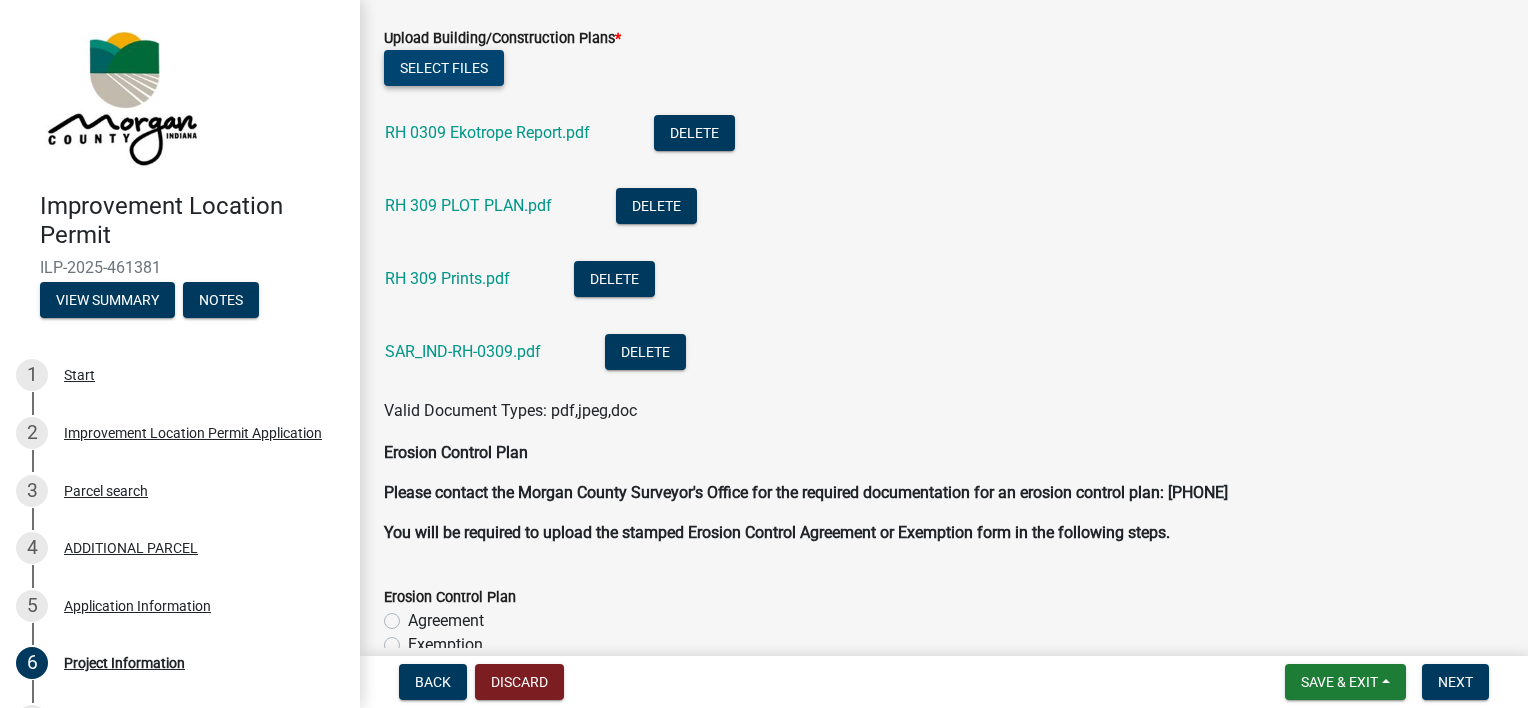 click on "Select files" 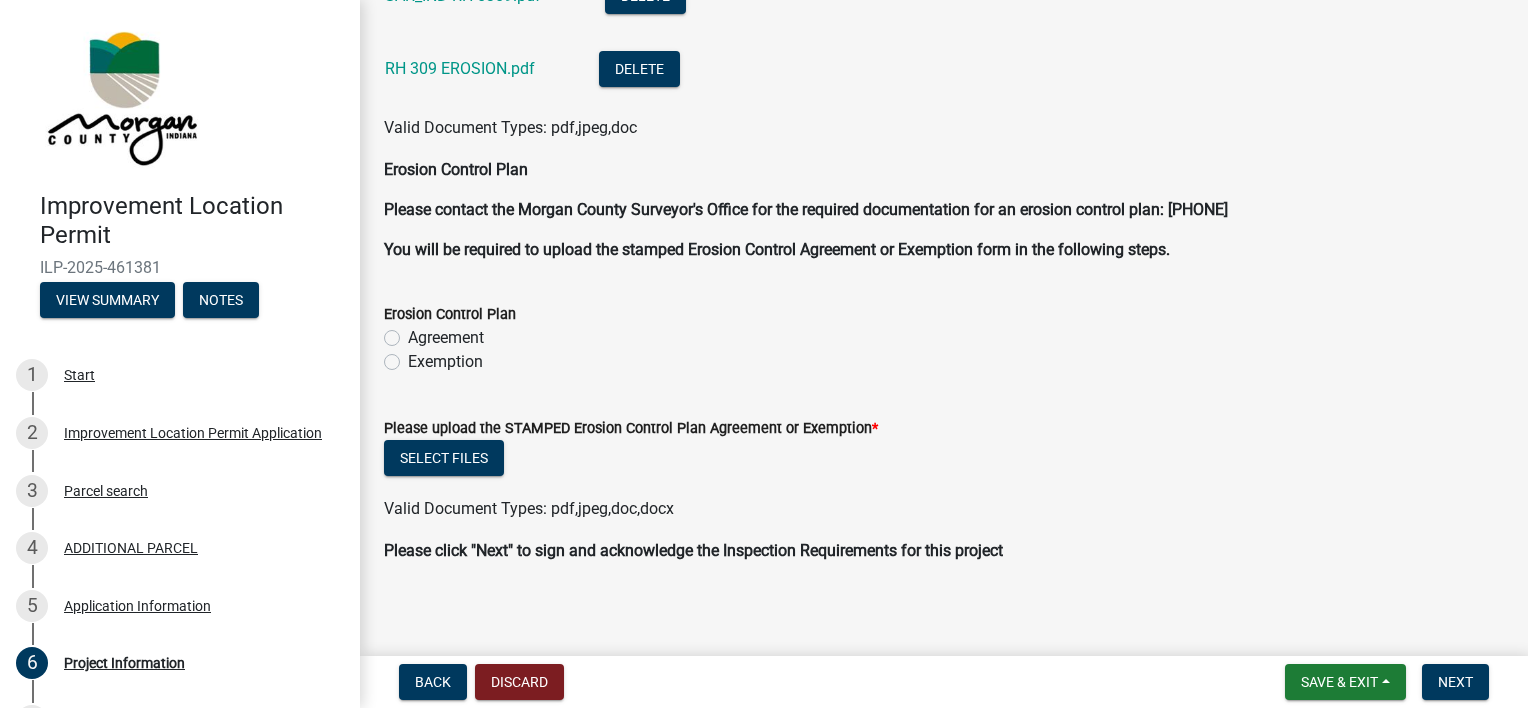 scroll, scrollTop: 5349, scrollLeft: 0, axis: vertical 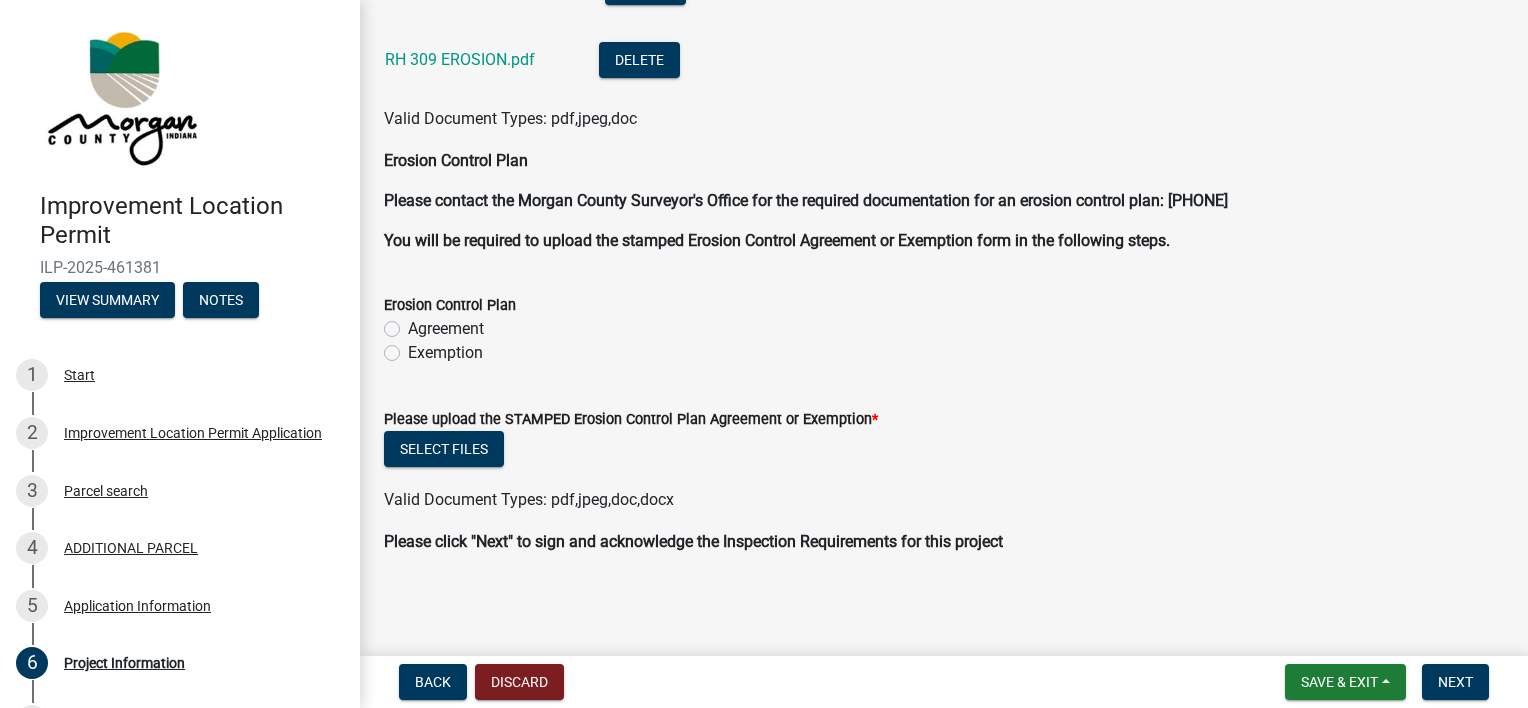 click on "Agreement" 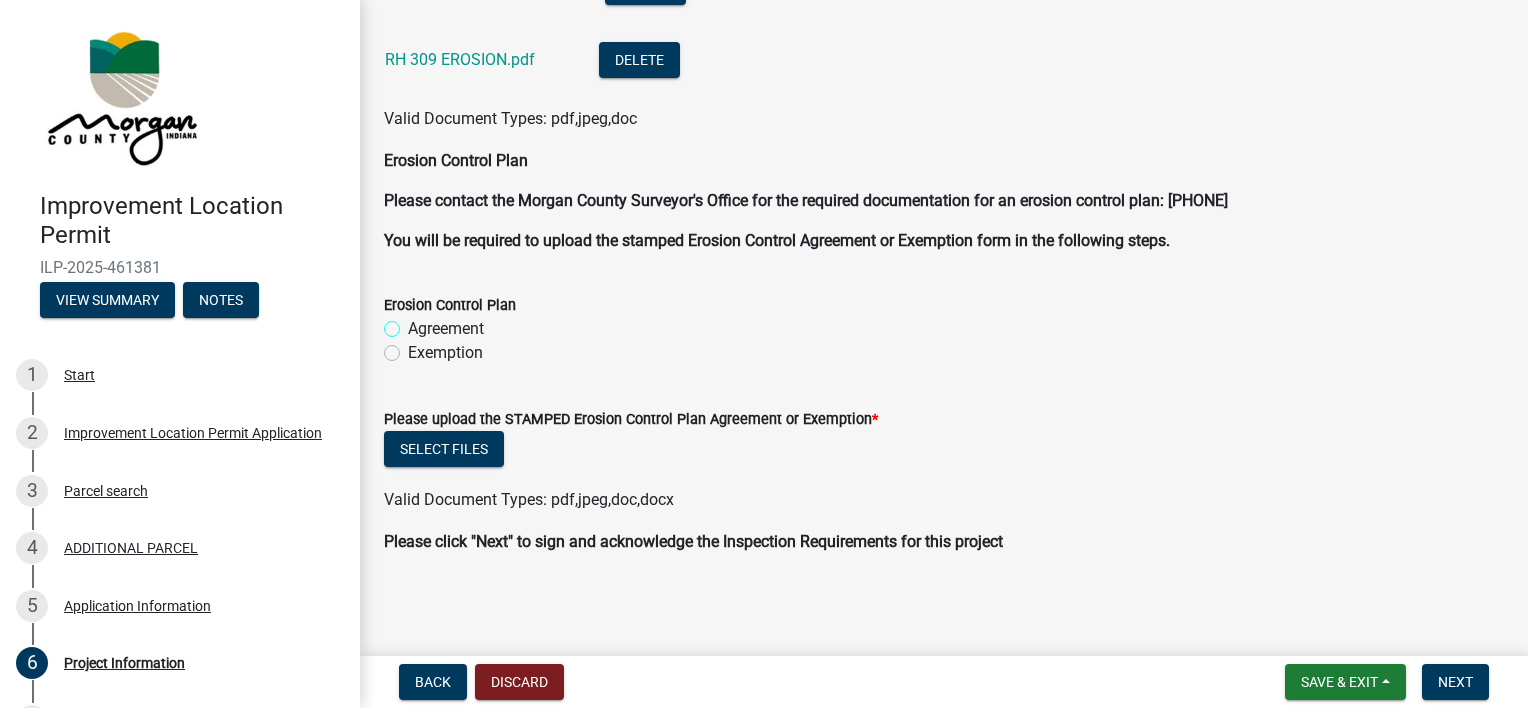click on "Agreement" at bounding box center (414, 323) 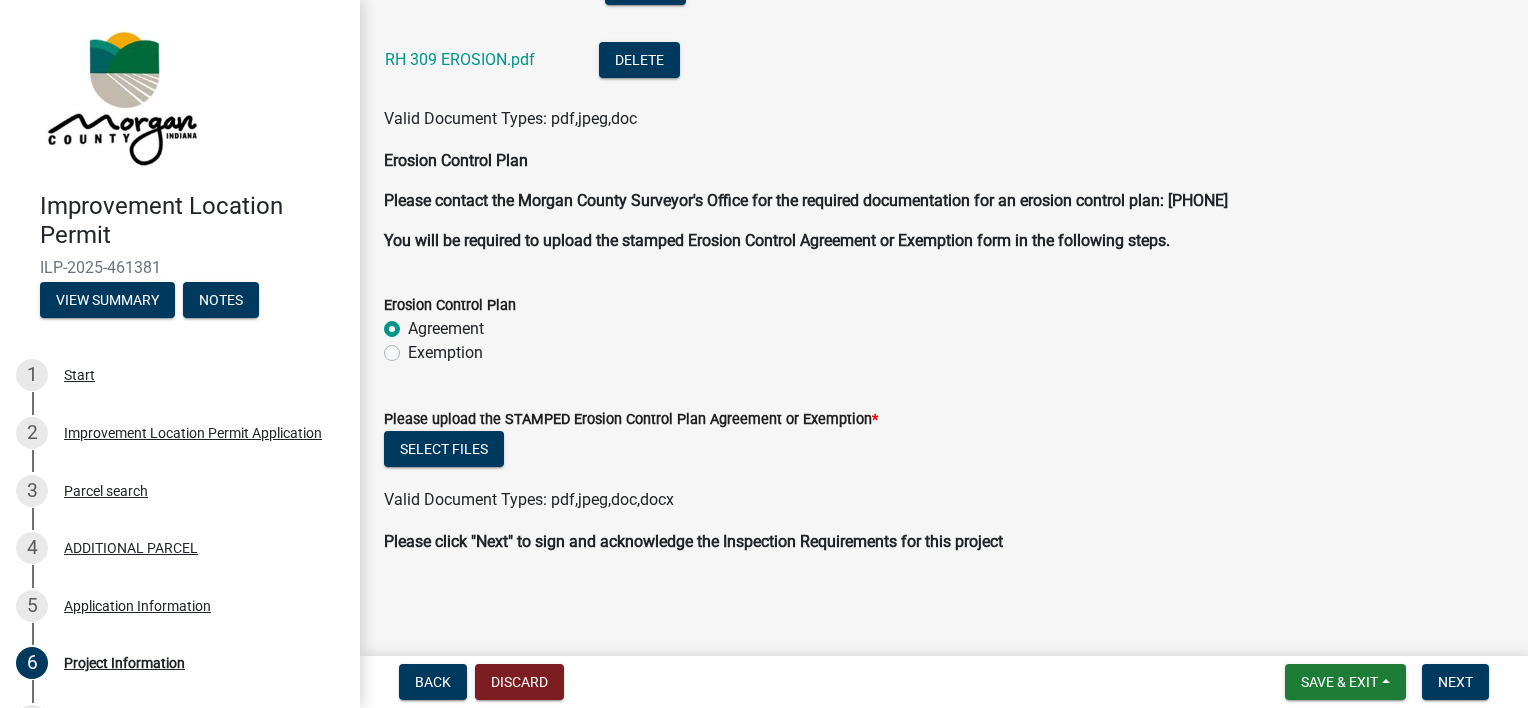 radio on "true" 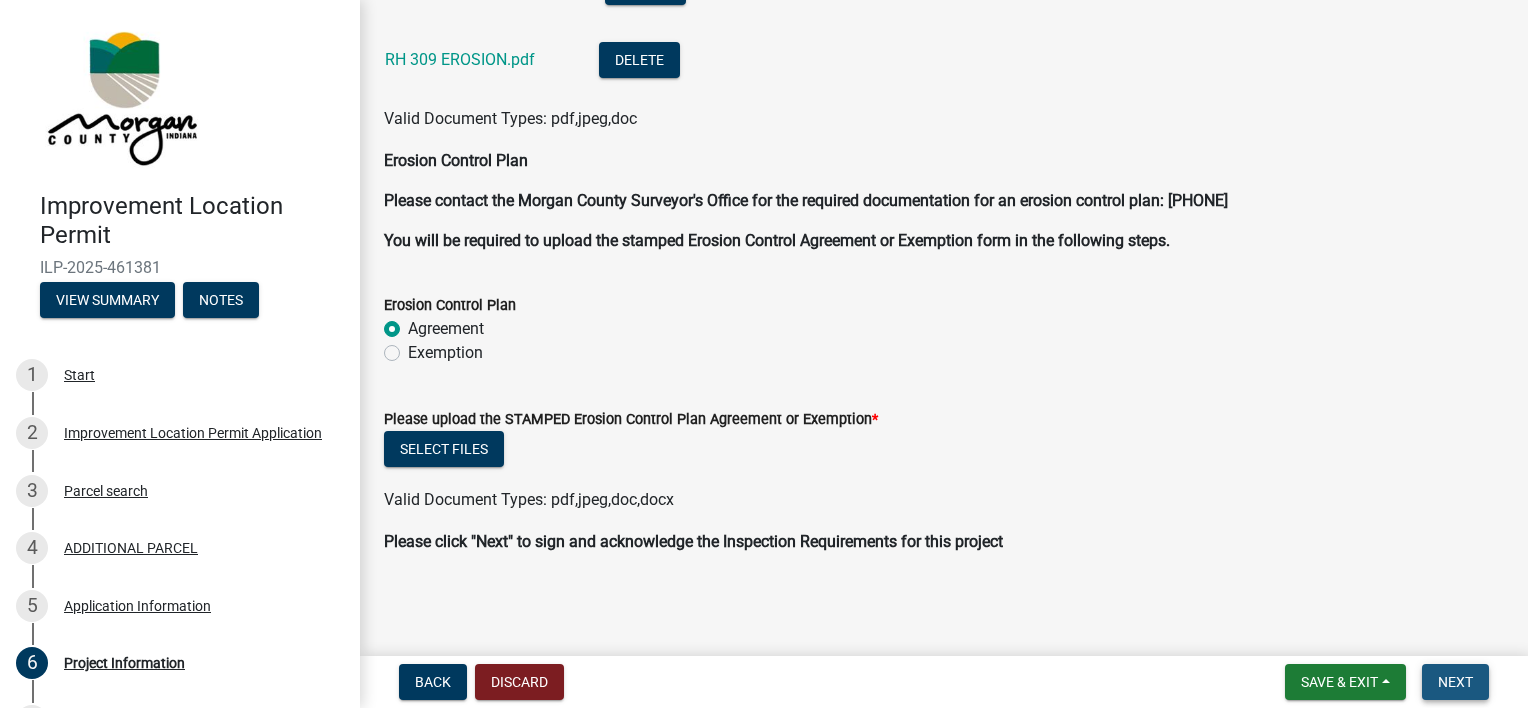click on "Next" at bounding box center (1455, 682) 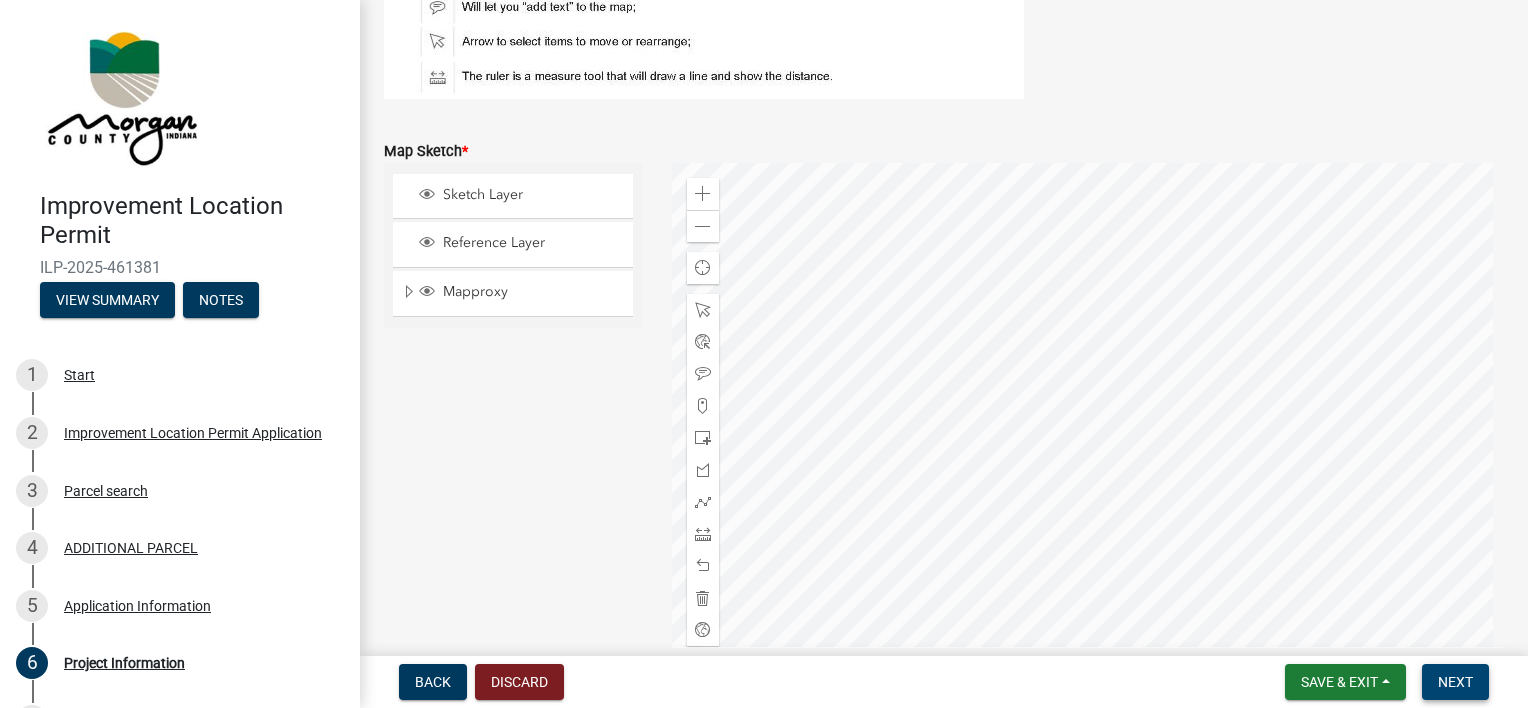 scroll, scrollTop: 4315, scrollLeft: 0, axis: vertical 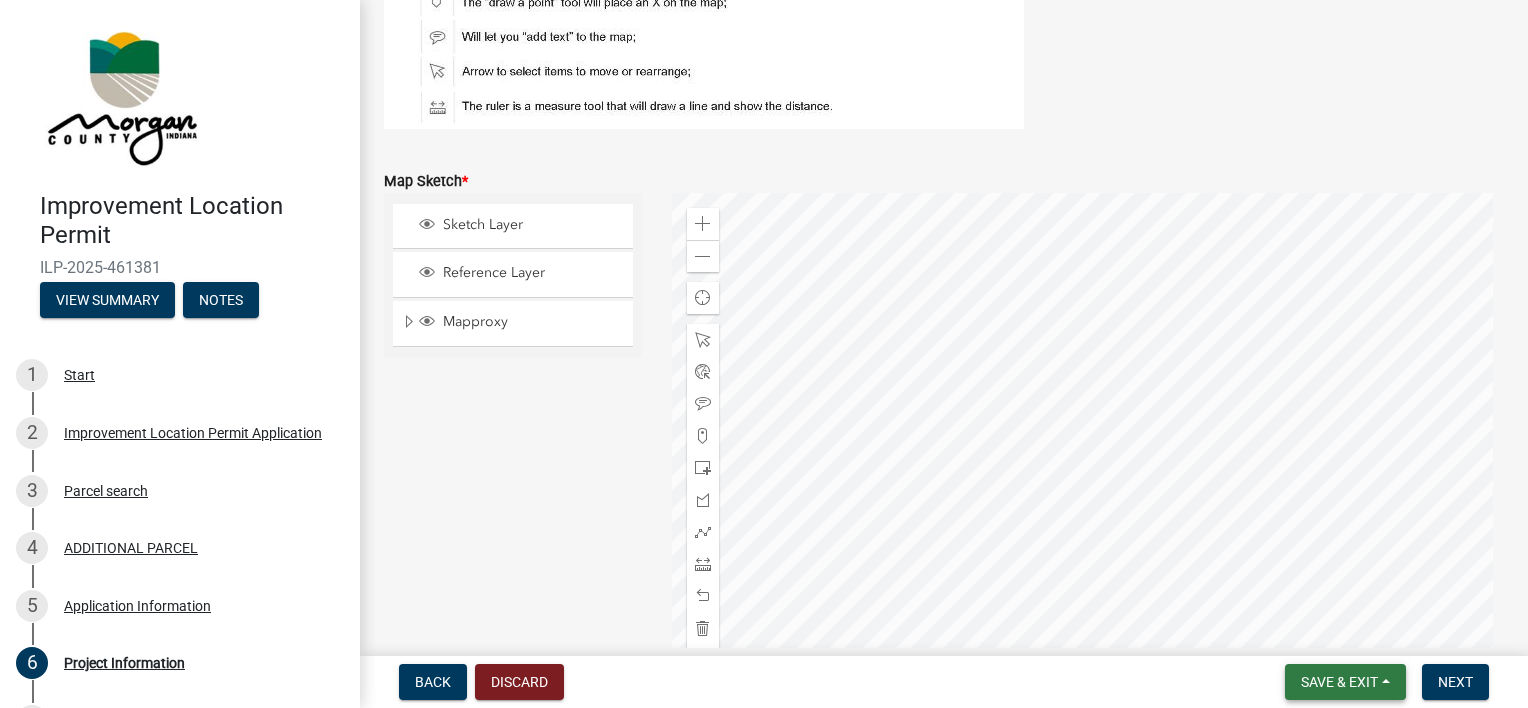 click on "Save & Exit" at bounding box center [1339, 682] 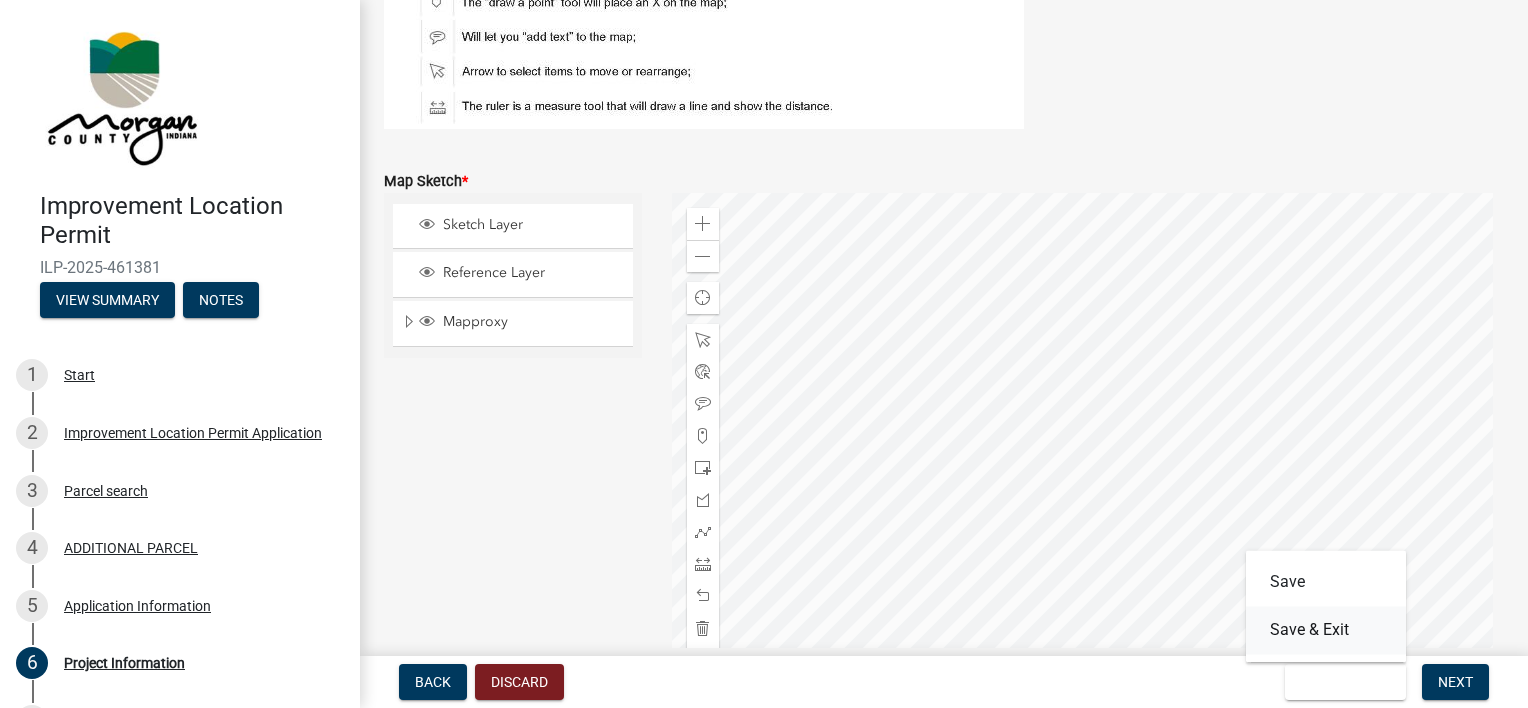 click on "Save & Exit" at bounding box center [1326, 630] 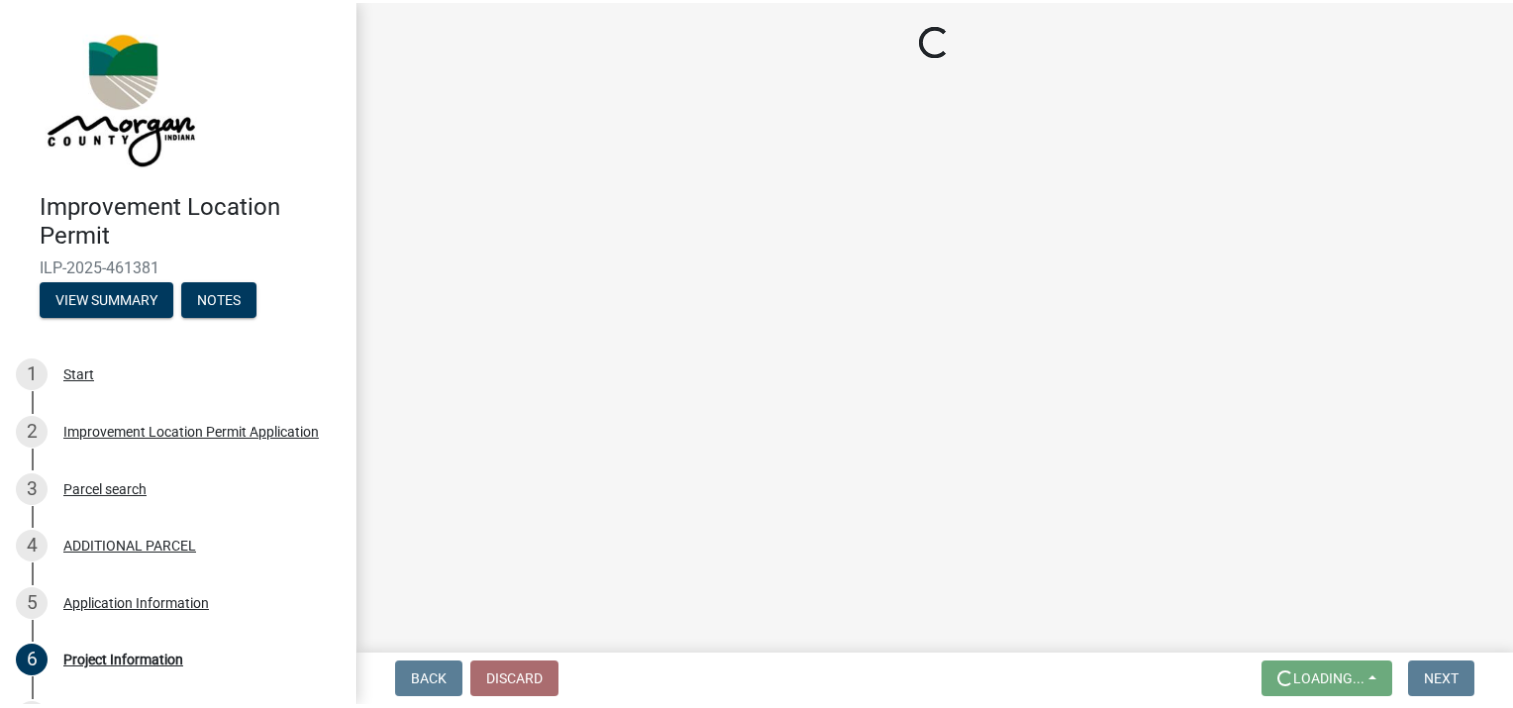 scroll, scrollTop: 0, scrollLeft: 0, axis: both 